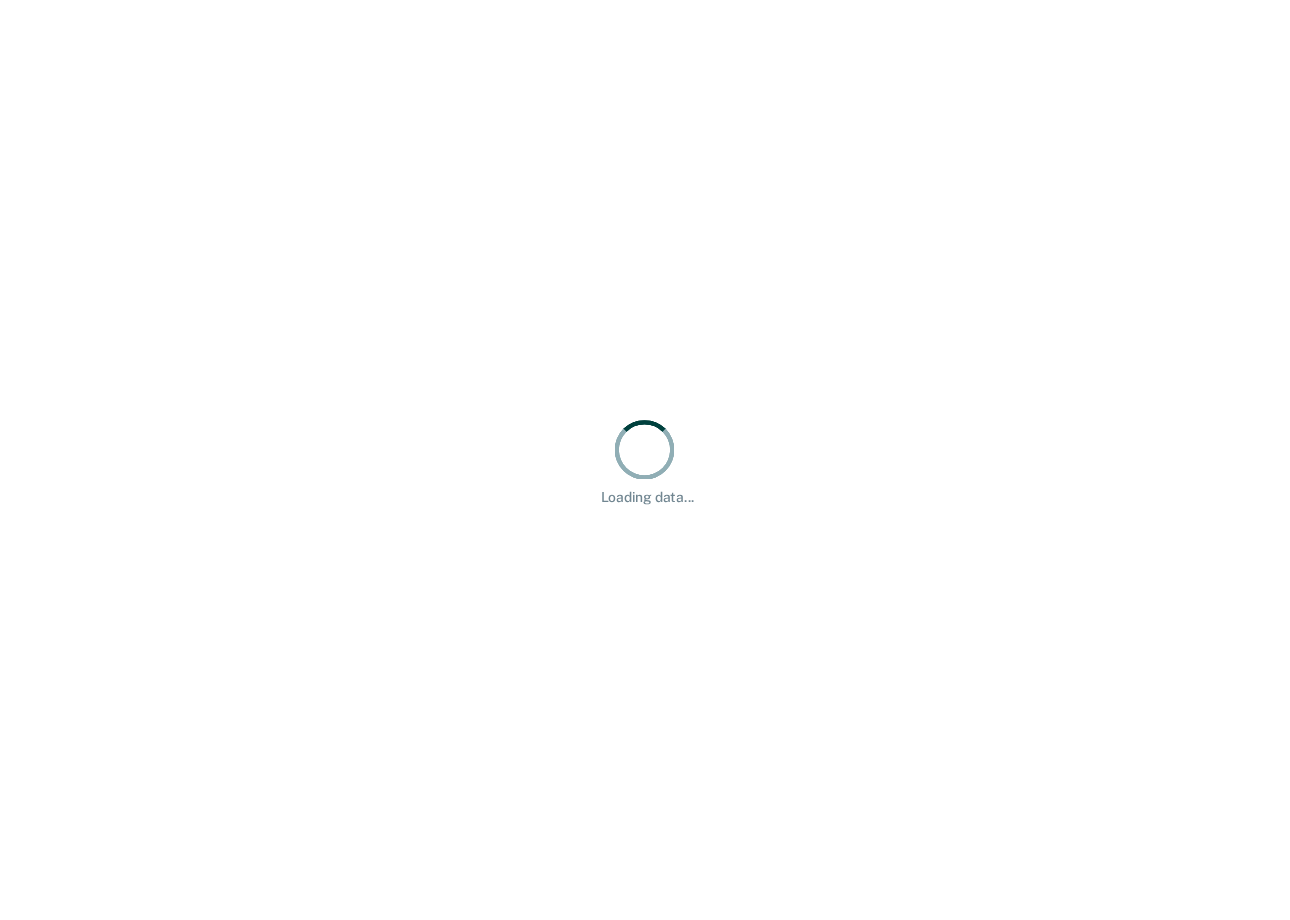 scroll, scrollTop: 0, scrollLeft: 0, axis: both 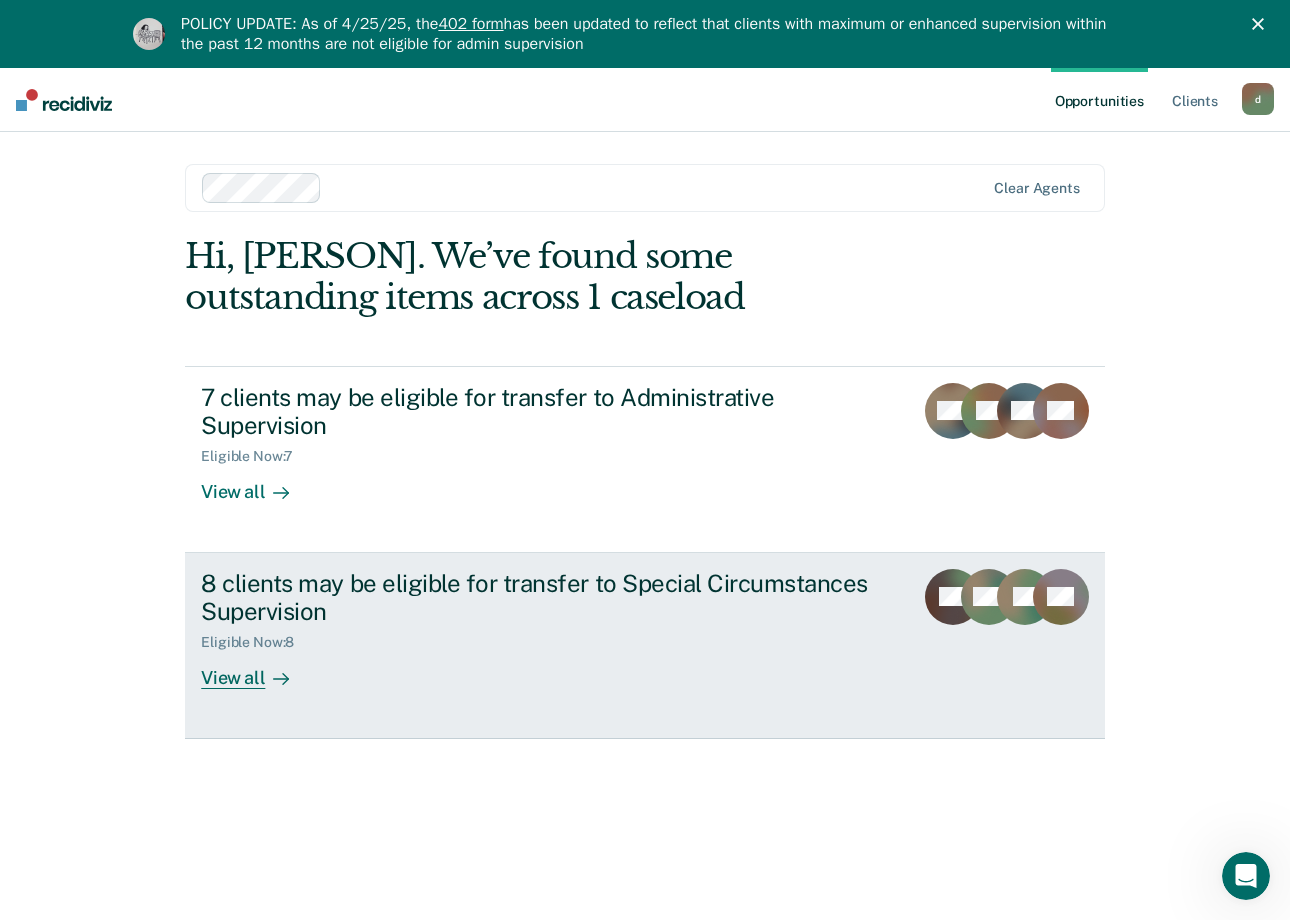 click at bounding box center [277, 678] 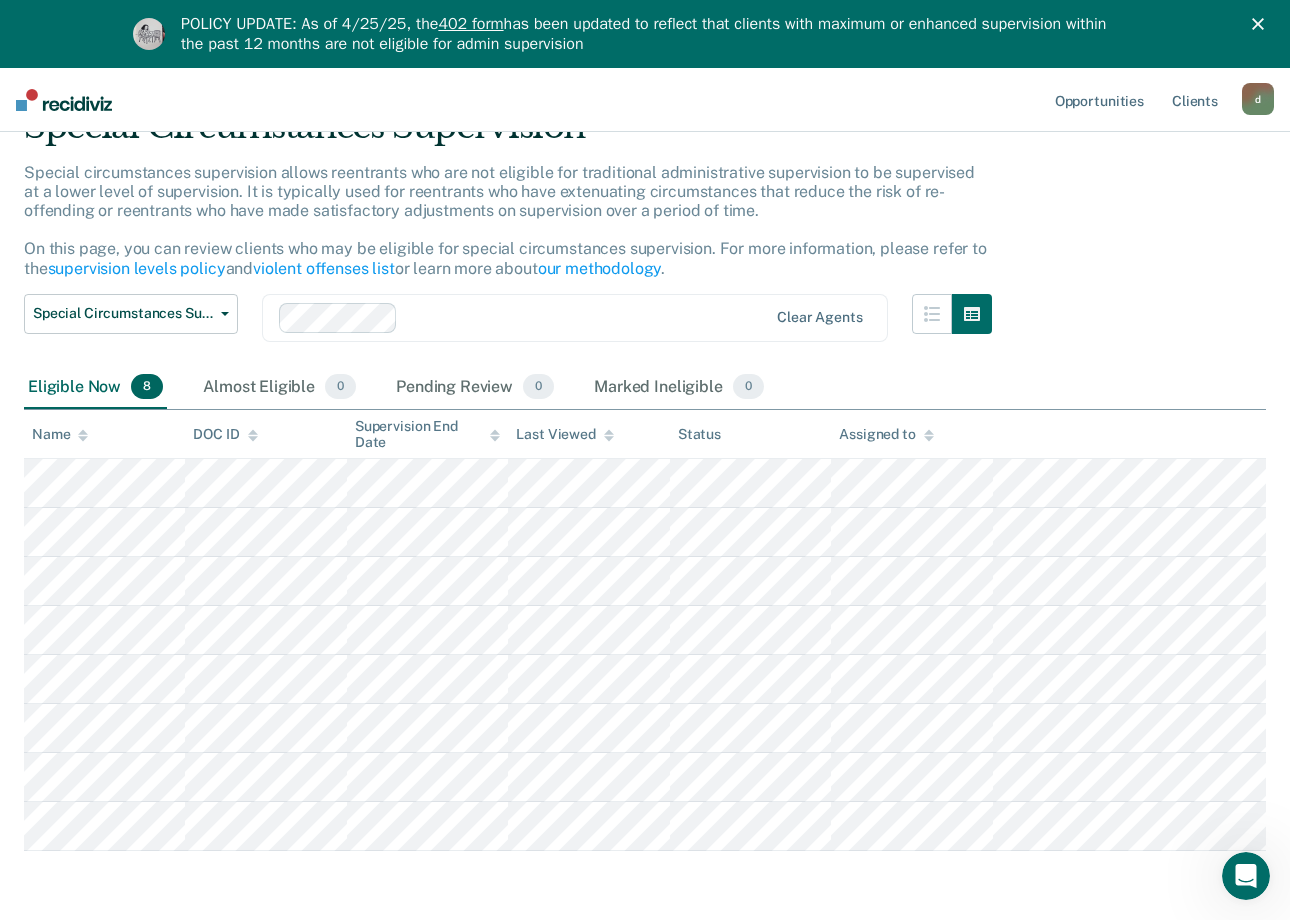 scroll, scrollTop: 175, scrollLeft: 0, axis: vertical 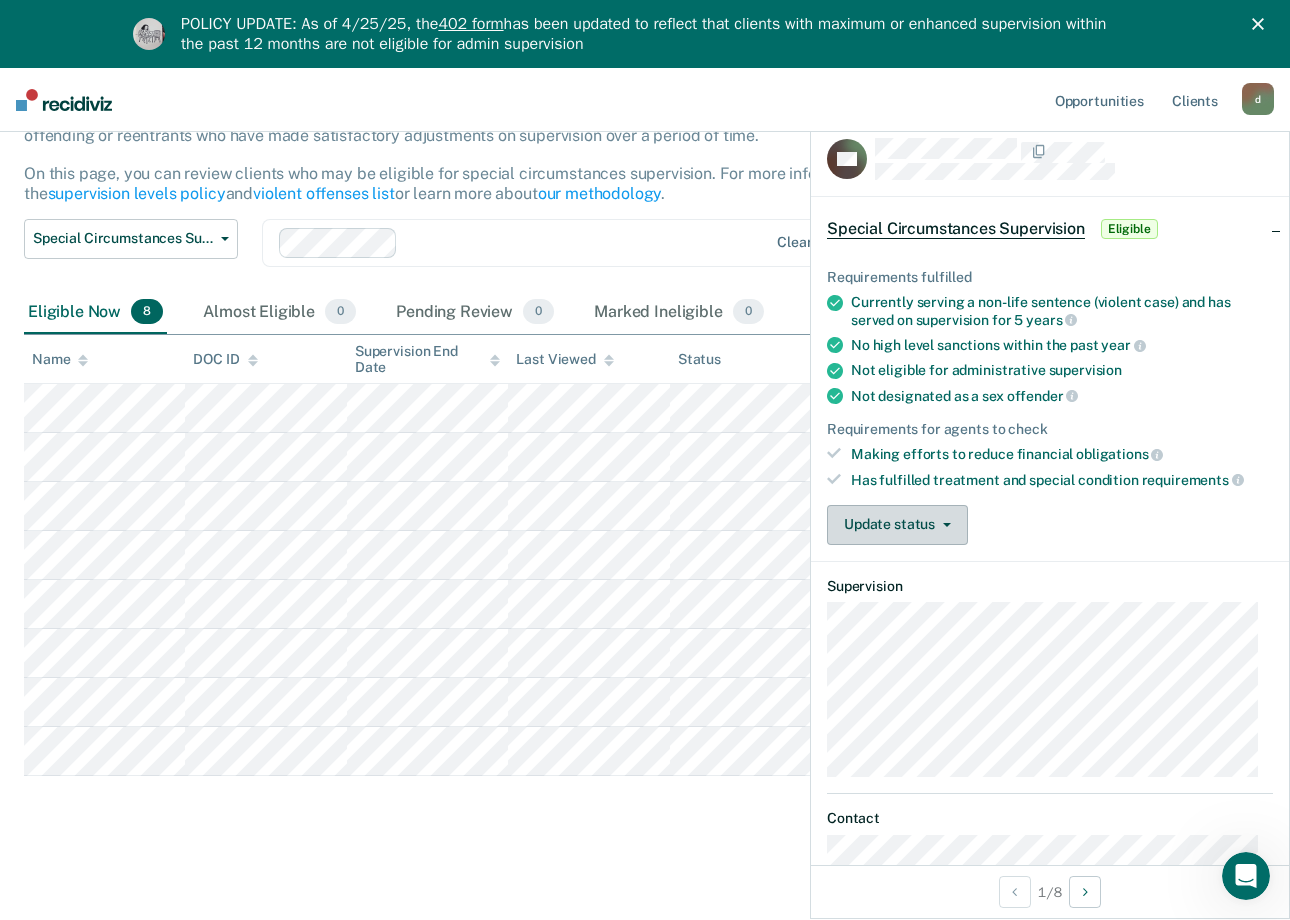 click on "Update status" at bounding box center [897, 525] 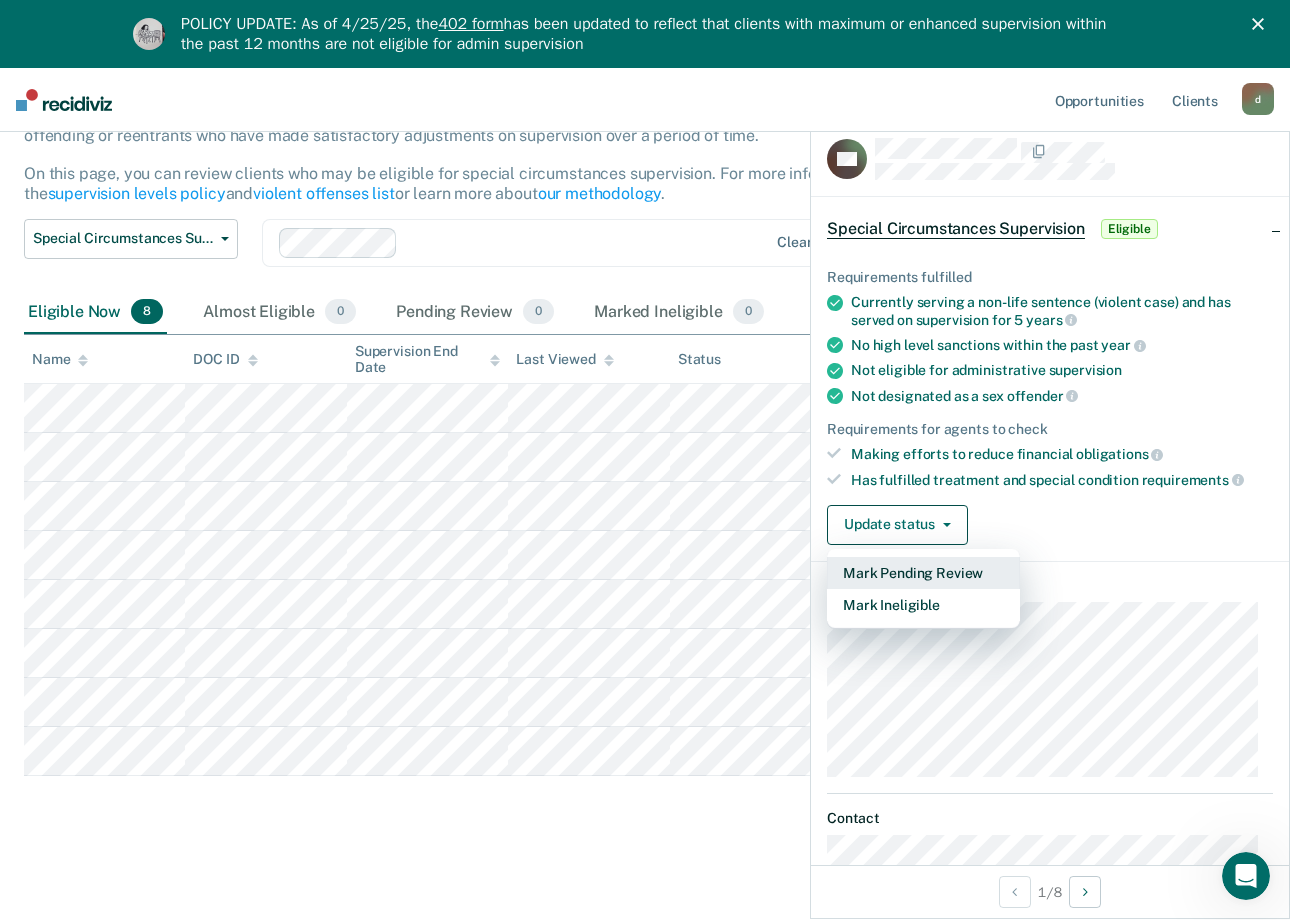click on "Mark Pending Review" at bounding box center (923, 573) 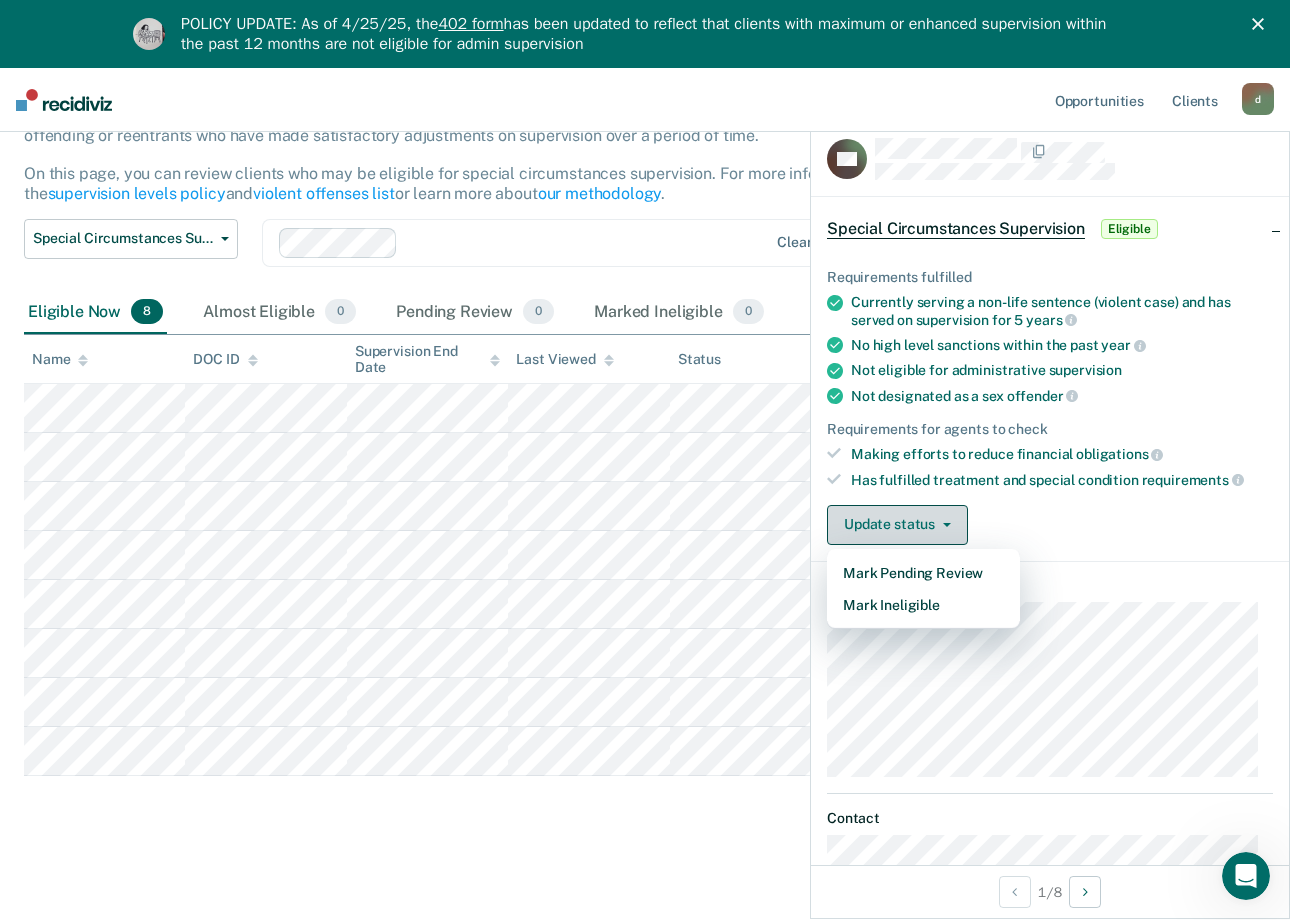 scroll, scrollTop: 126, scrollLeft: 0, axis: vertical 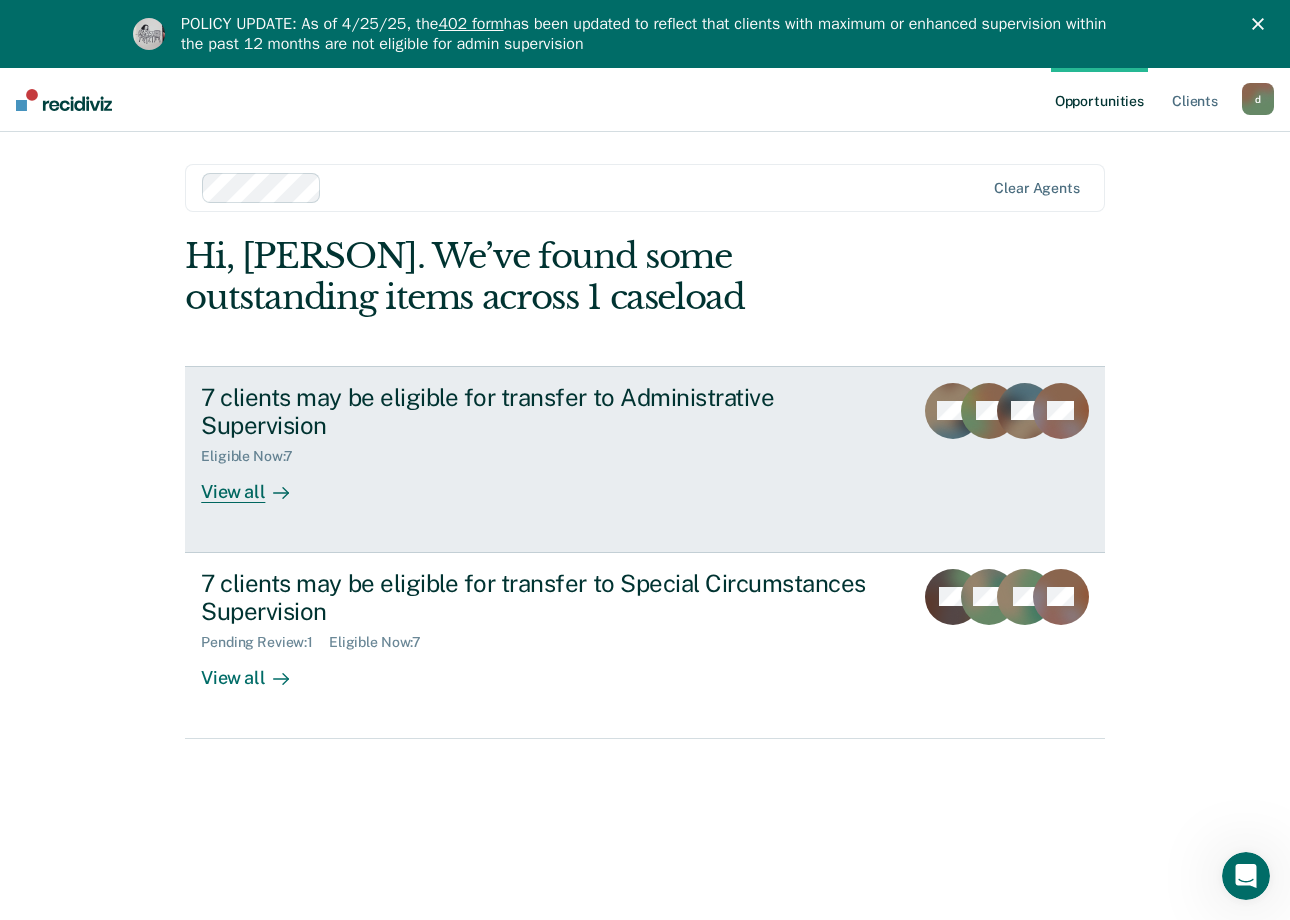 click on "View all" at bounding box center (257, 484) 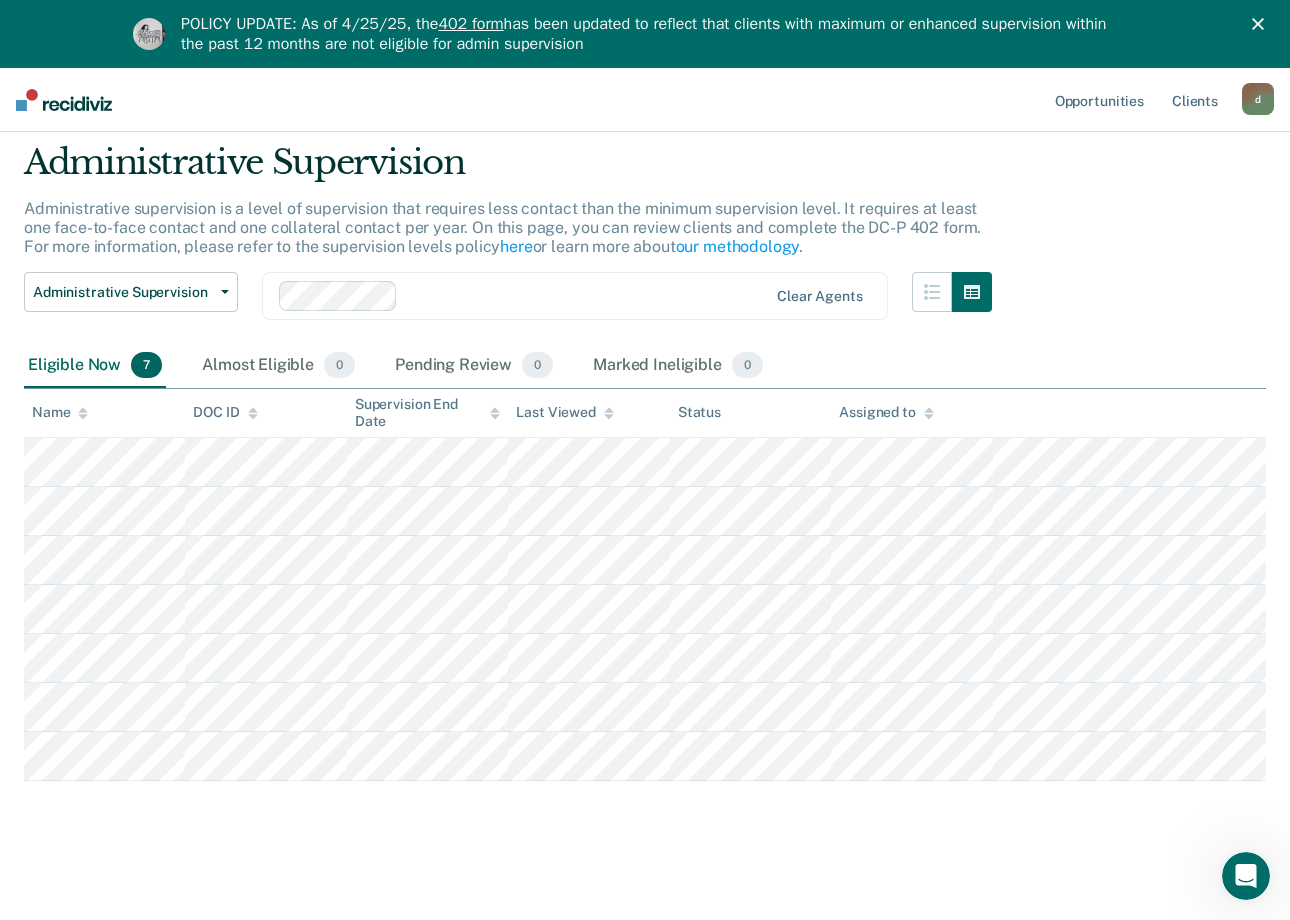 scroll, scrollTop: 69, scrollLeft: 0, axis: vertical 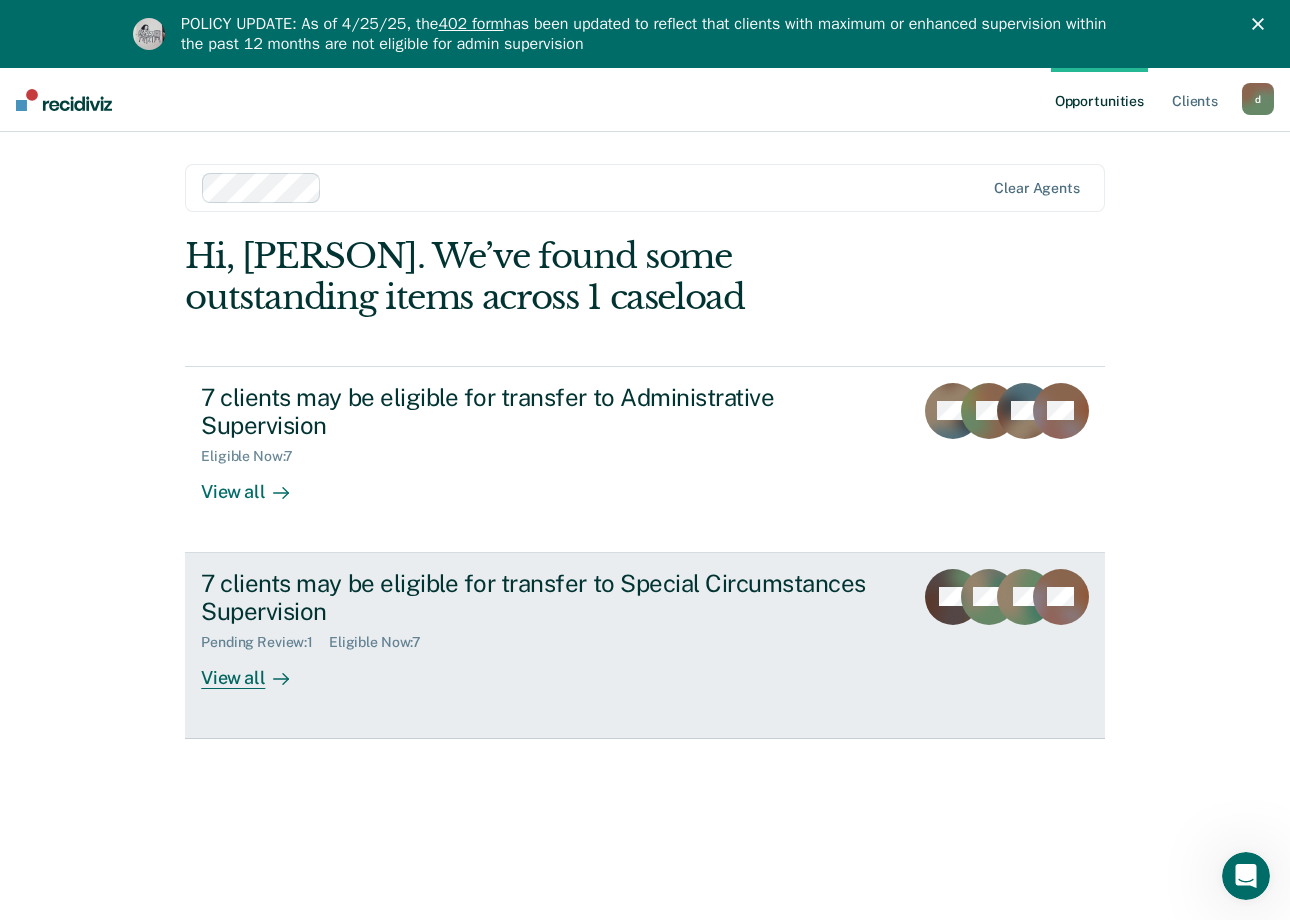 click on "View all" at bounding box center [257, 670] 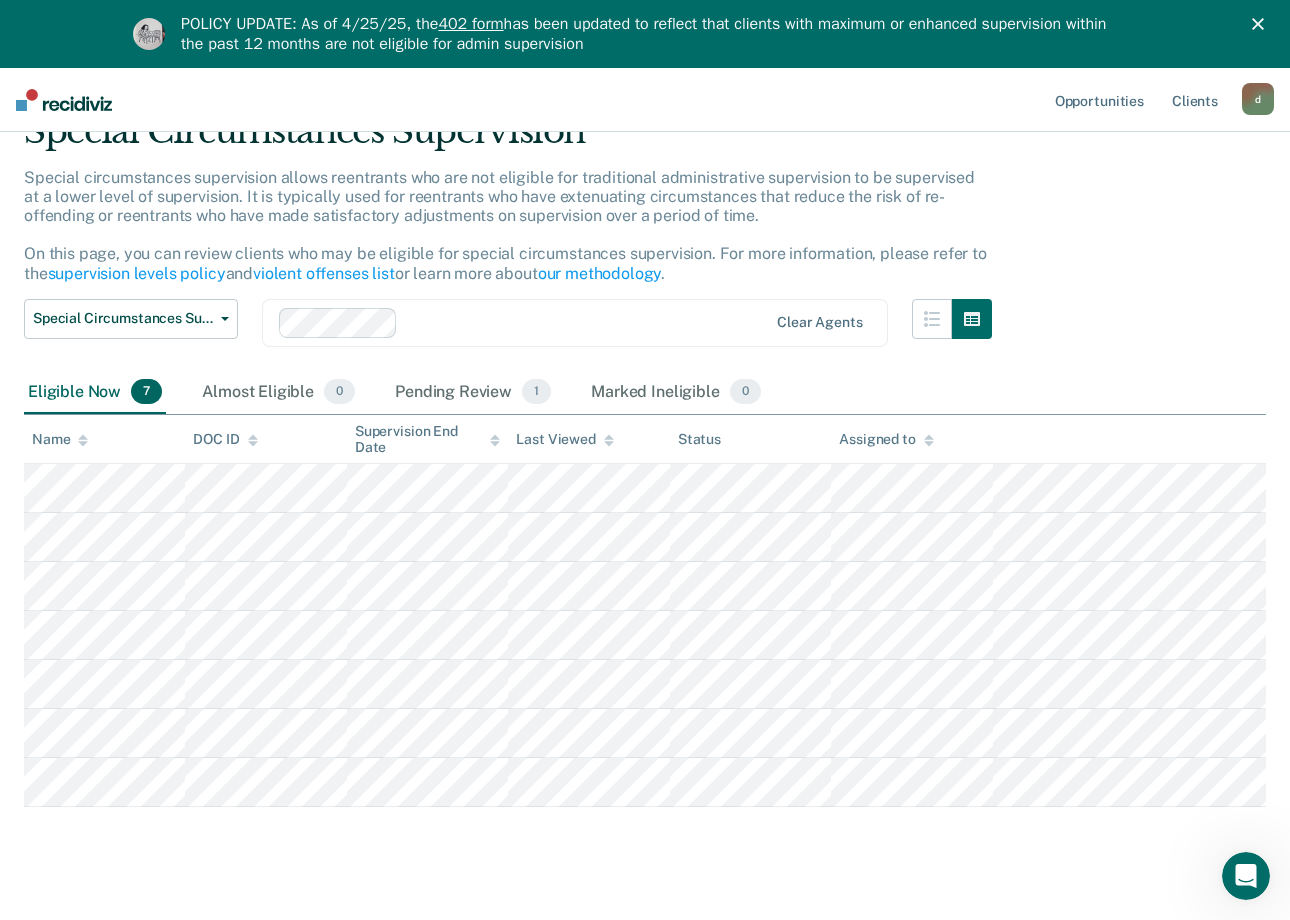 scroll, scrollTop: 126, scrollLeft: 0, axis: vertical 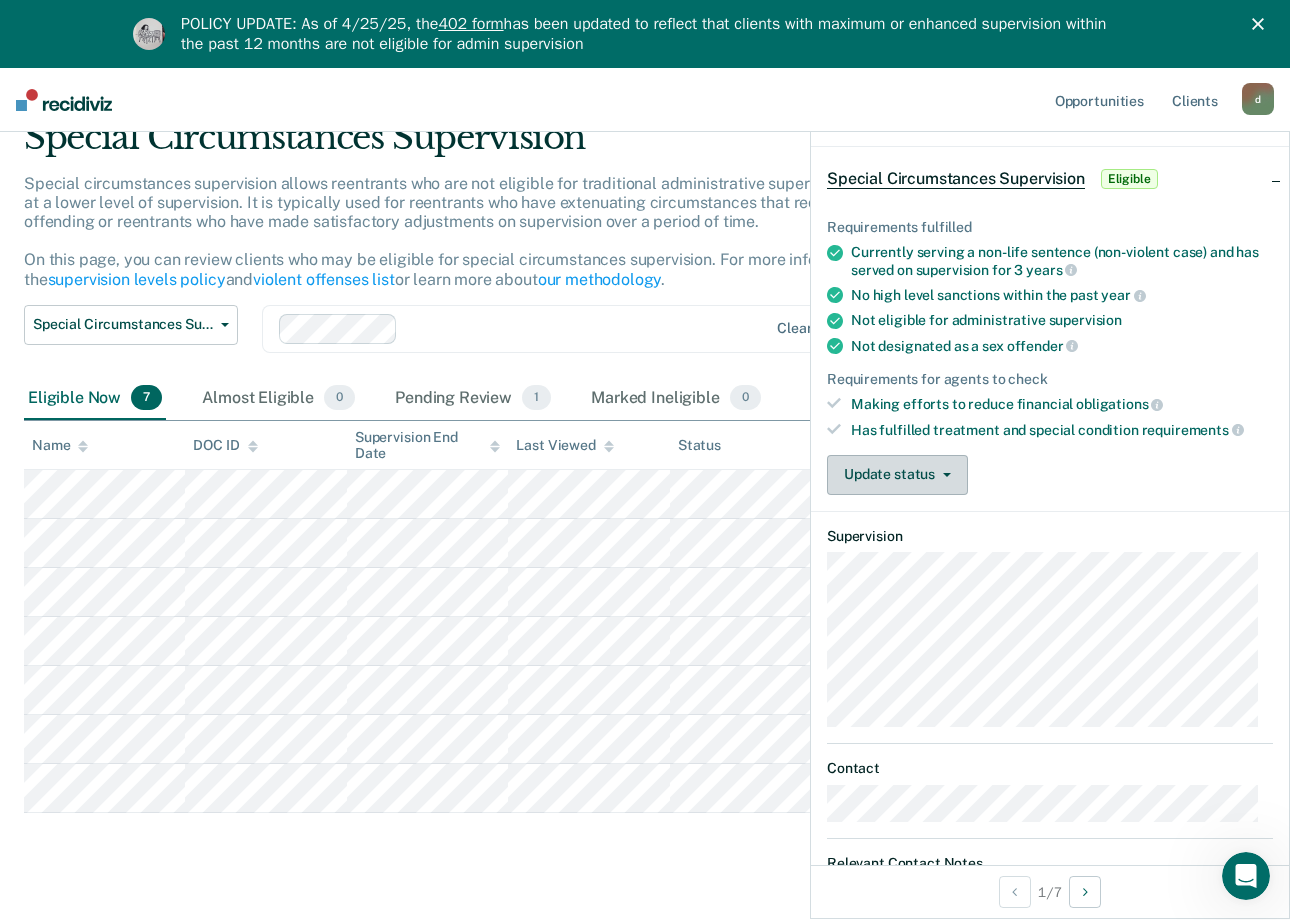 click 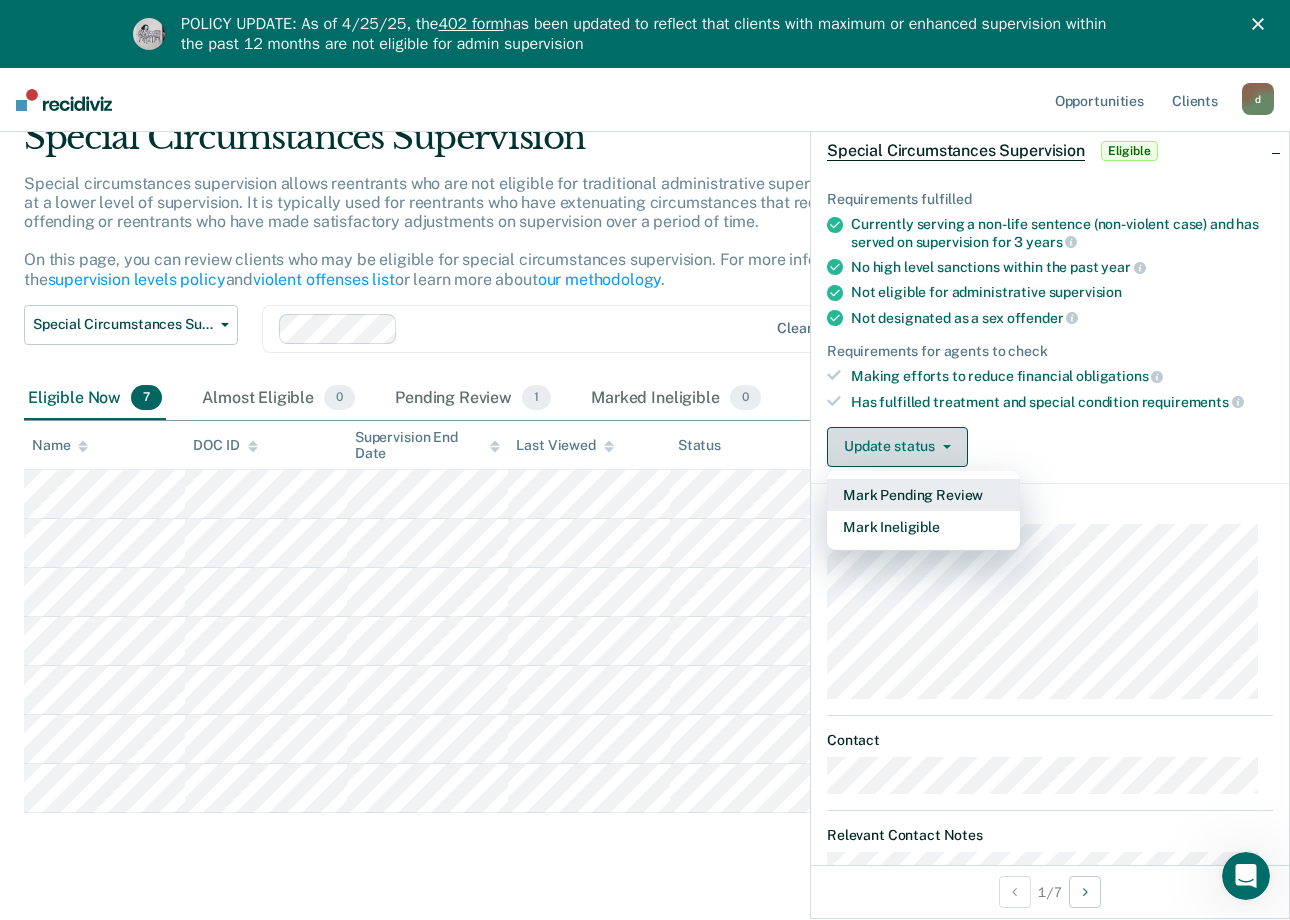 scroll, scrollTop: 77, scrollLeft: 0, axis: vertical 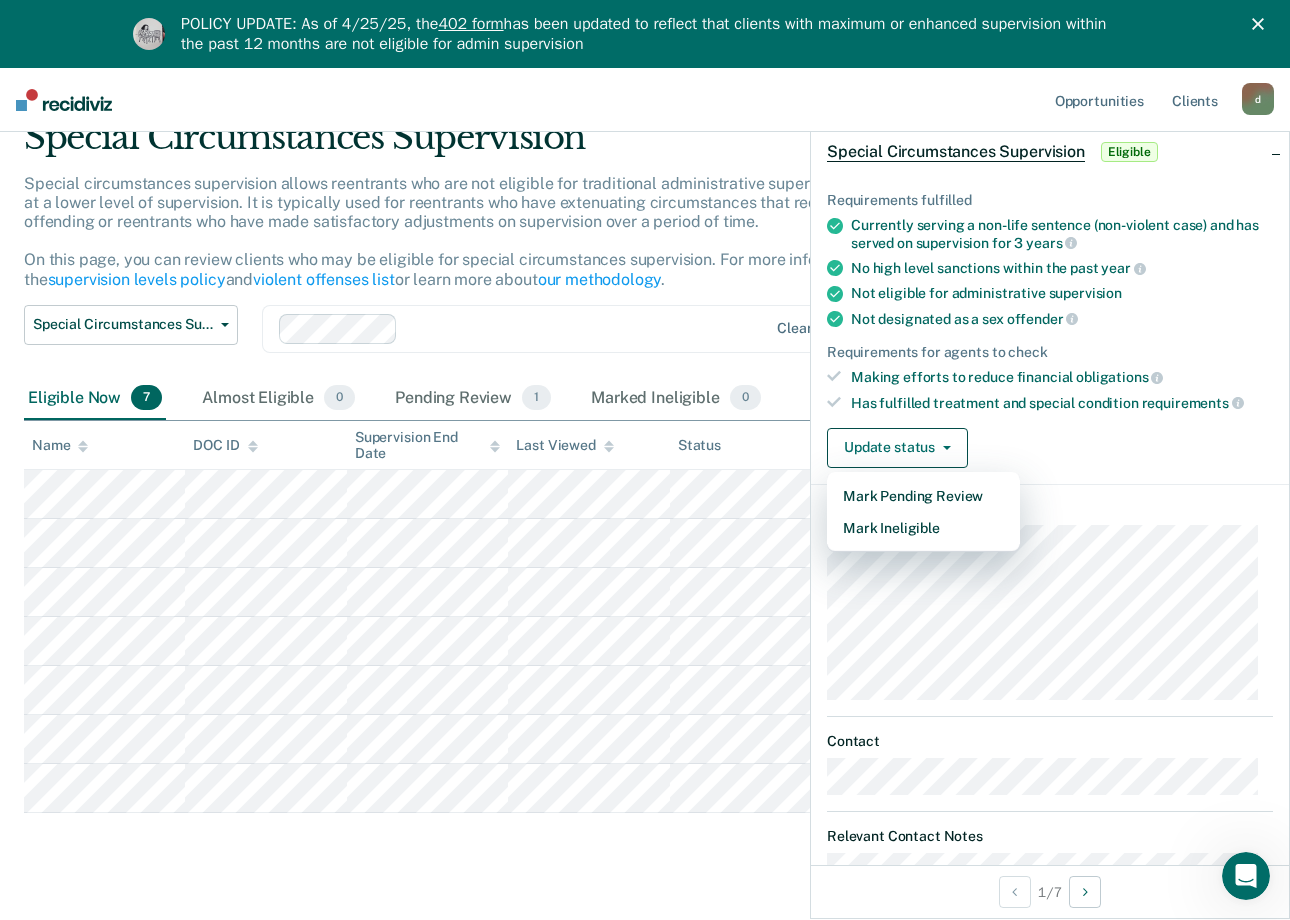 click on "Update status Mark Pending Review Mark Ineligible" at bounding box center (1050, 448) 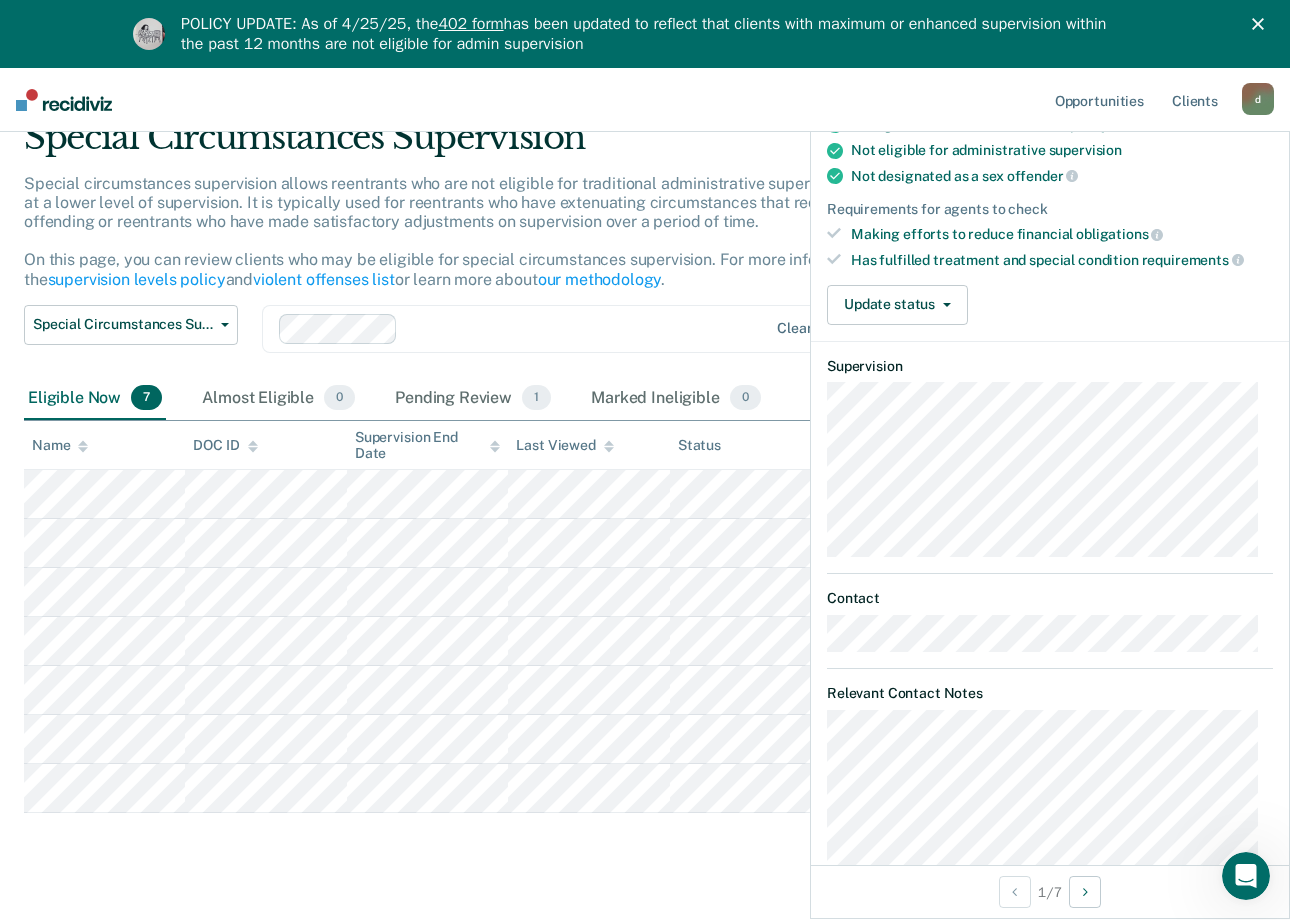 scroll, scrollTop: 225, scrollLeft: 0, axis: vertical 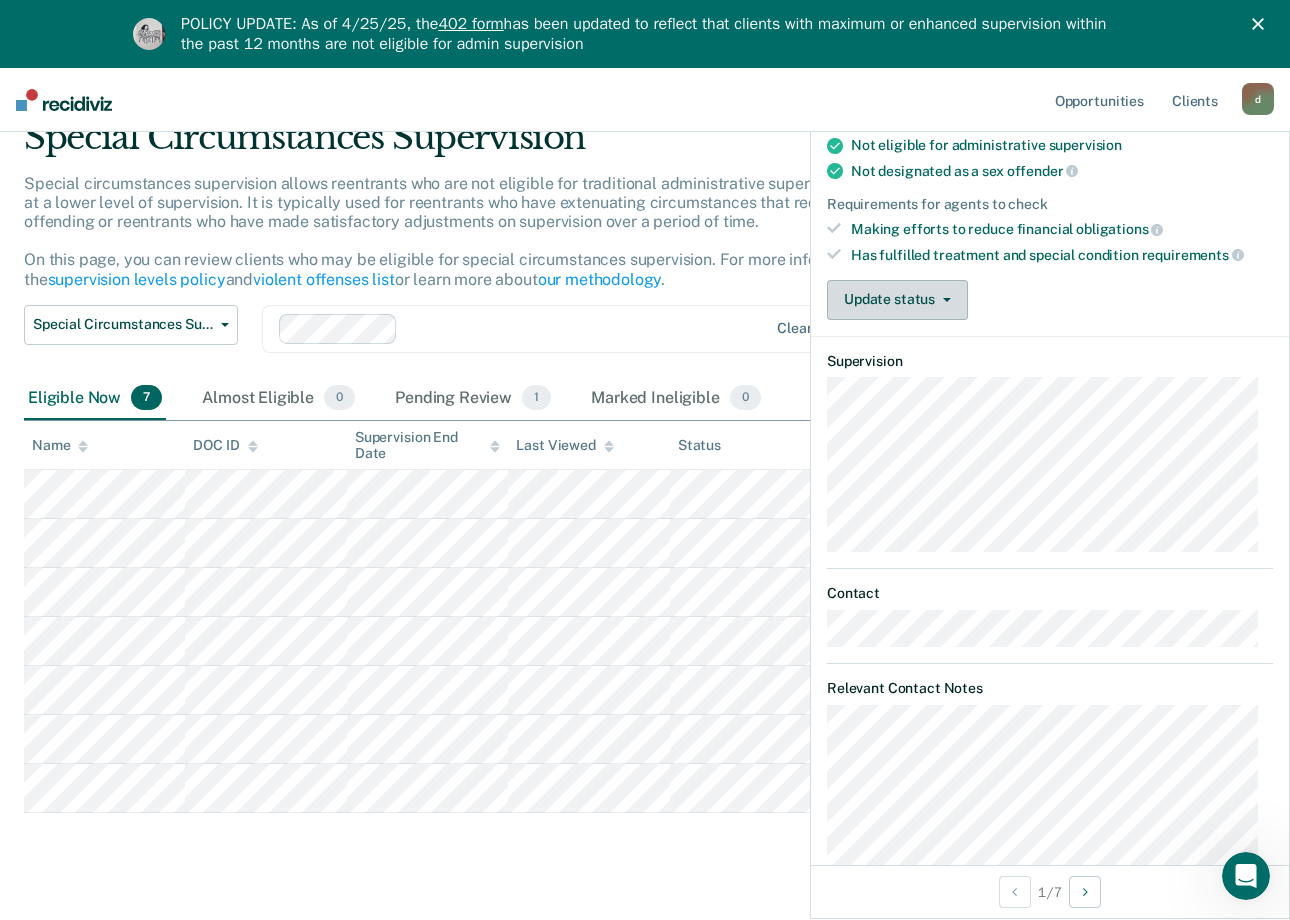 click on "Update status" at bounding box center (897, 300) 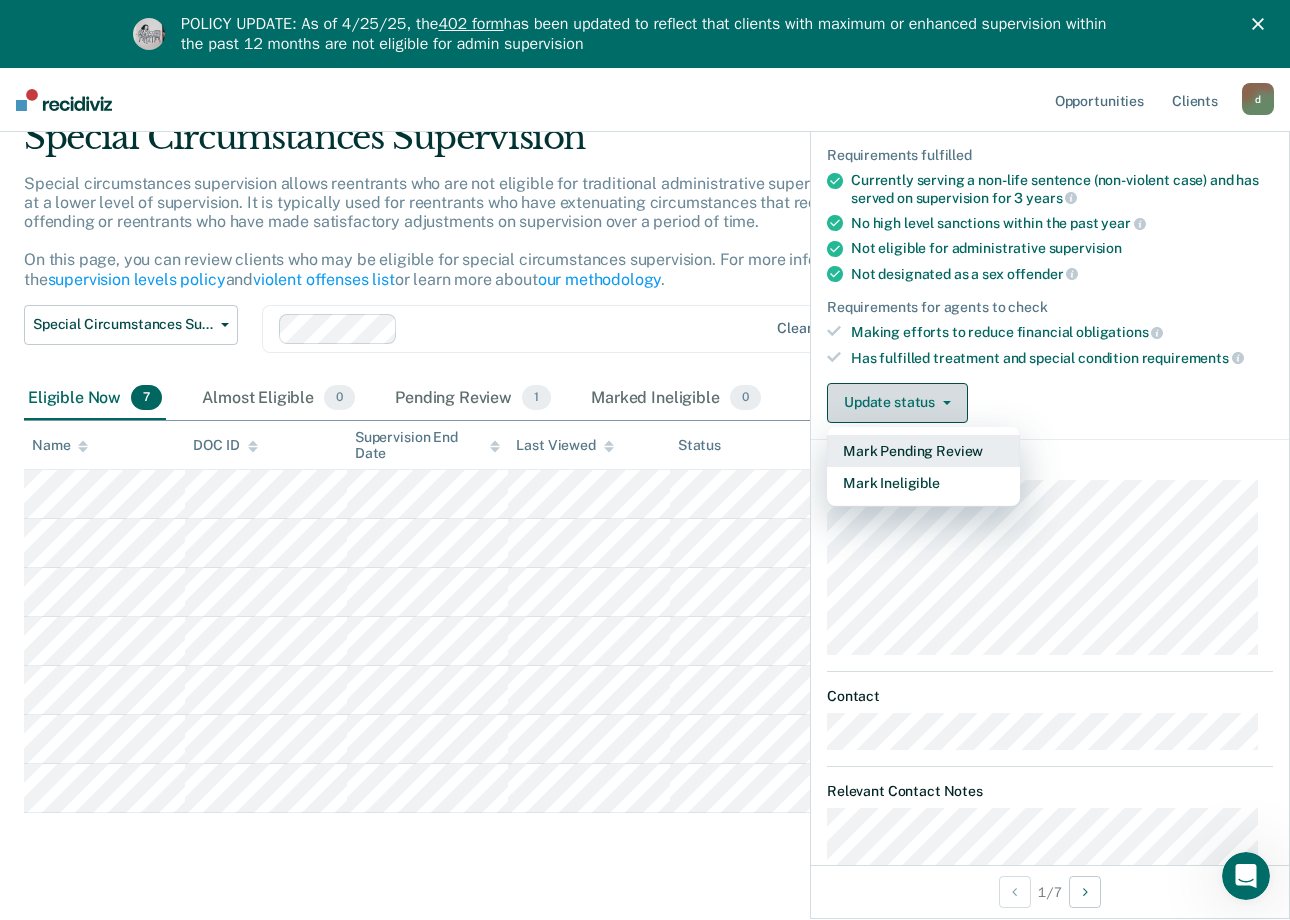 scroll, scrollTop: 126, scrollLeft: 0, axis: vertical 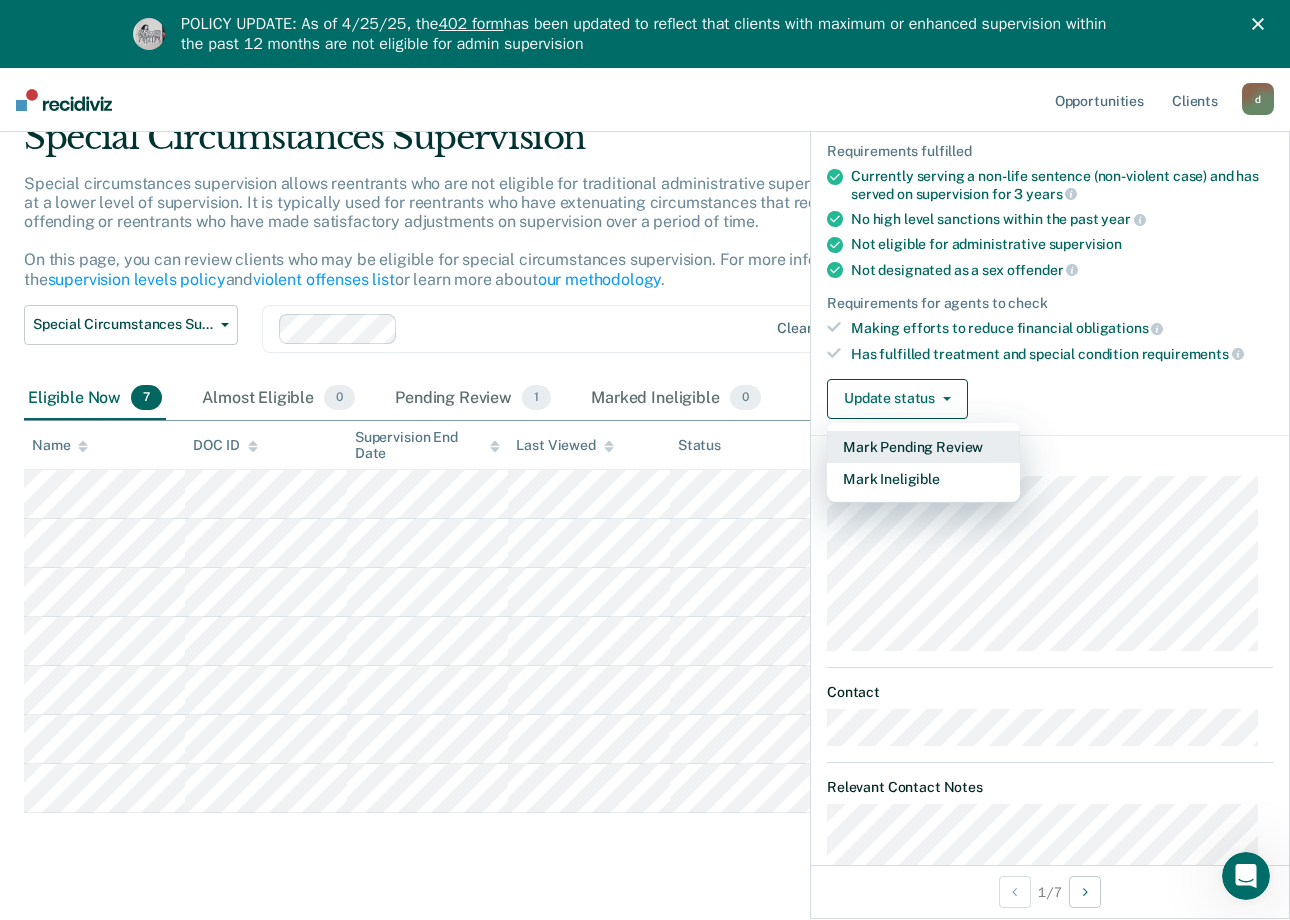 click on "Mark Pending Review" at bounding box center [923, 447] 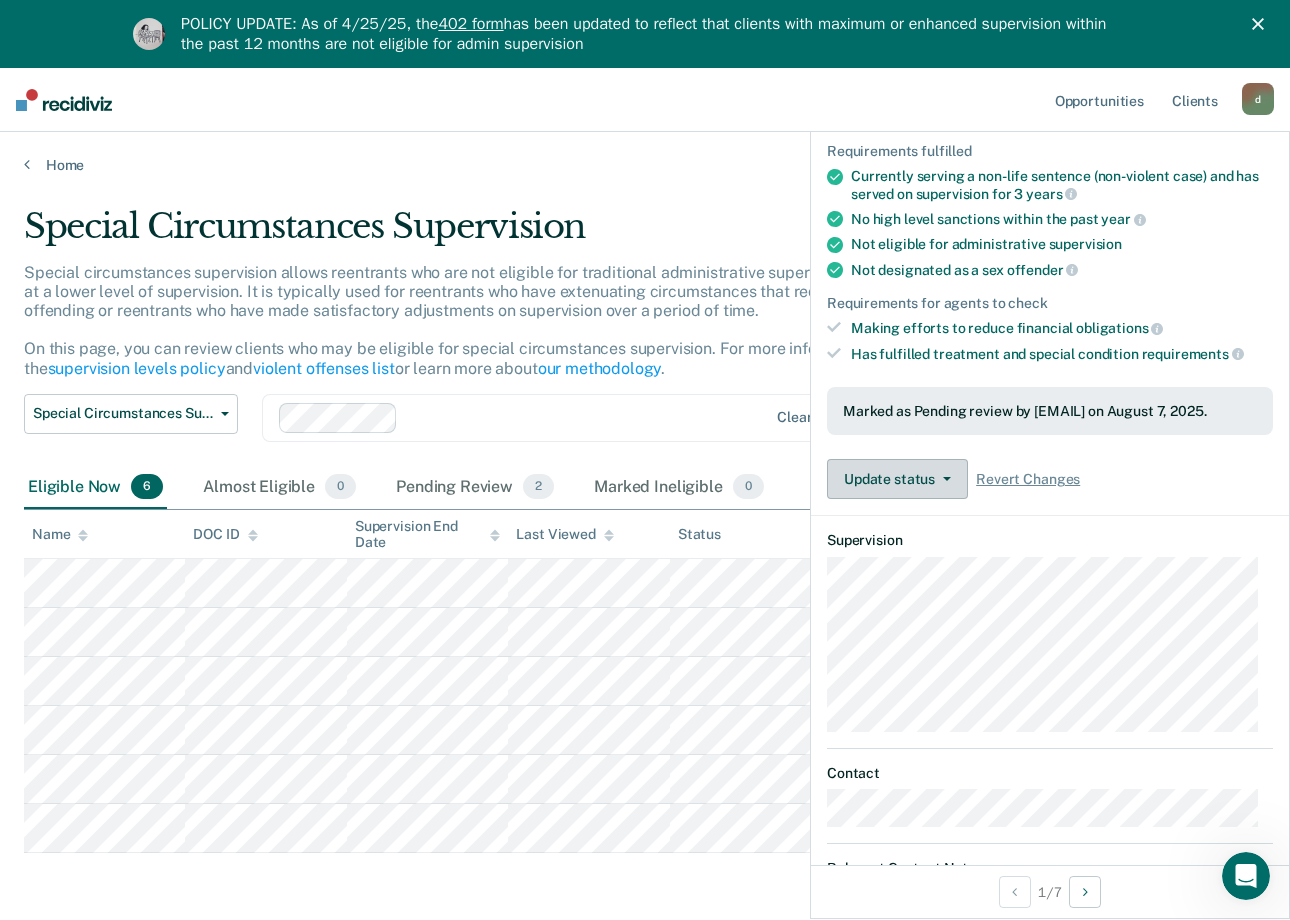 scroll, scrollTop: 77, scrollLeft: 0, axis: vertical 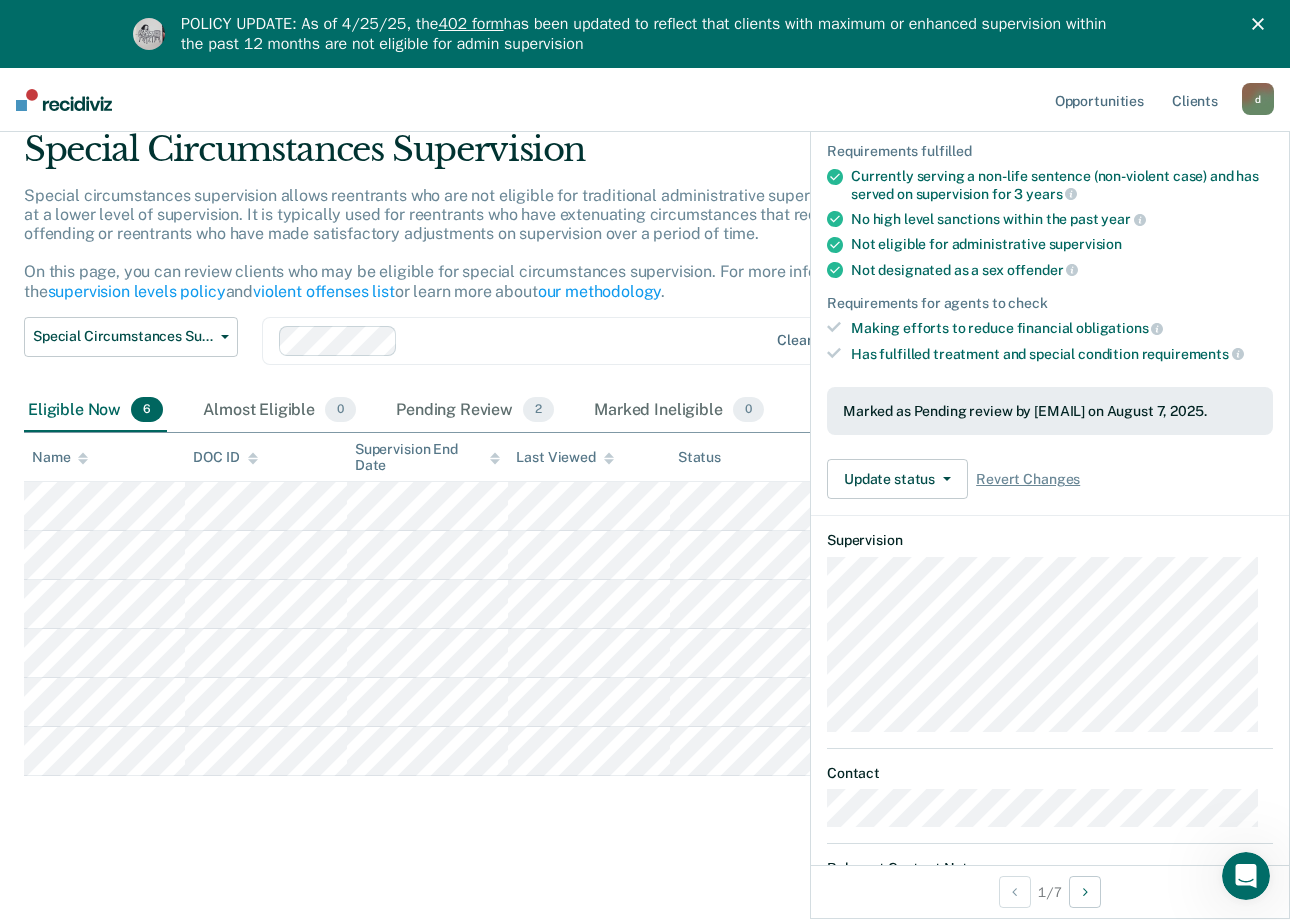 click on "Eligible Now 6" at bounding box center [95, 411] 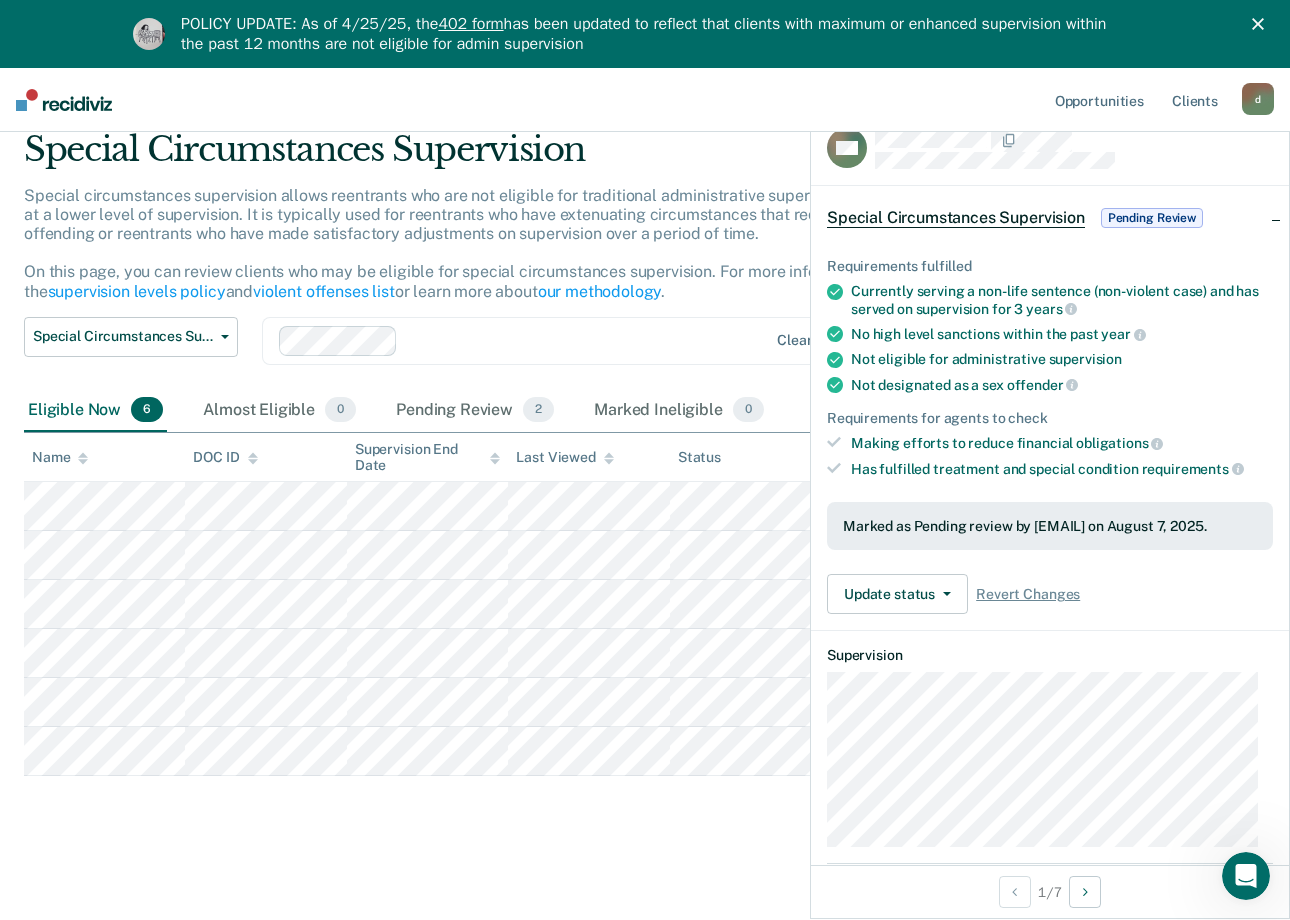 scroll, scrollTop: 0, scrollLeft: 0, axis: both 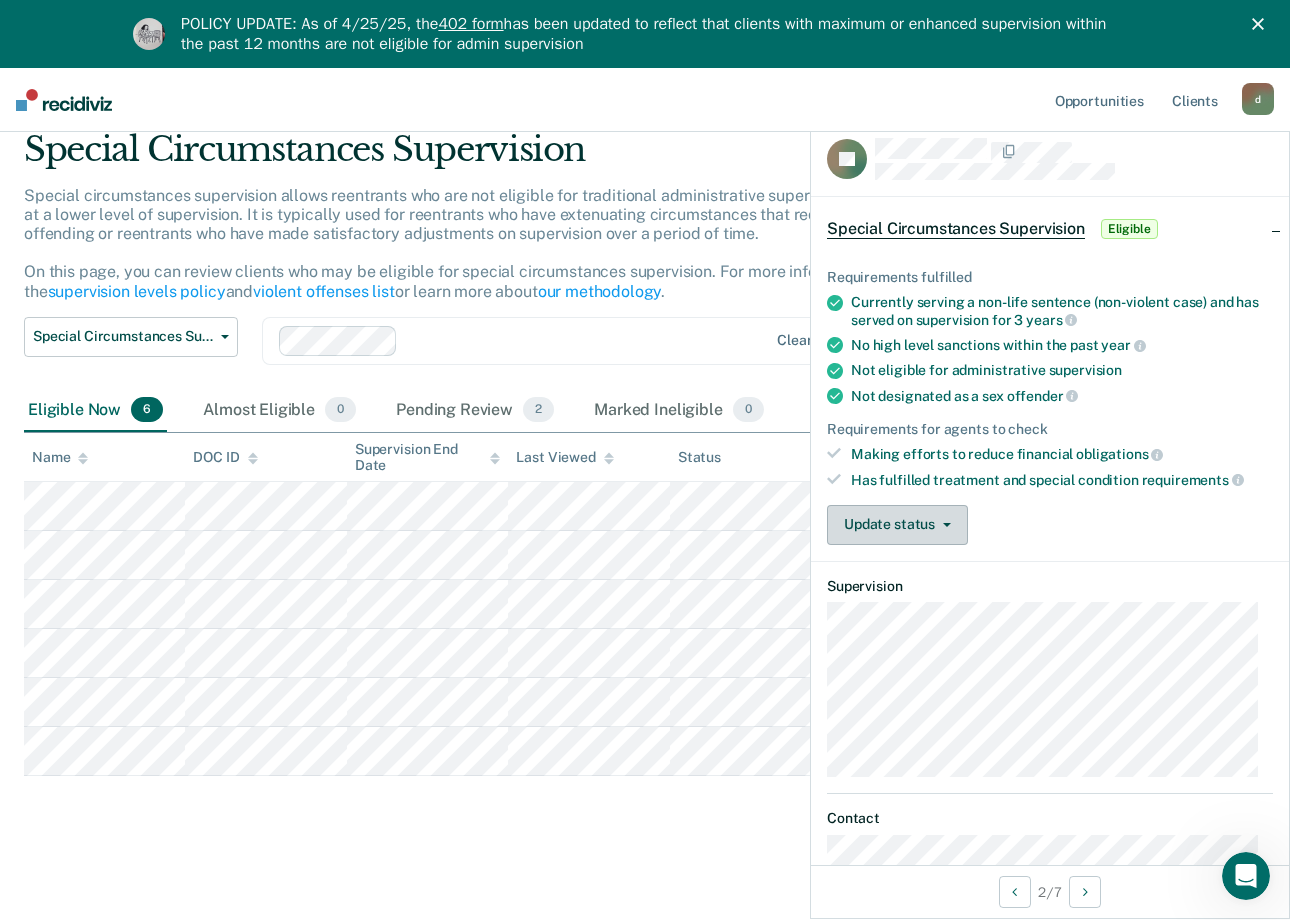 click 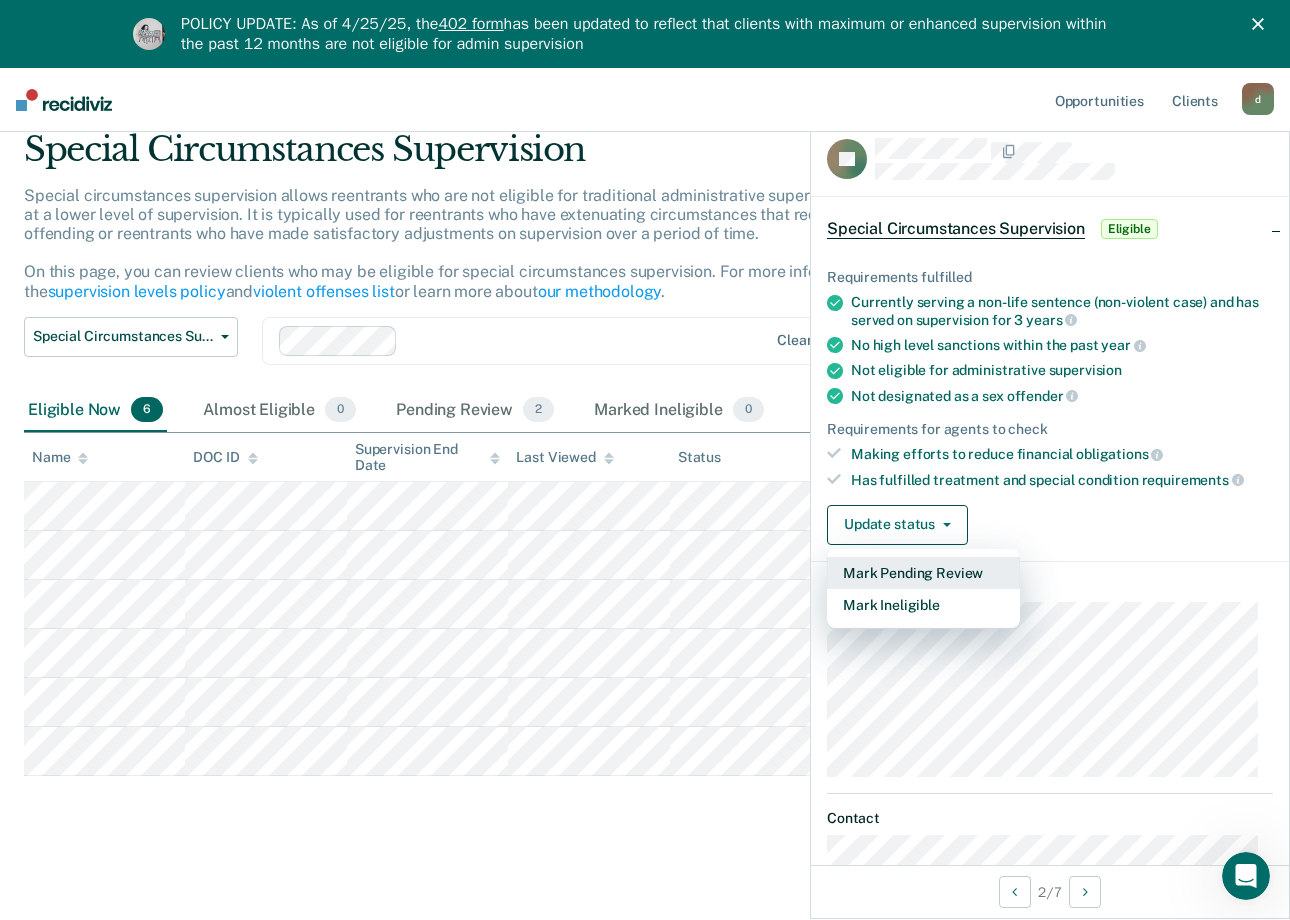 click on "Mark Pending Review" at bounding box center (923, 573) 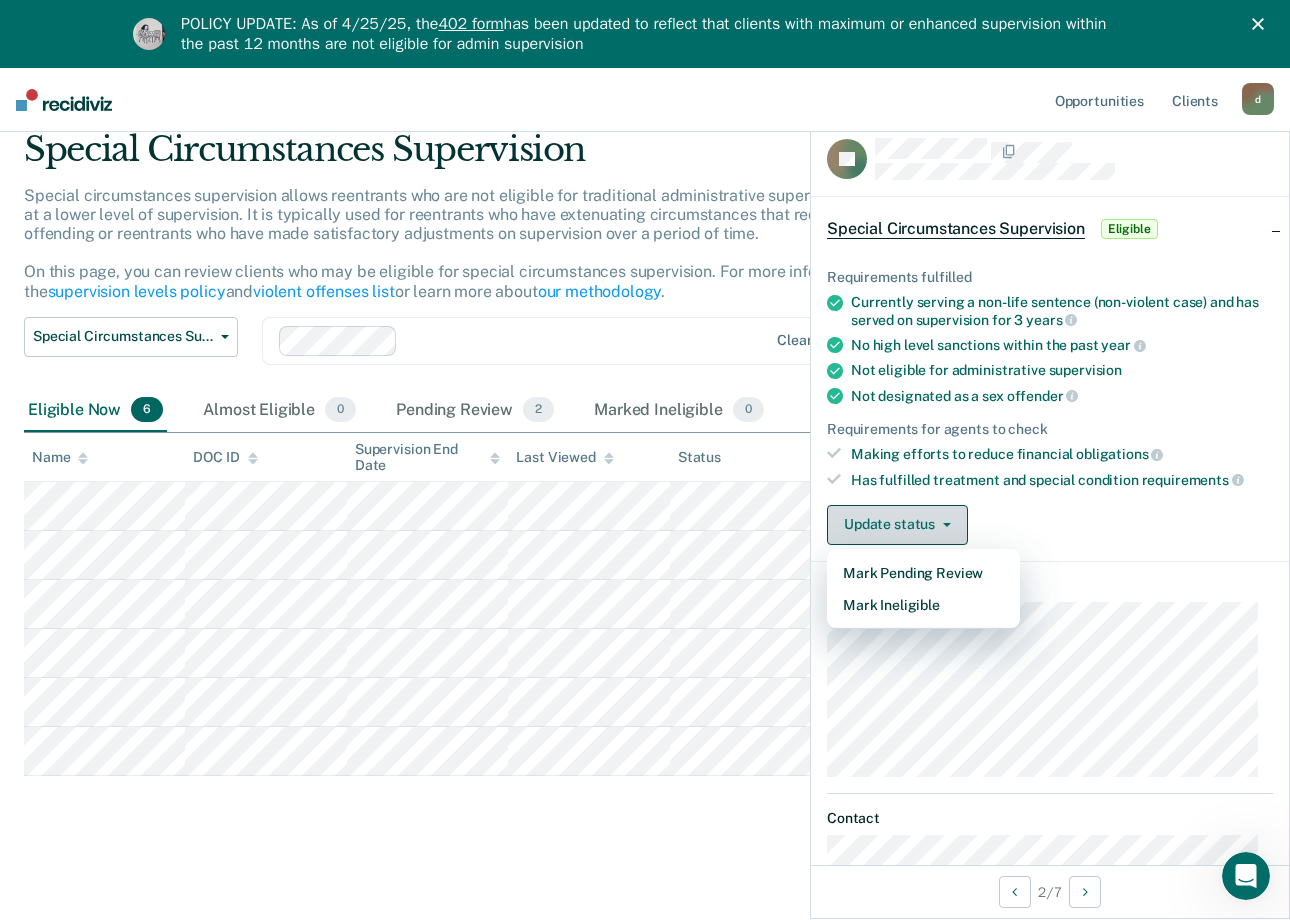 scroll, scrollTop: 68, scrollLeft: 0, axis: vertical 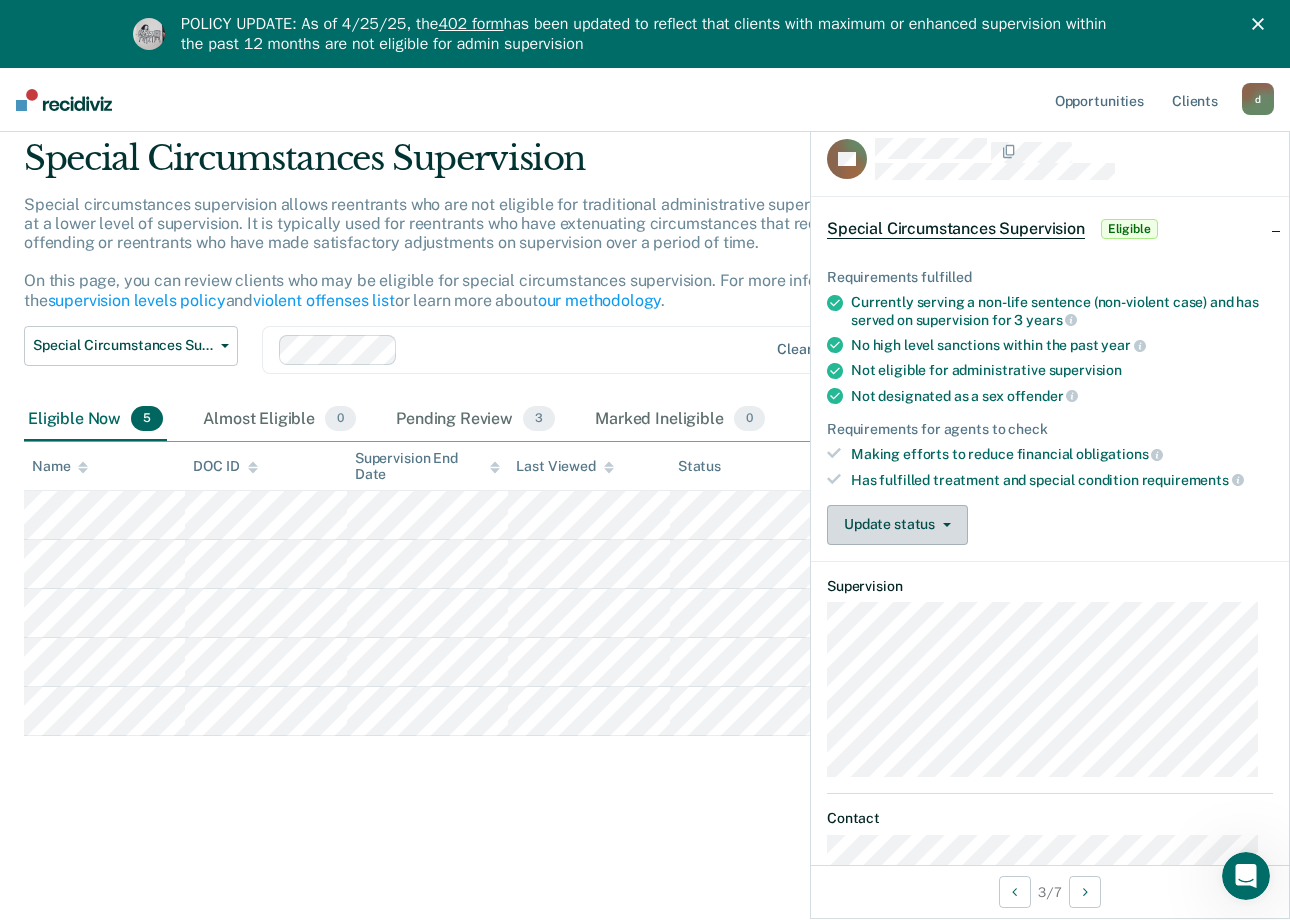 click 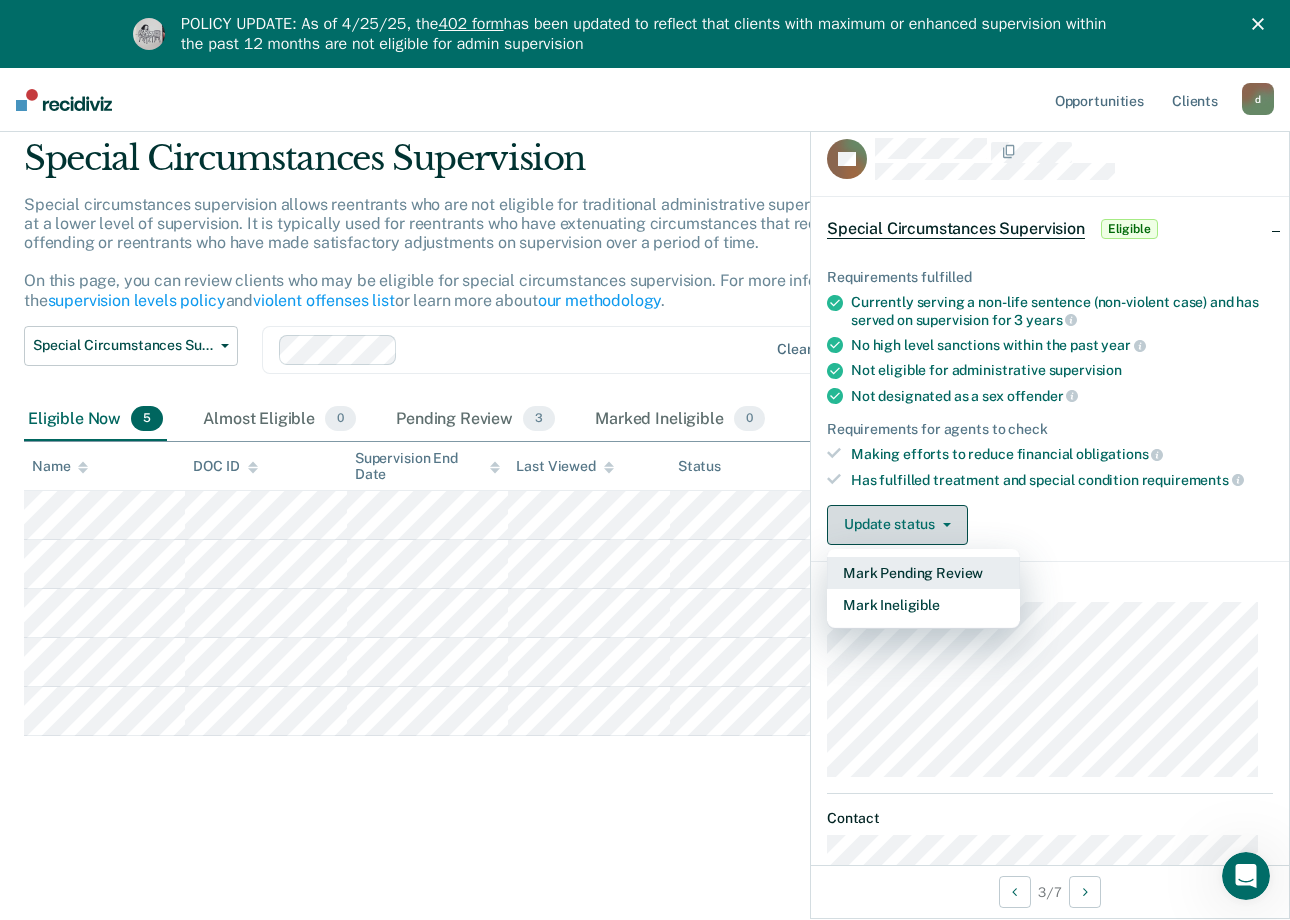 click on "Mark Pending Review" at bounding box center (923, 573) 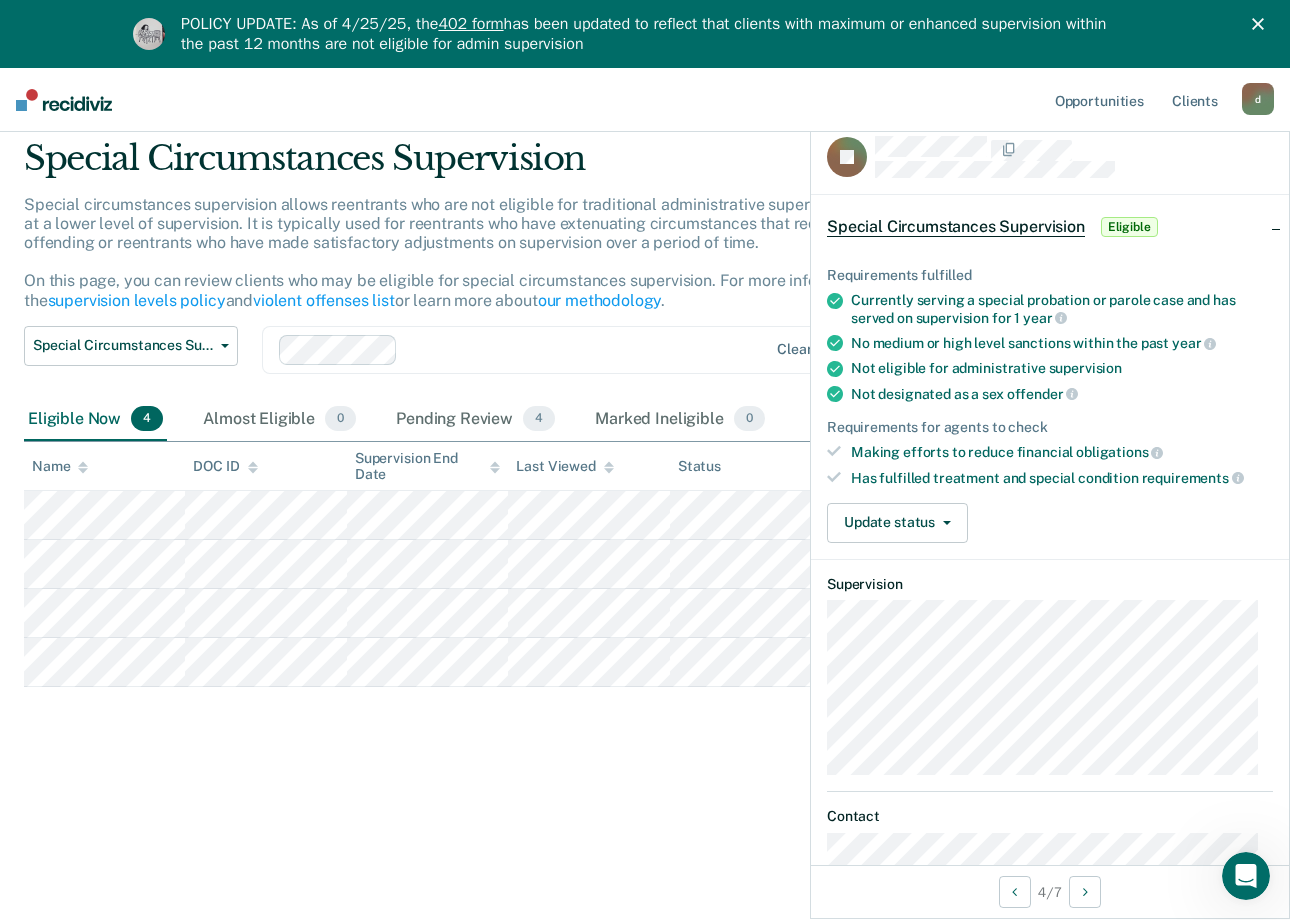 scroll, scrollTop: 0, scrollLeft: 0, axis: both 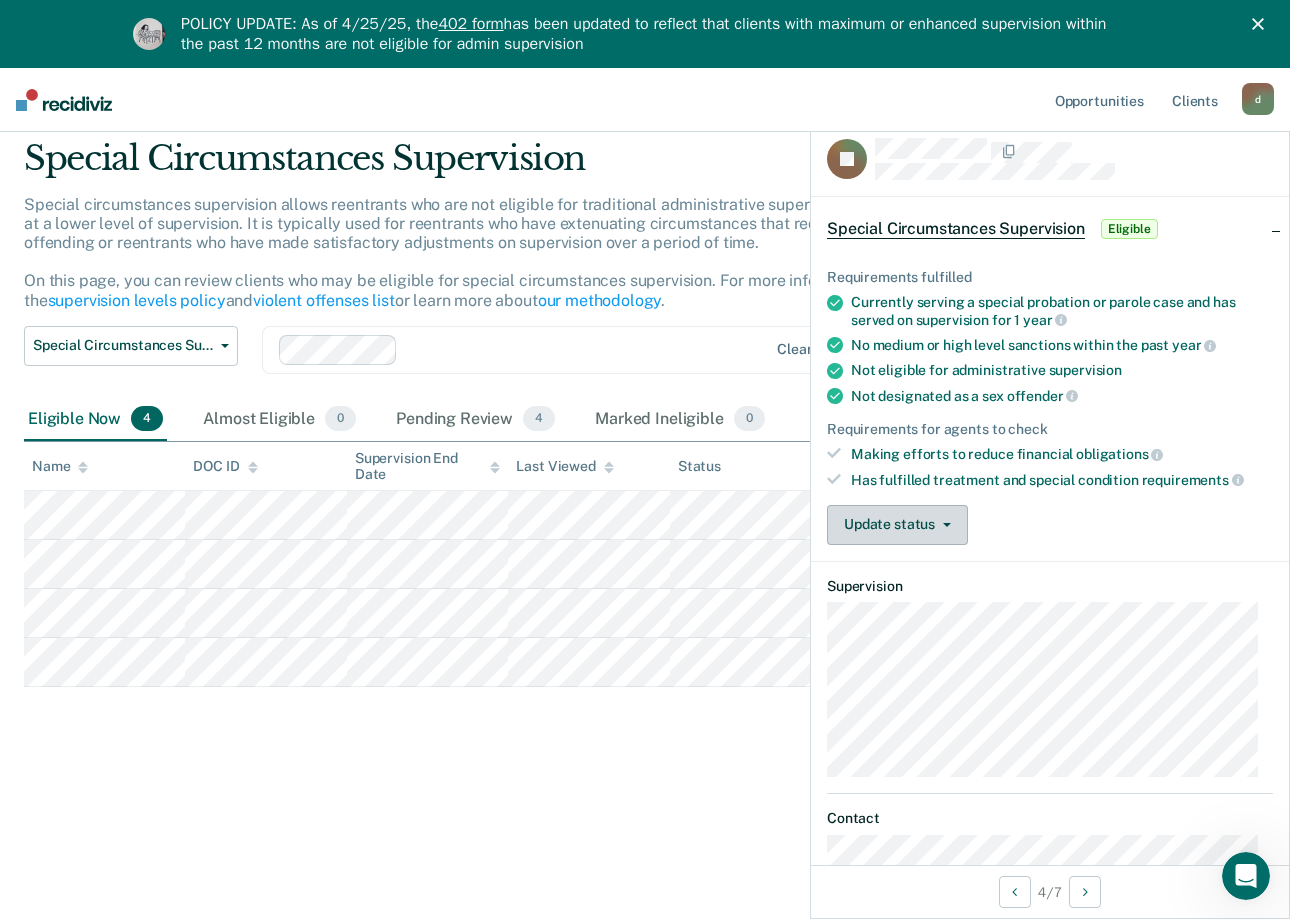 click on "Update status" at bounding box center (897, 525) 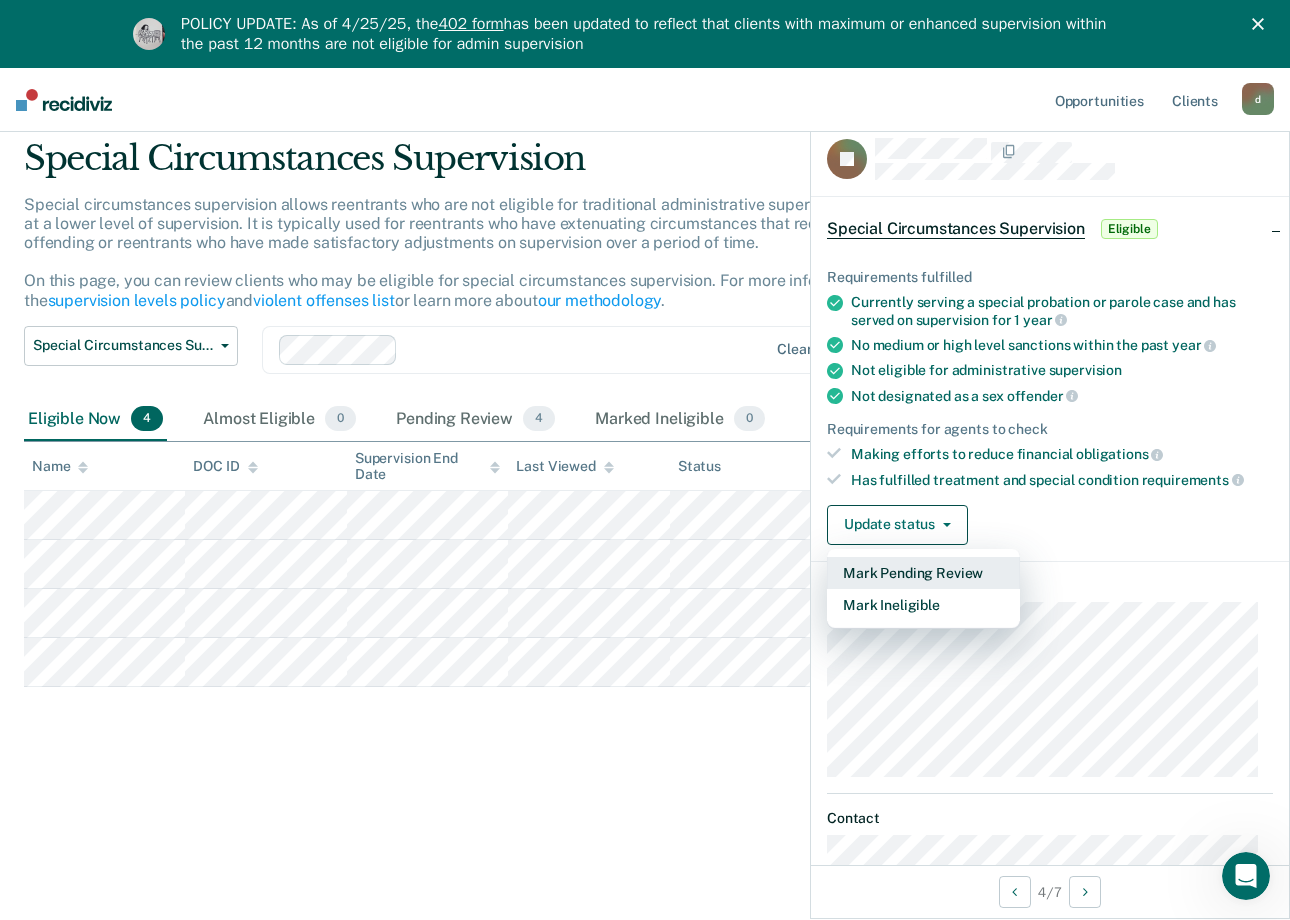 click on "Mark Pending Review" at bounding box center [923, 573] 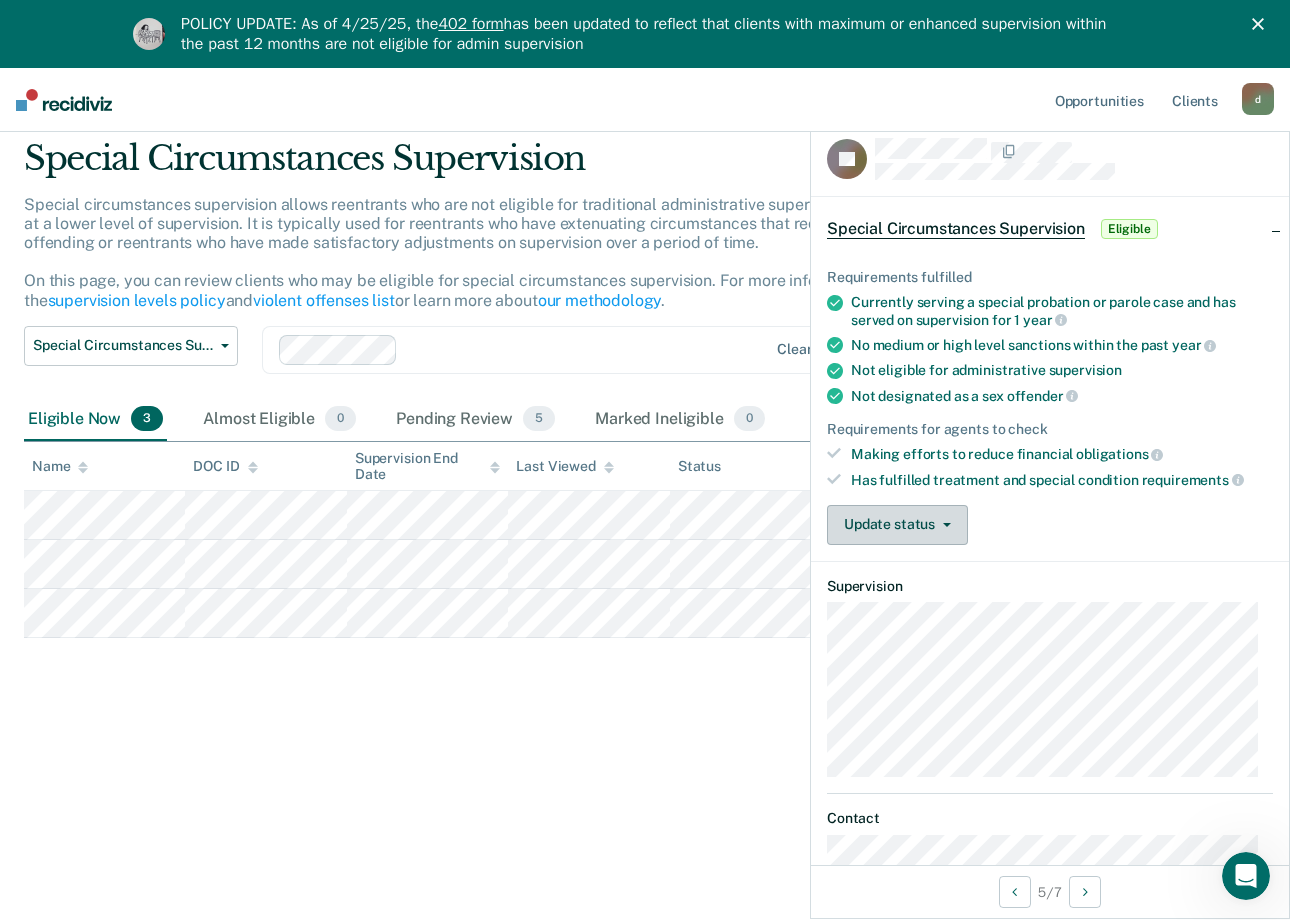click on "Update status" at bounding box center (897, 525) 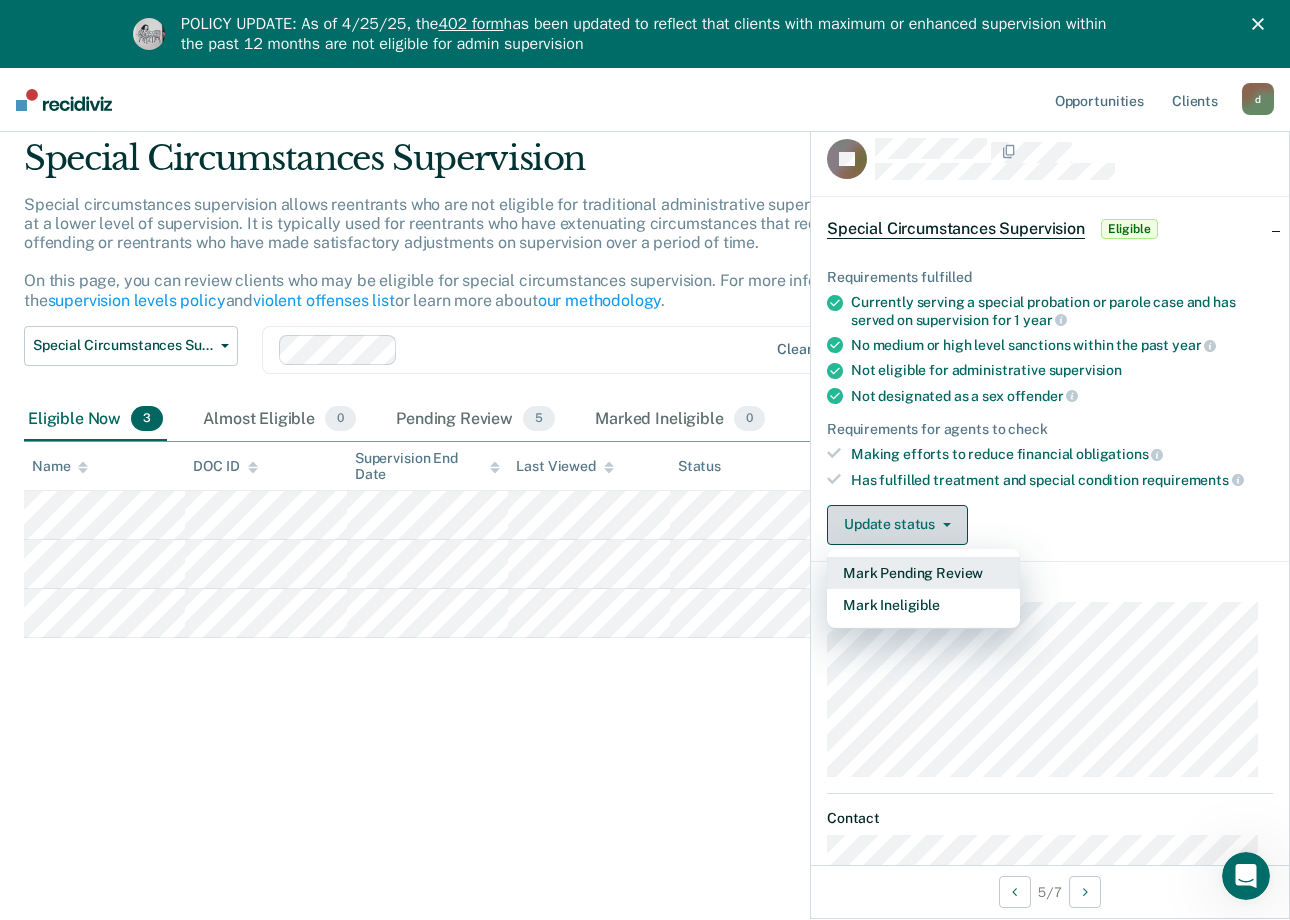 click on "Mark Pending Review" at bounding box center [923, 573] 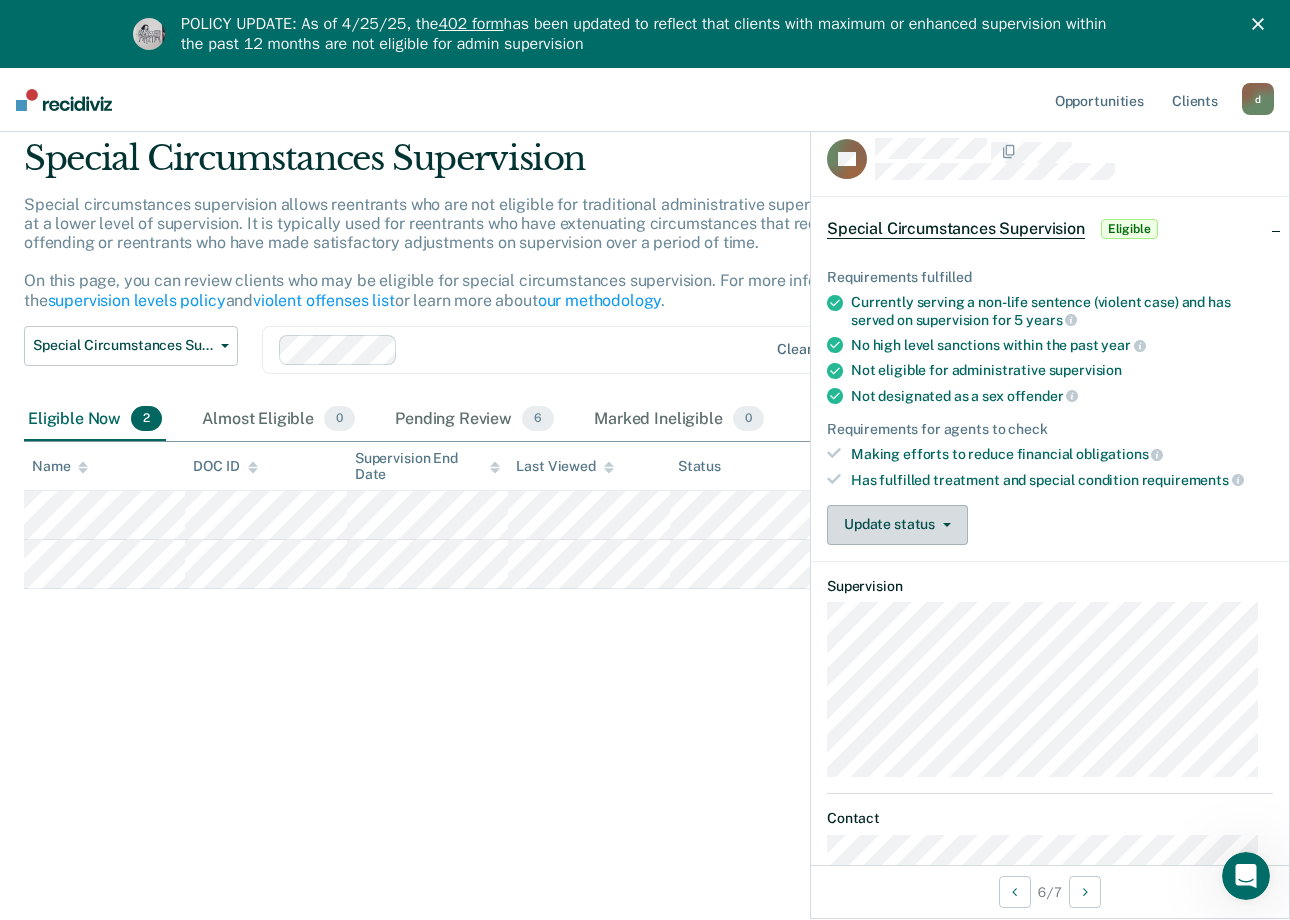 click at bounding box center (943, 525) 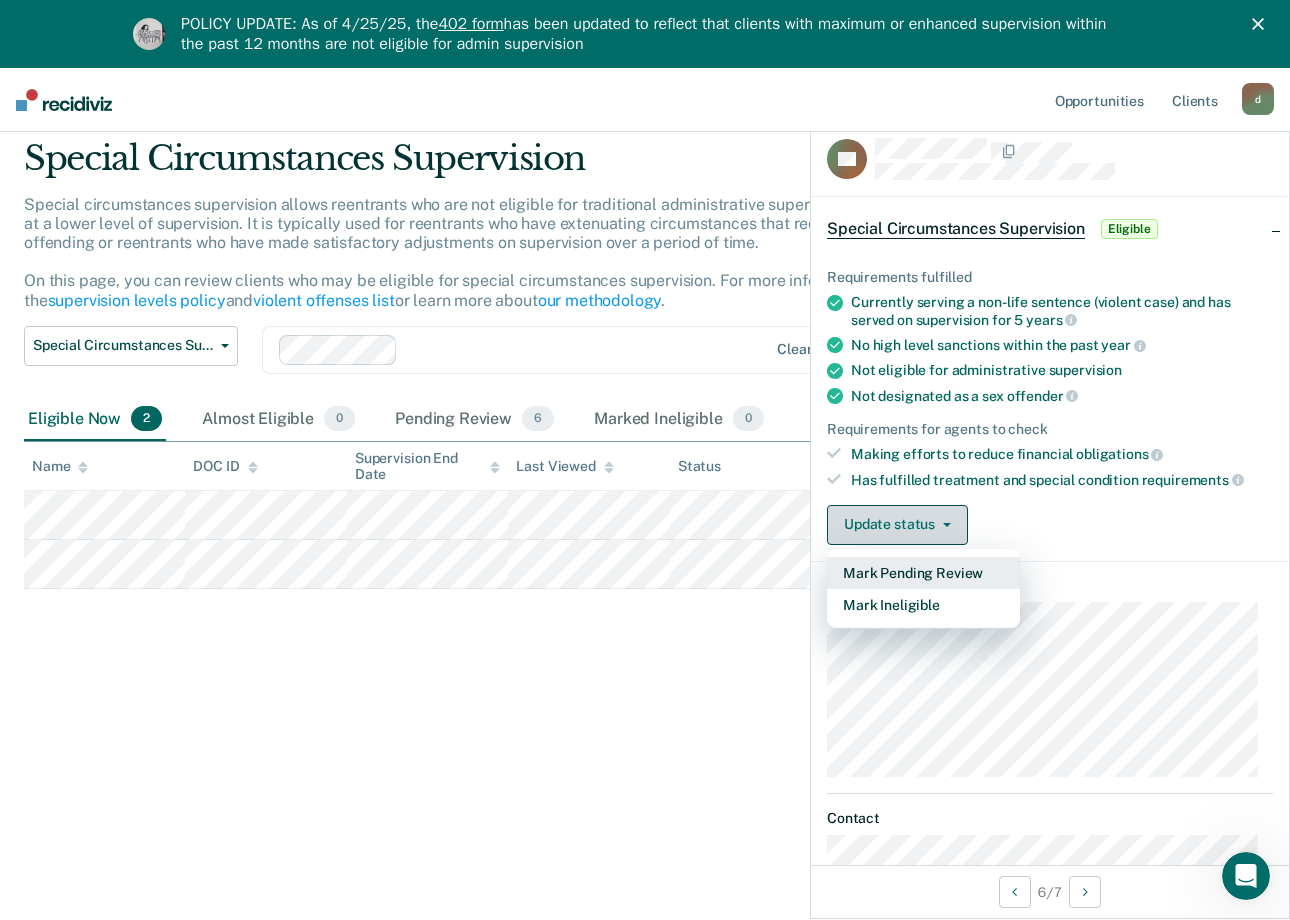 click on "Mark Pending Review" at bounding box center [923, 573] 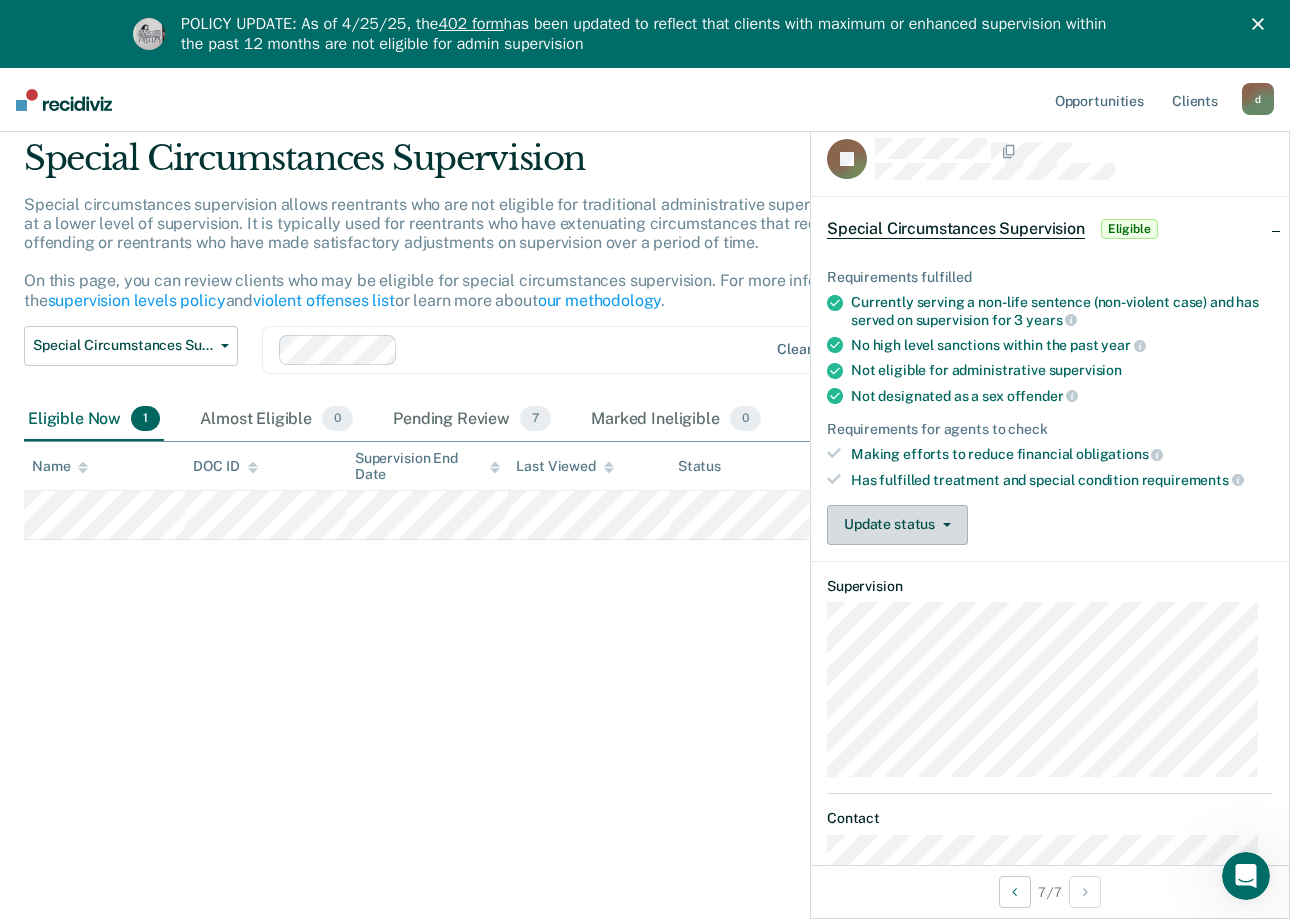 click 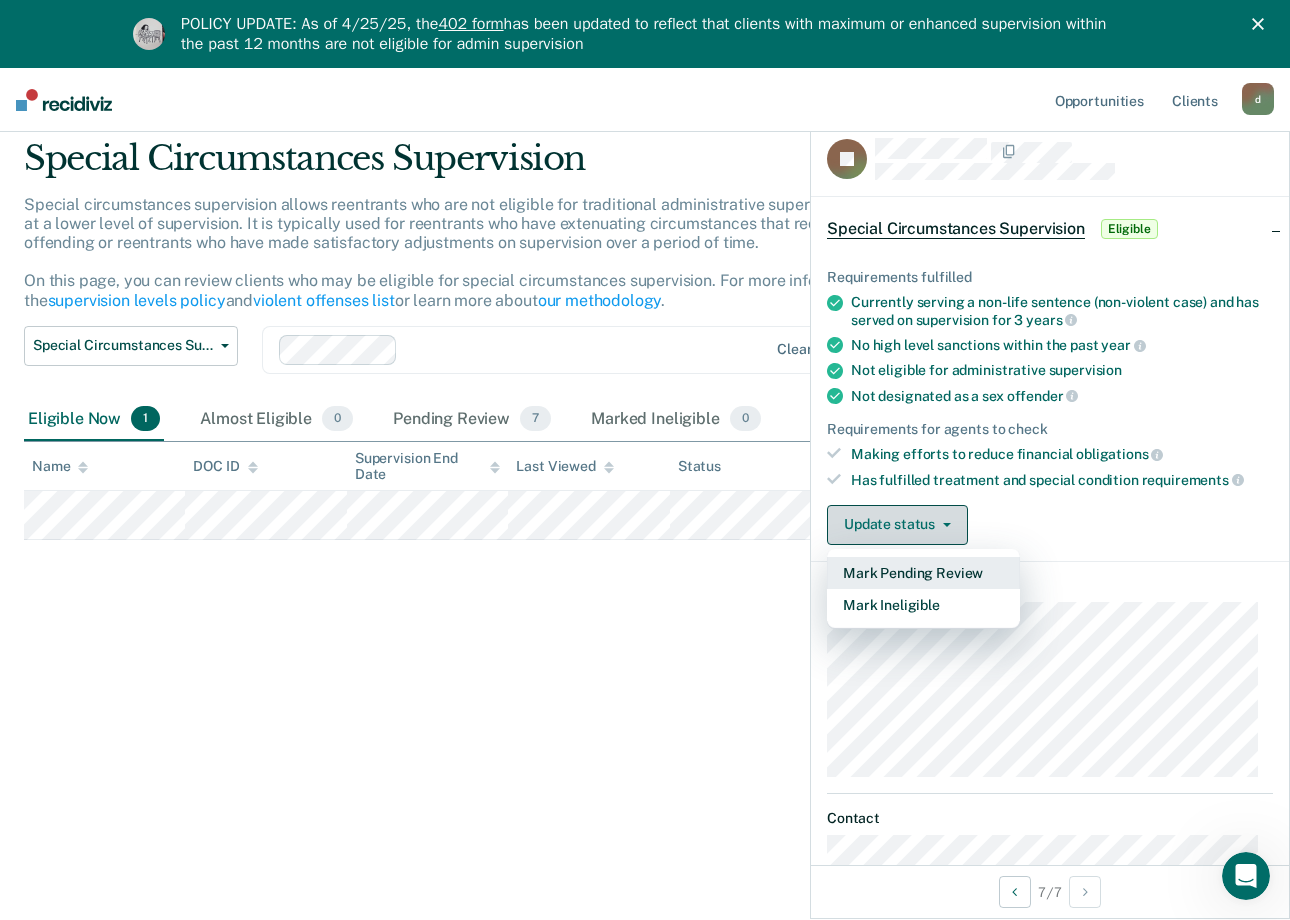 click on "Mark Pending Review" at bounding box center (923, 573) 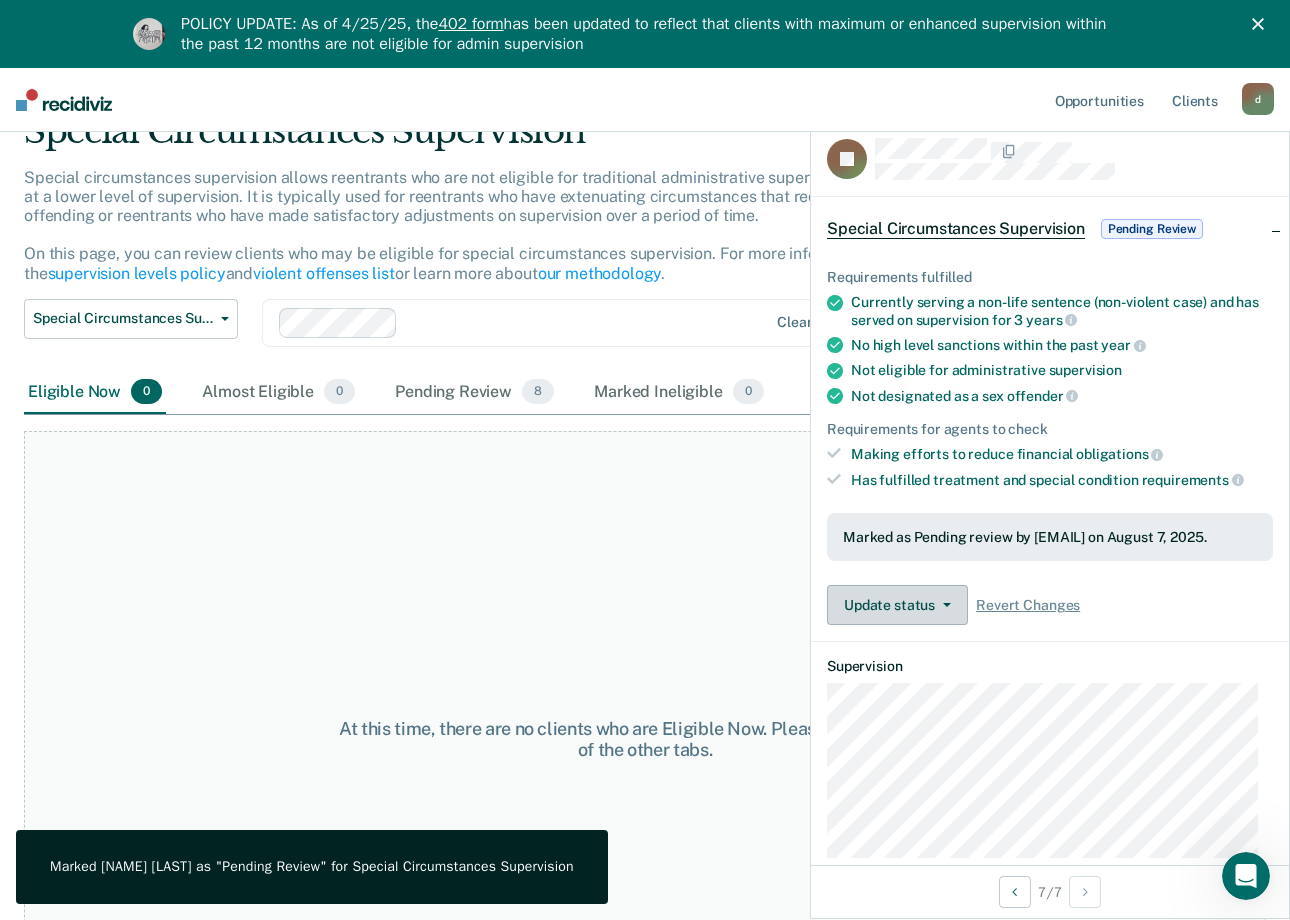 scroll, scrollTop: 0, scrollLeft: 0, axis: both 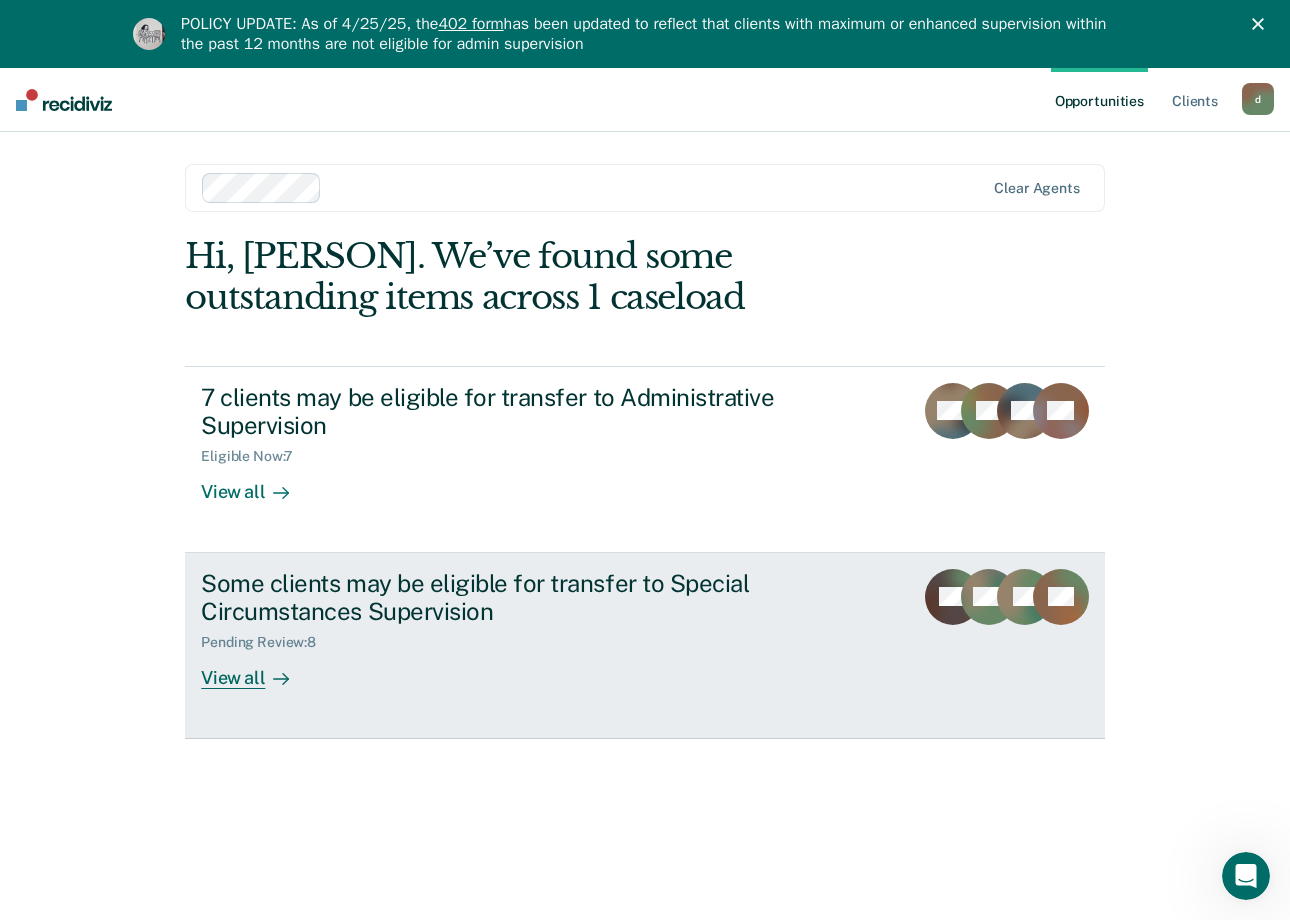 click on "Some clients may be eligible for transfer to Special Circumstances Supervision Pending Review : 8 View all CH MG RL CD" at bounding box center (645, 646) 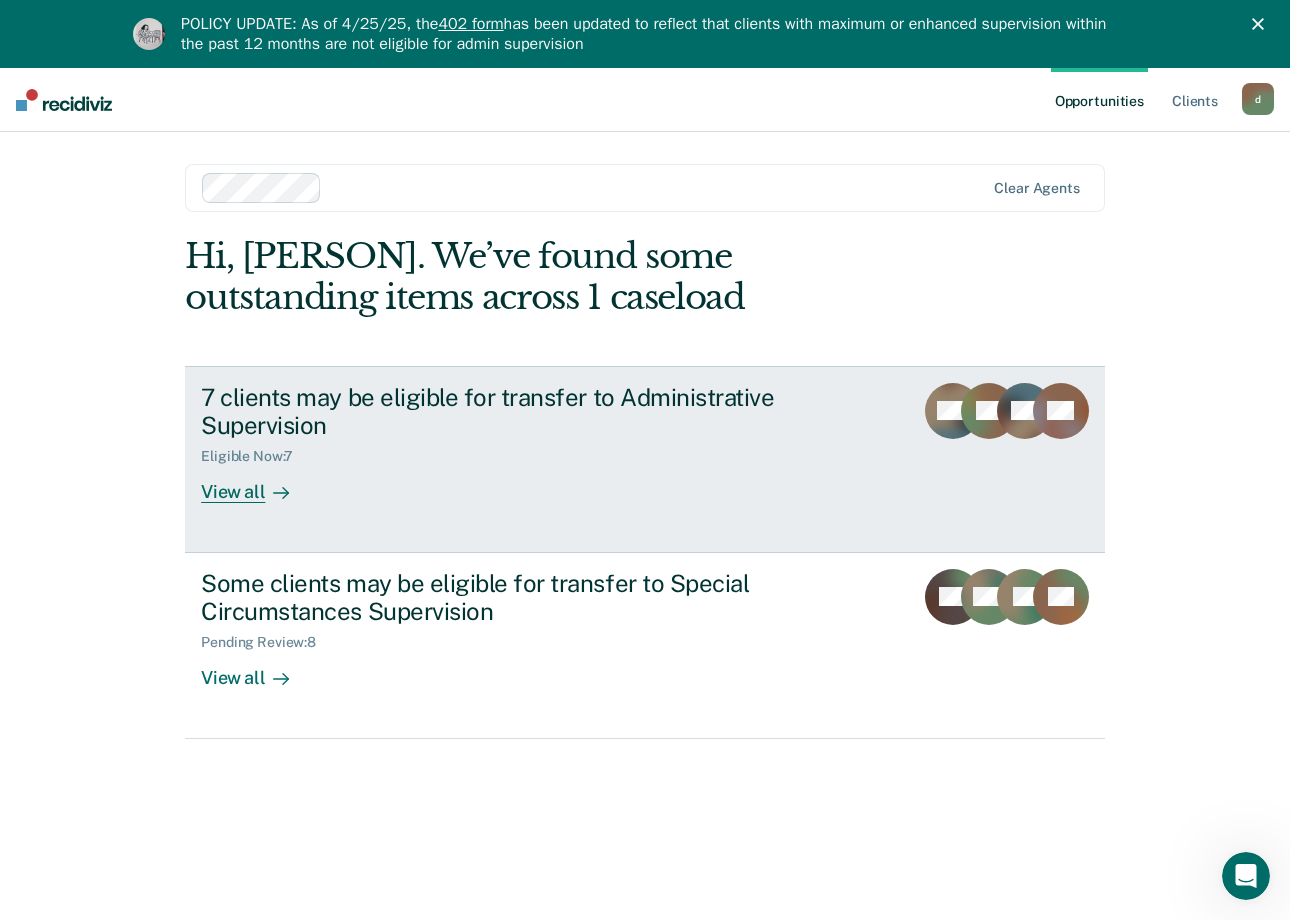 click on "7 clients may be eligible for transfer to Administrative Supervision" at bounding box center (549, 412) 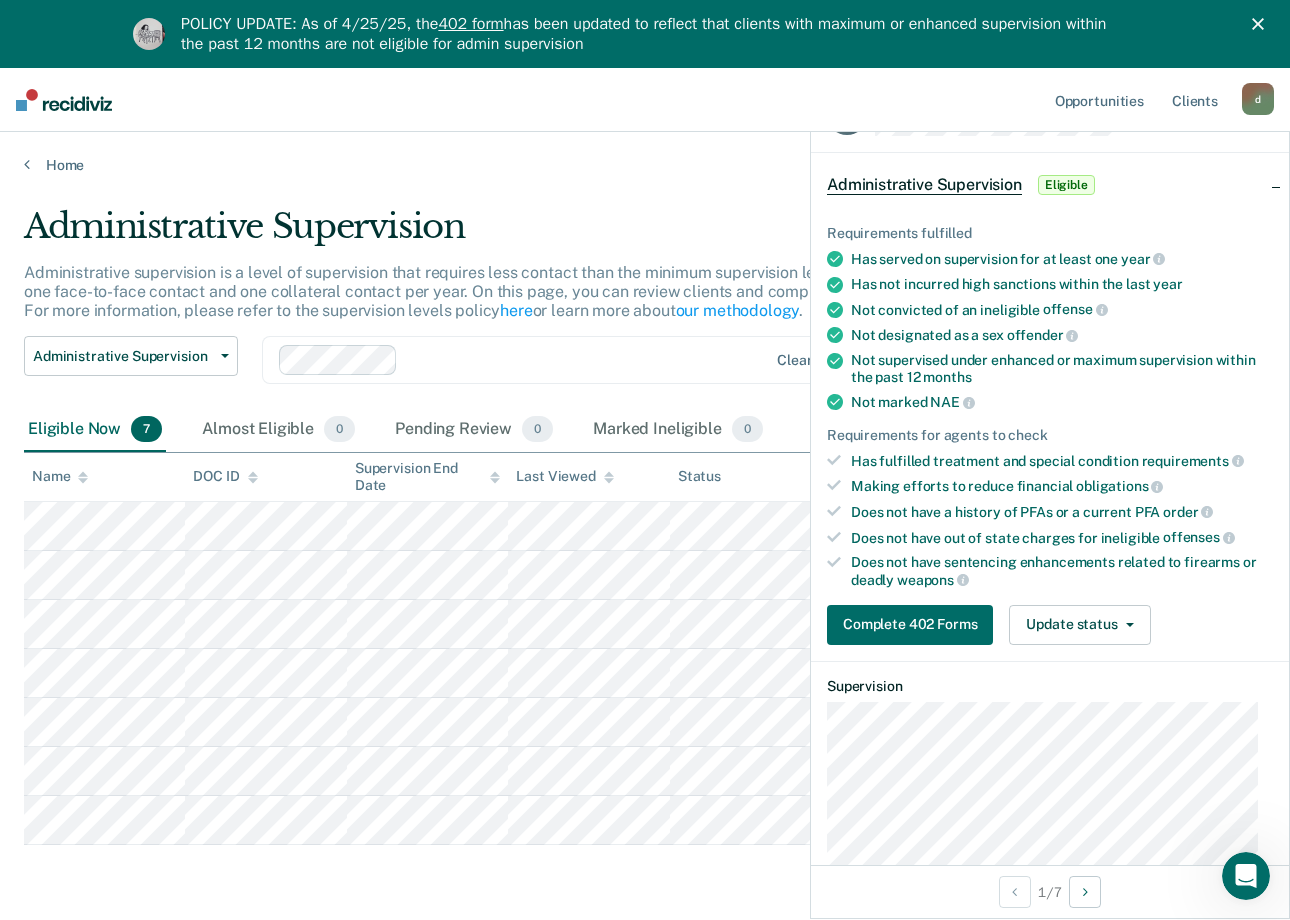 scroll, scrollTop: 53, scrollLeft: 0, axis: vertical 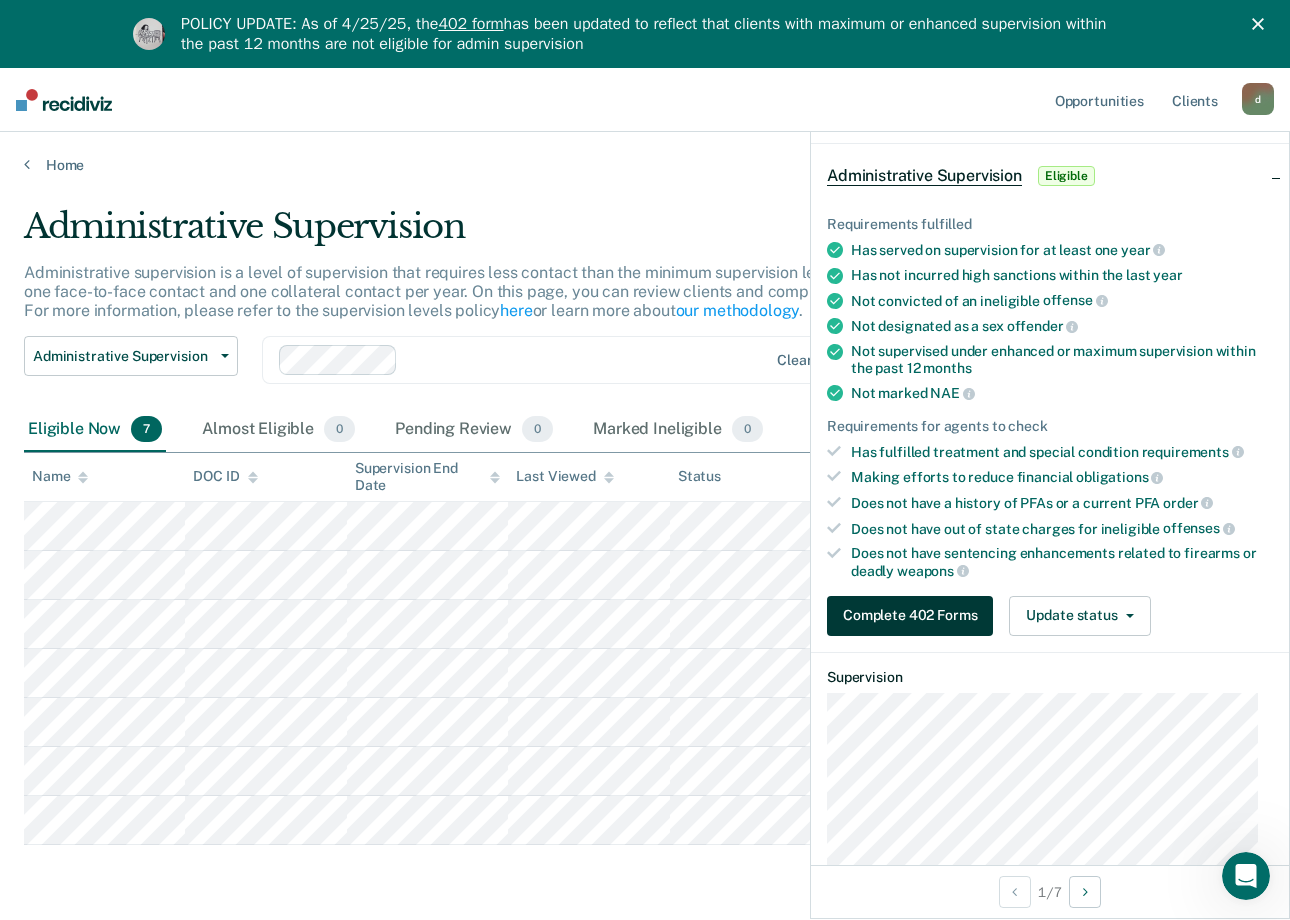 click on "Complete 402 Forms" at bounding box center (910, 616) 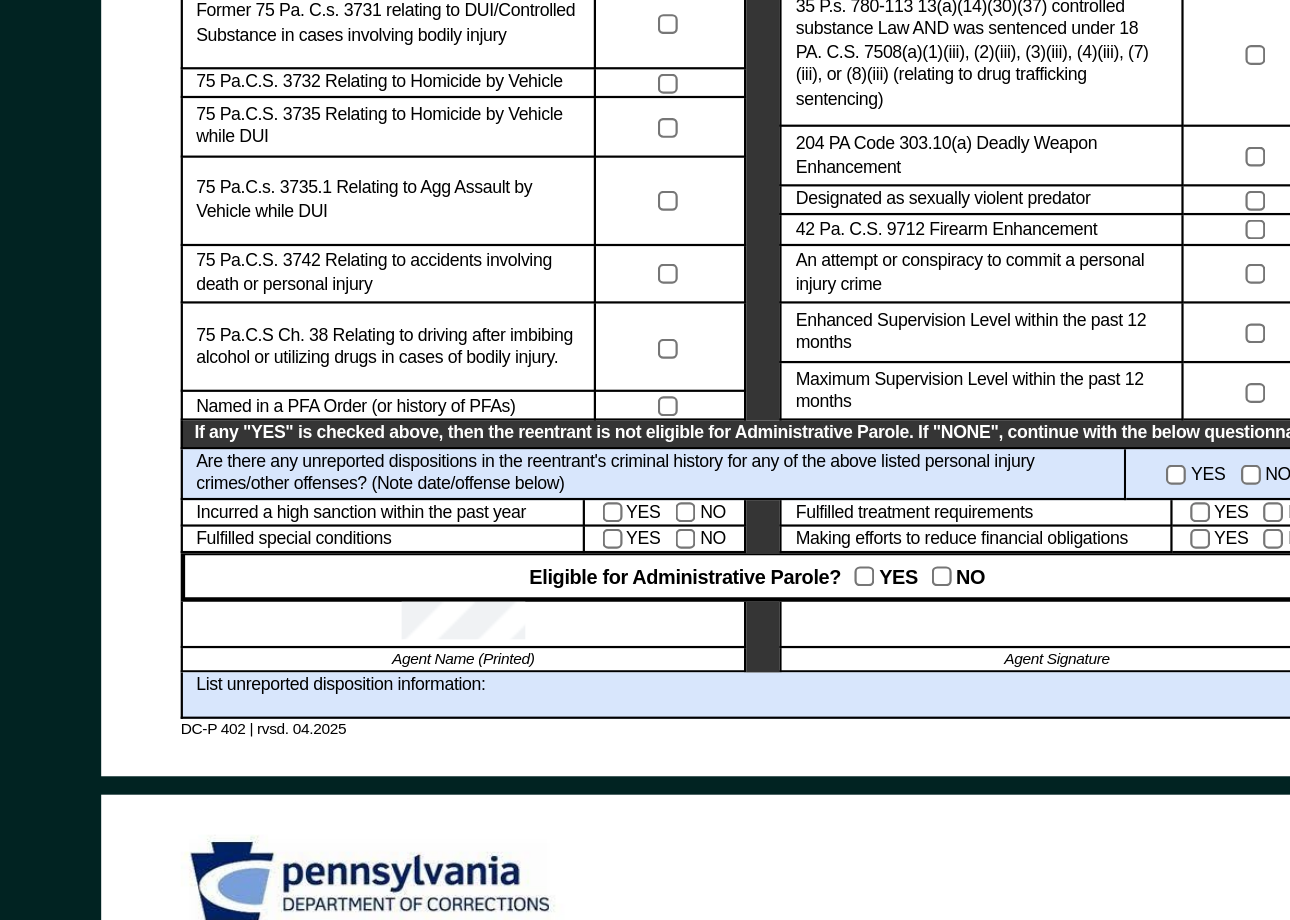 scroll, scrollTop: 366, scrollLeft: 0, axis: vertical 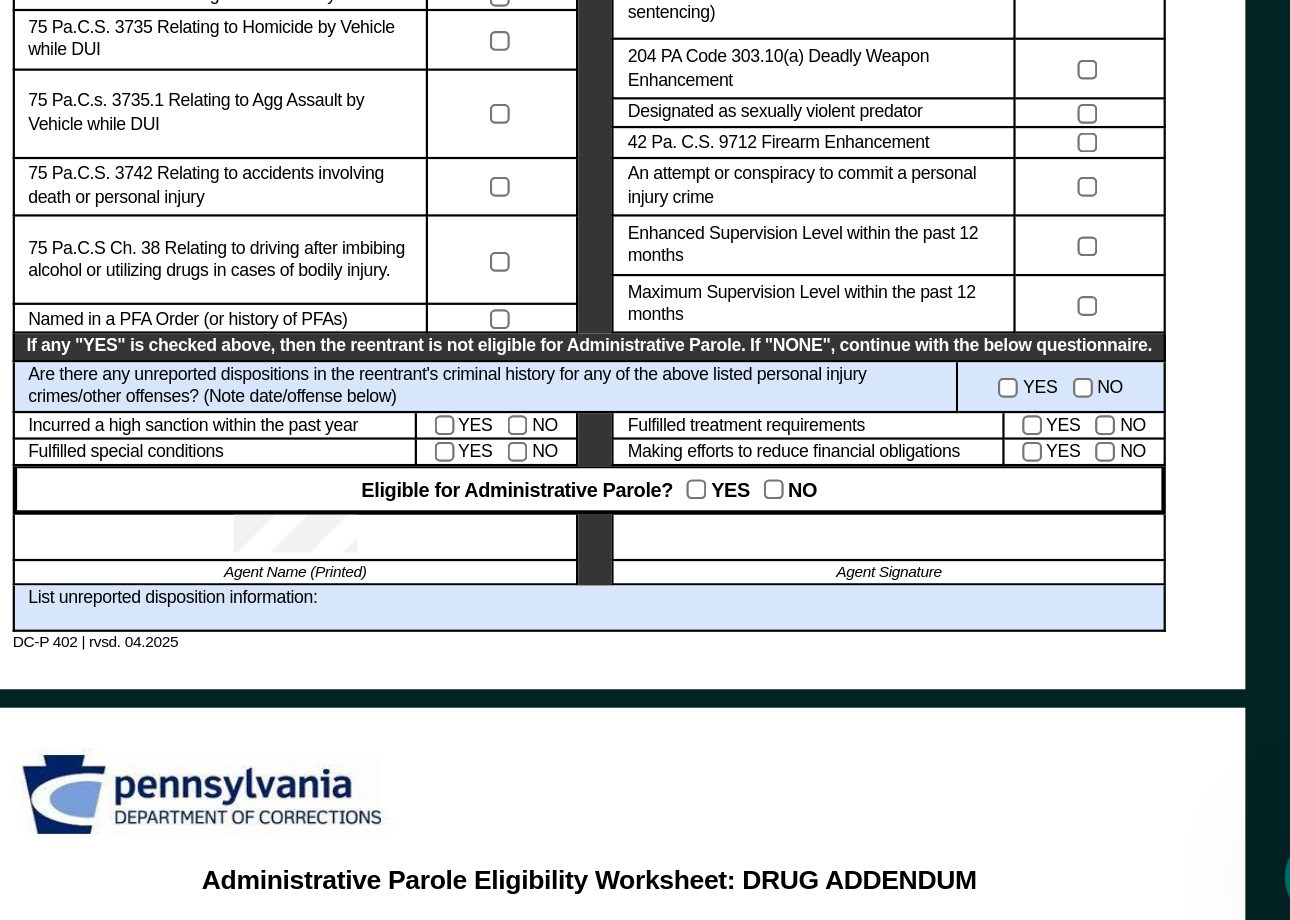 click at bounding box center [1007, 692] 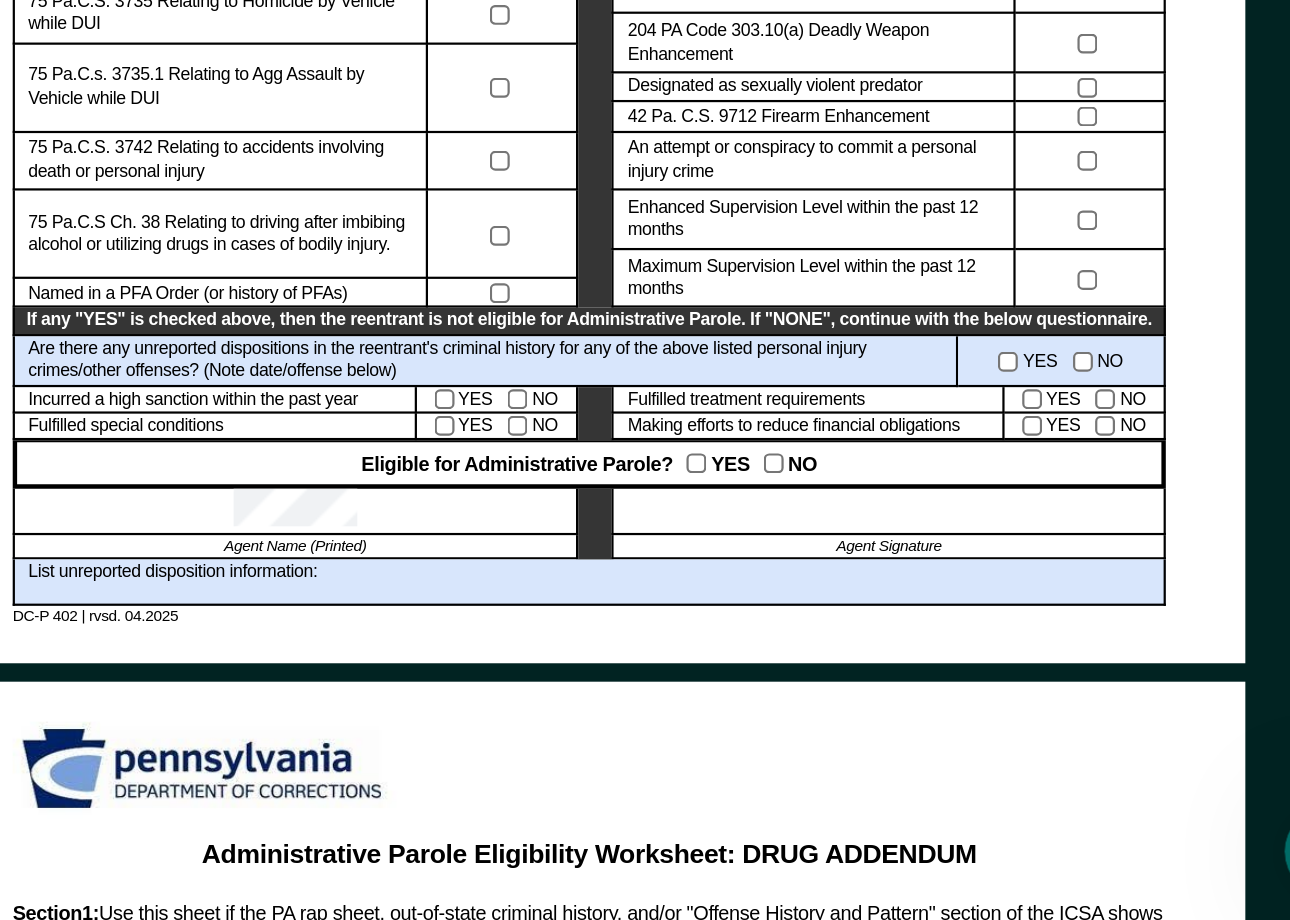 click at bounding box center (1007, 692) 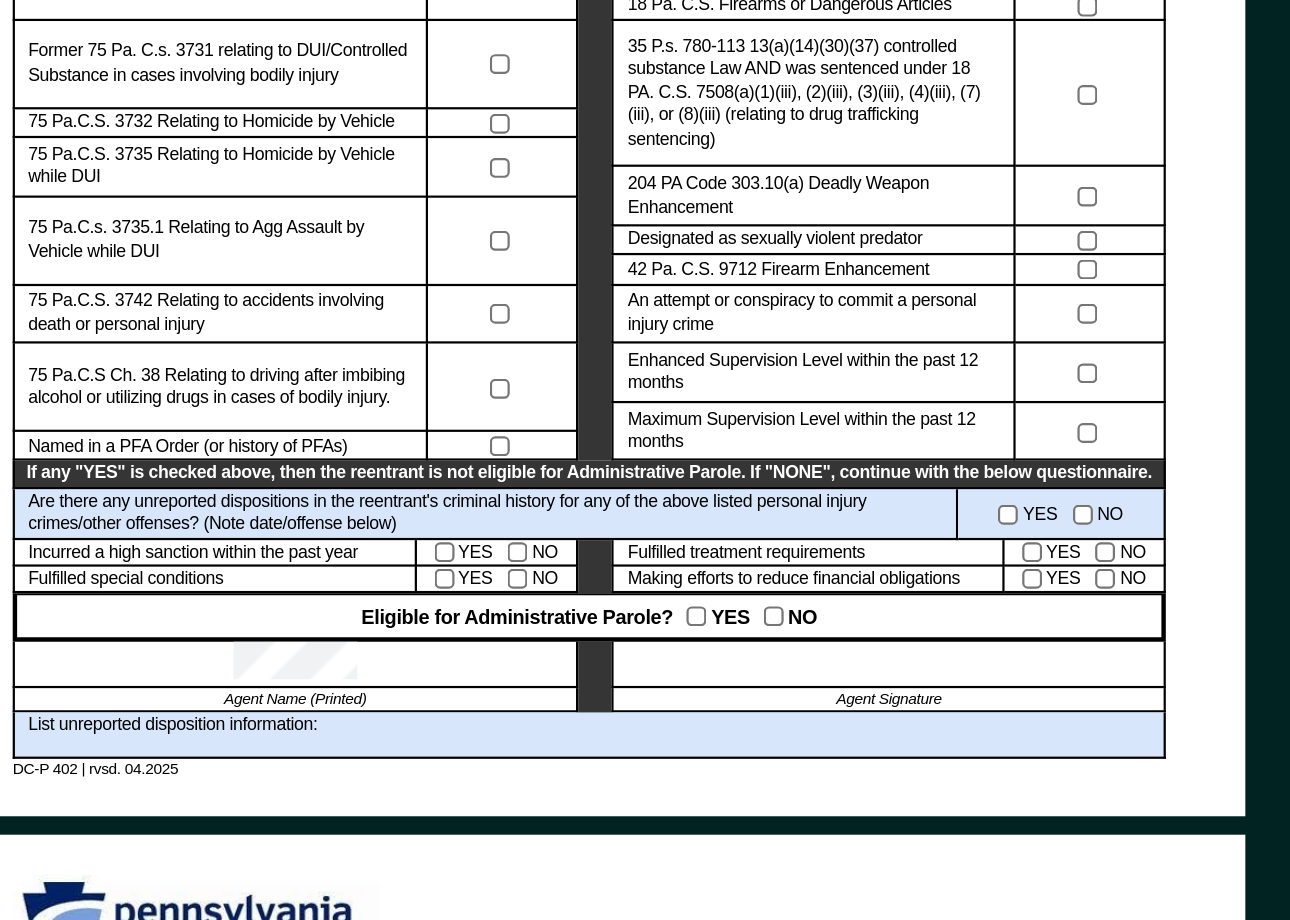 click on "List unreported disposition information:" at bounding box center (845, 731) 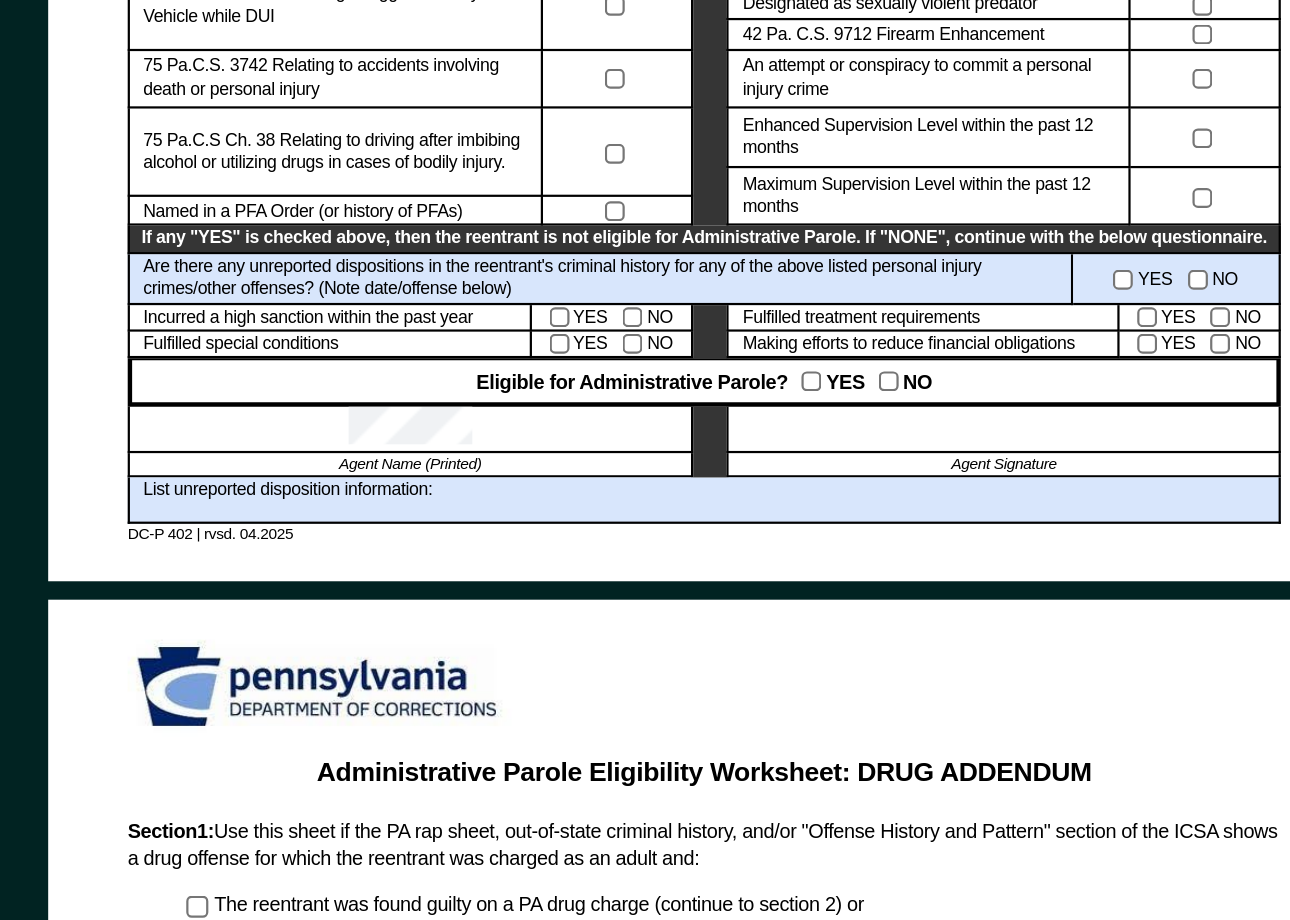 scroll, scrollTop: 468, scrollLeft: 0, axis: vertical 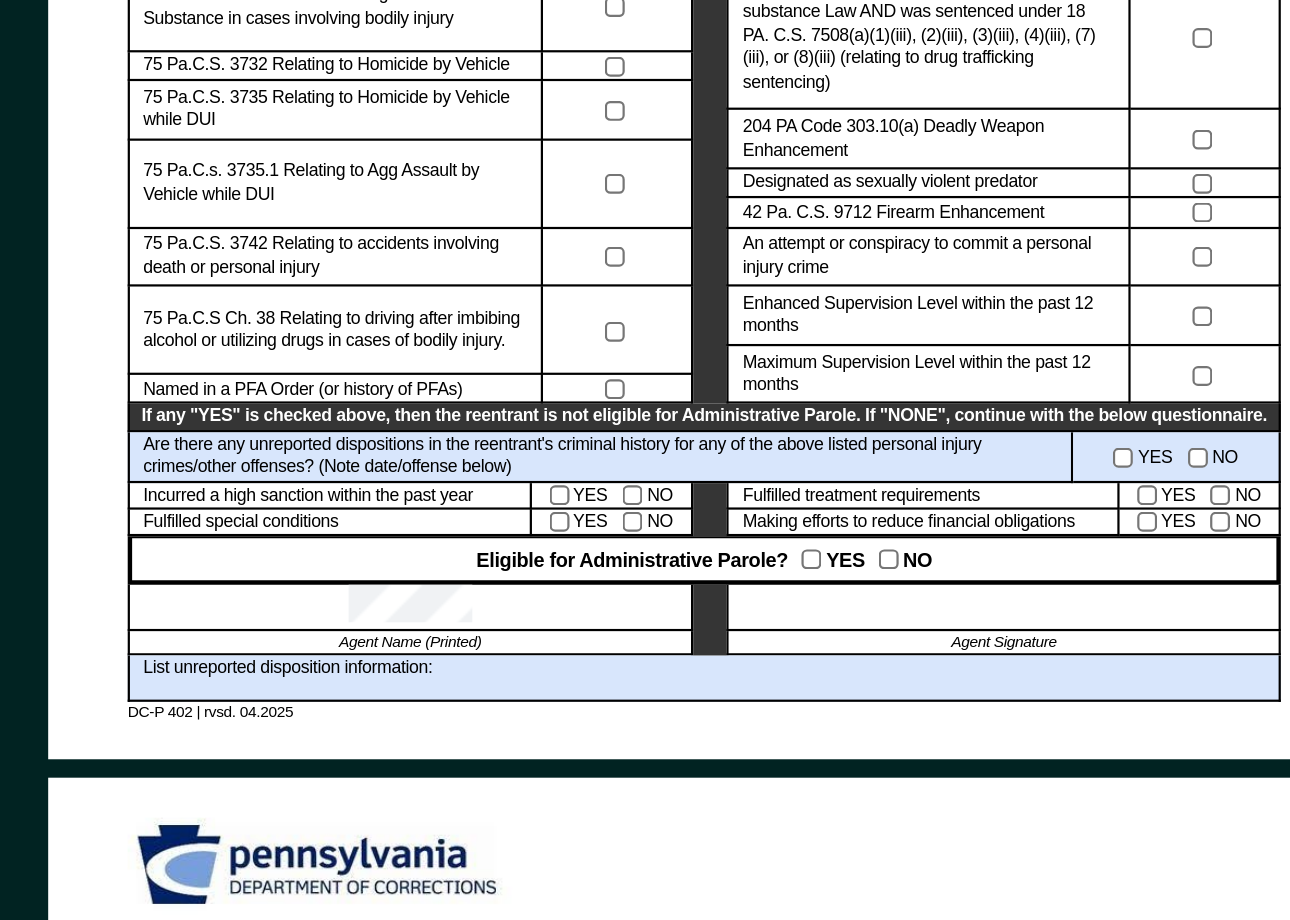 click at bounding box center [1007, 655] 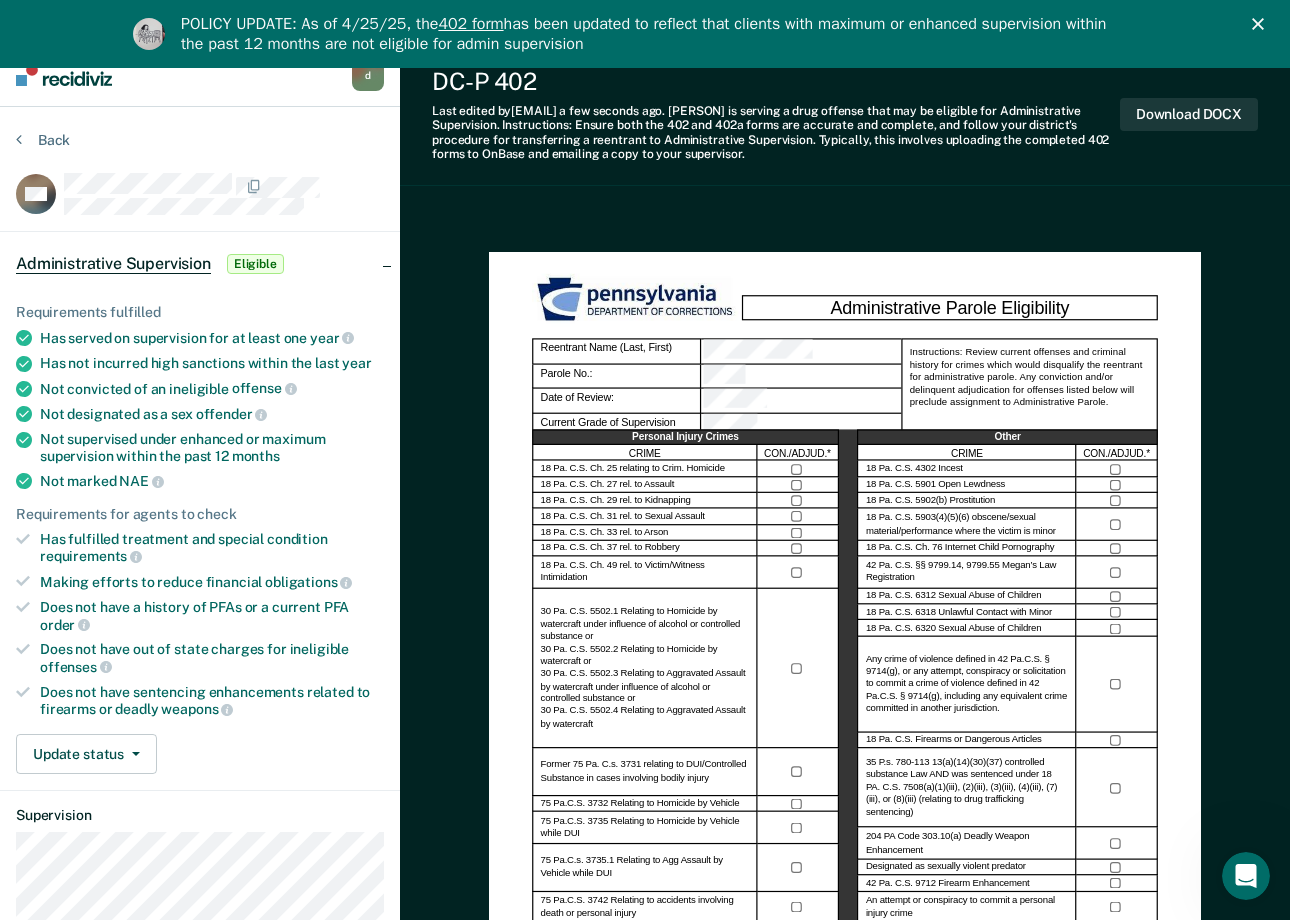 scroll, scrollTop: 0, scrollLeft: 0, axis: both 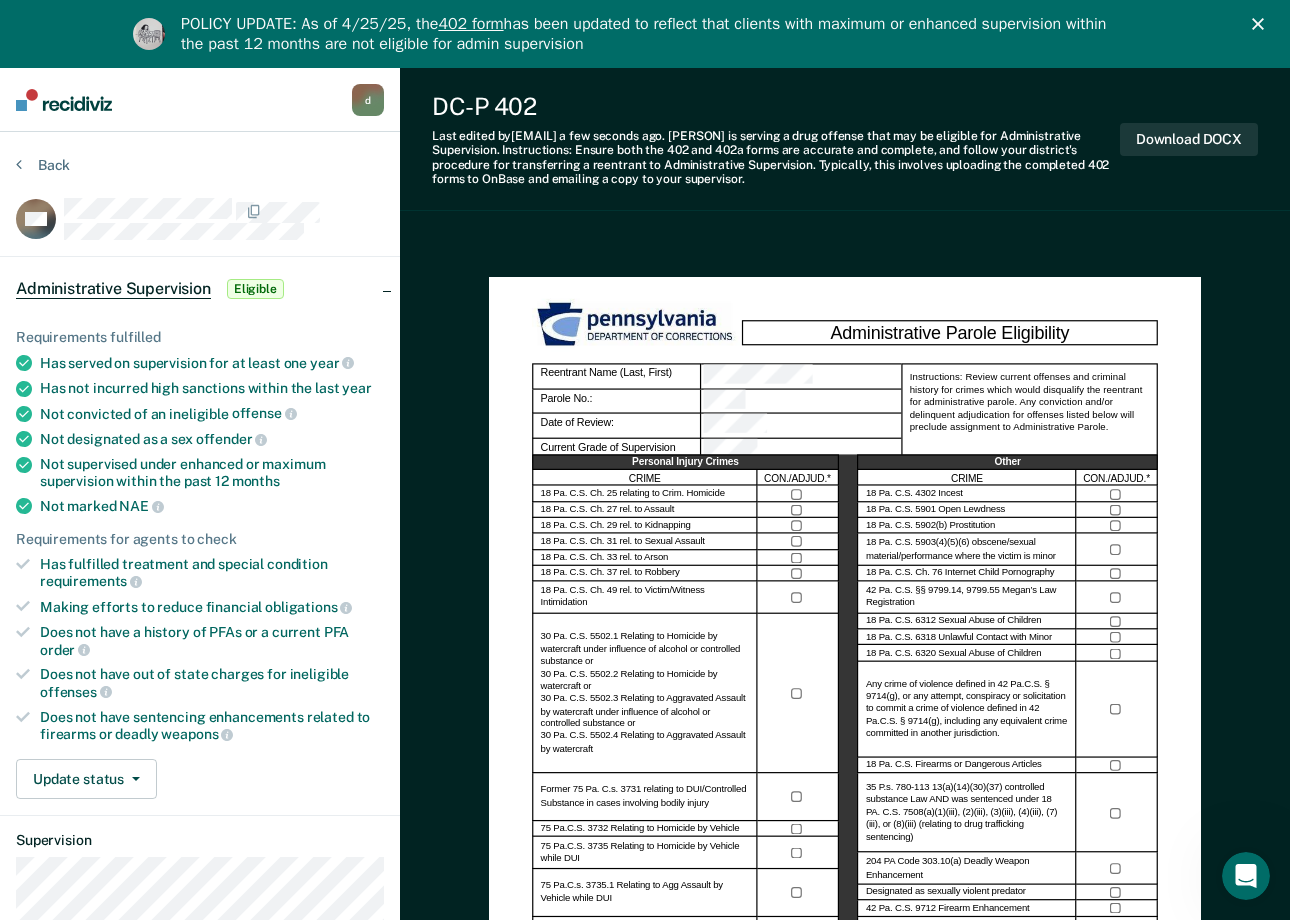 click on "Eligible" at bounding box center [255, 289] 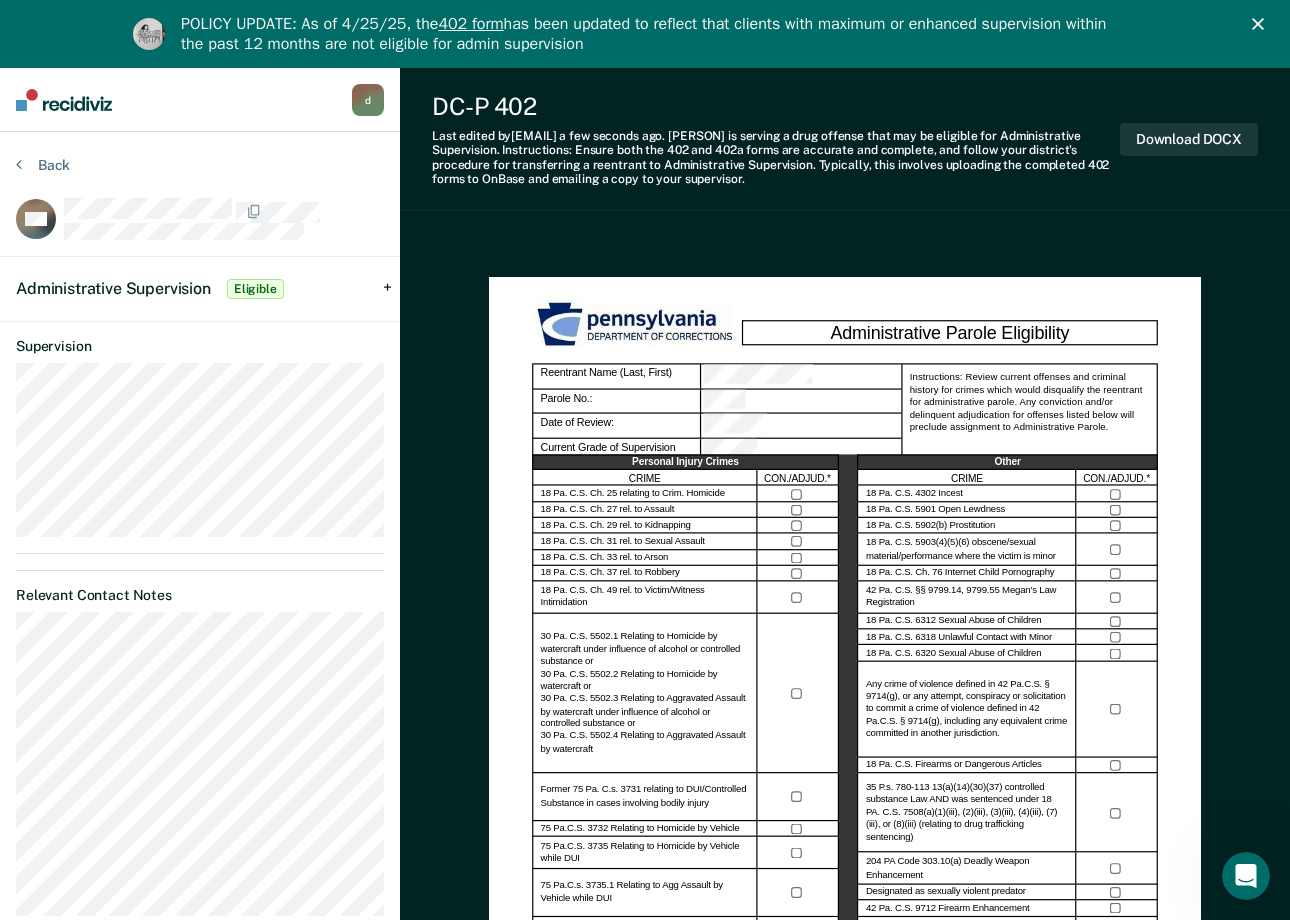 click on "Eligible" at bounding box center [255, 289] 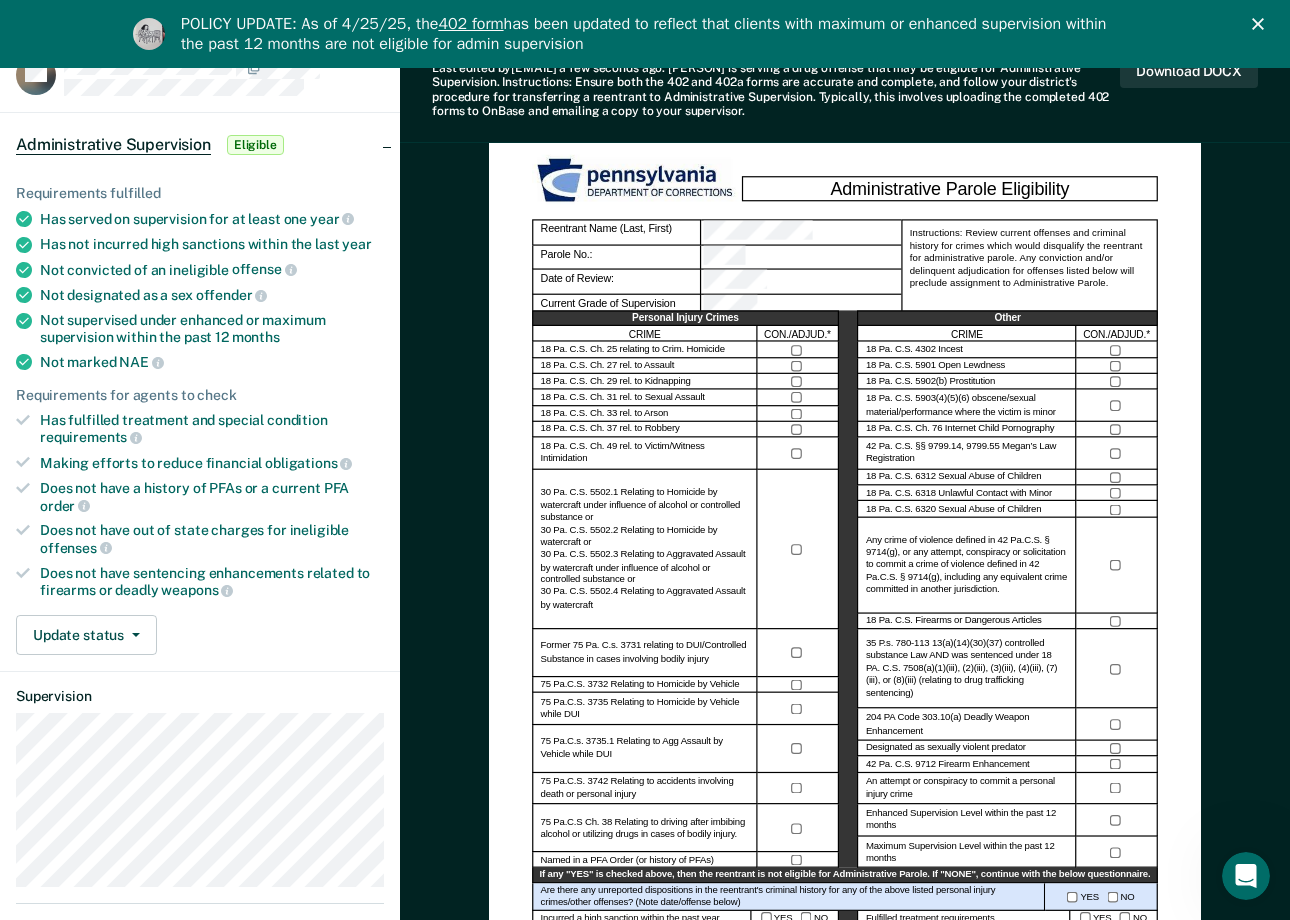 scroll, scrollTop: 162, scrollLeft: 0, axis: vertical 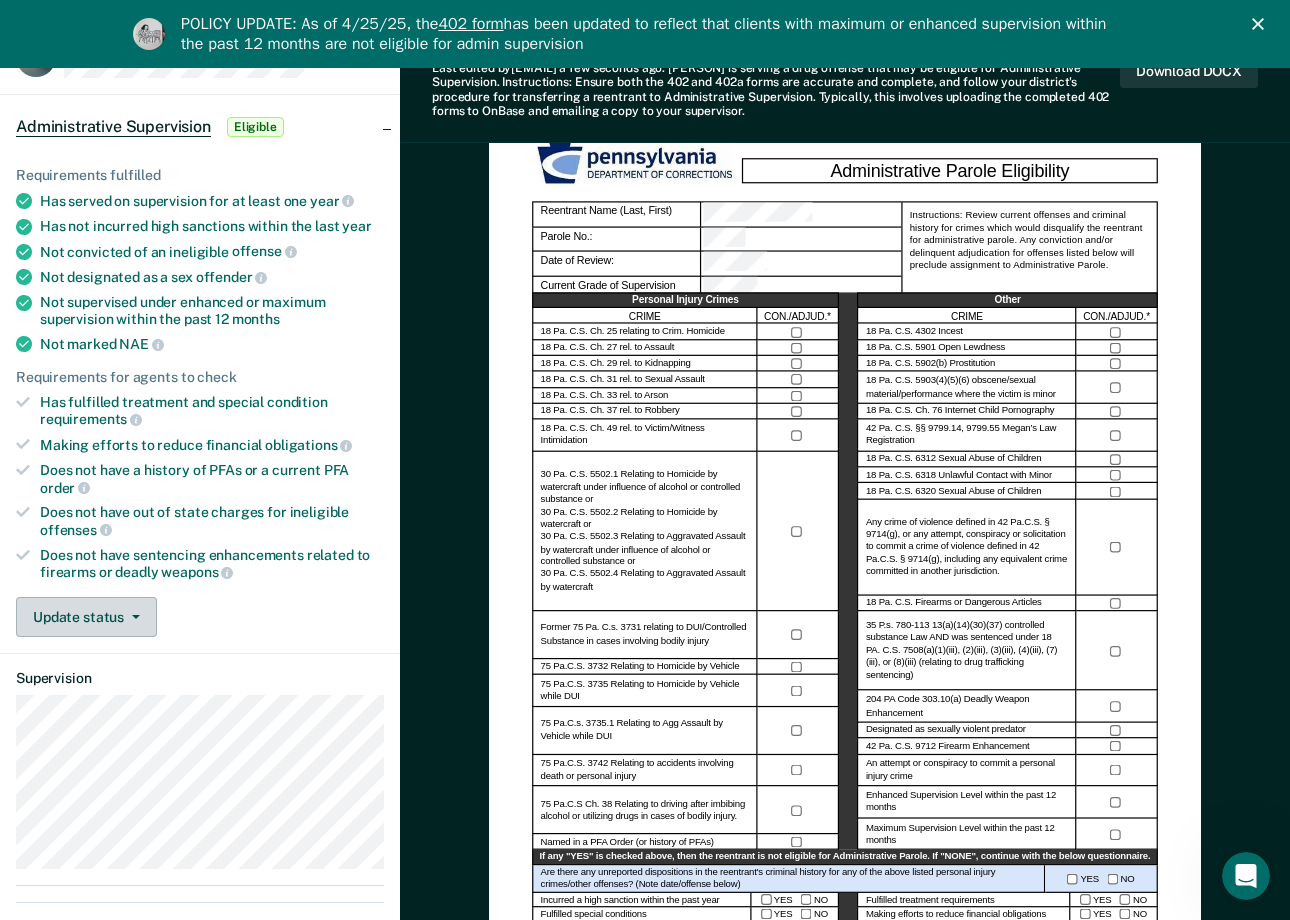 click 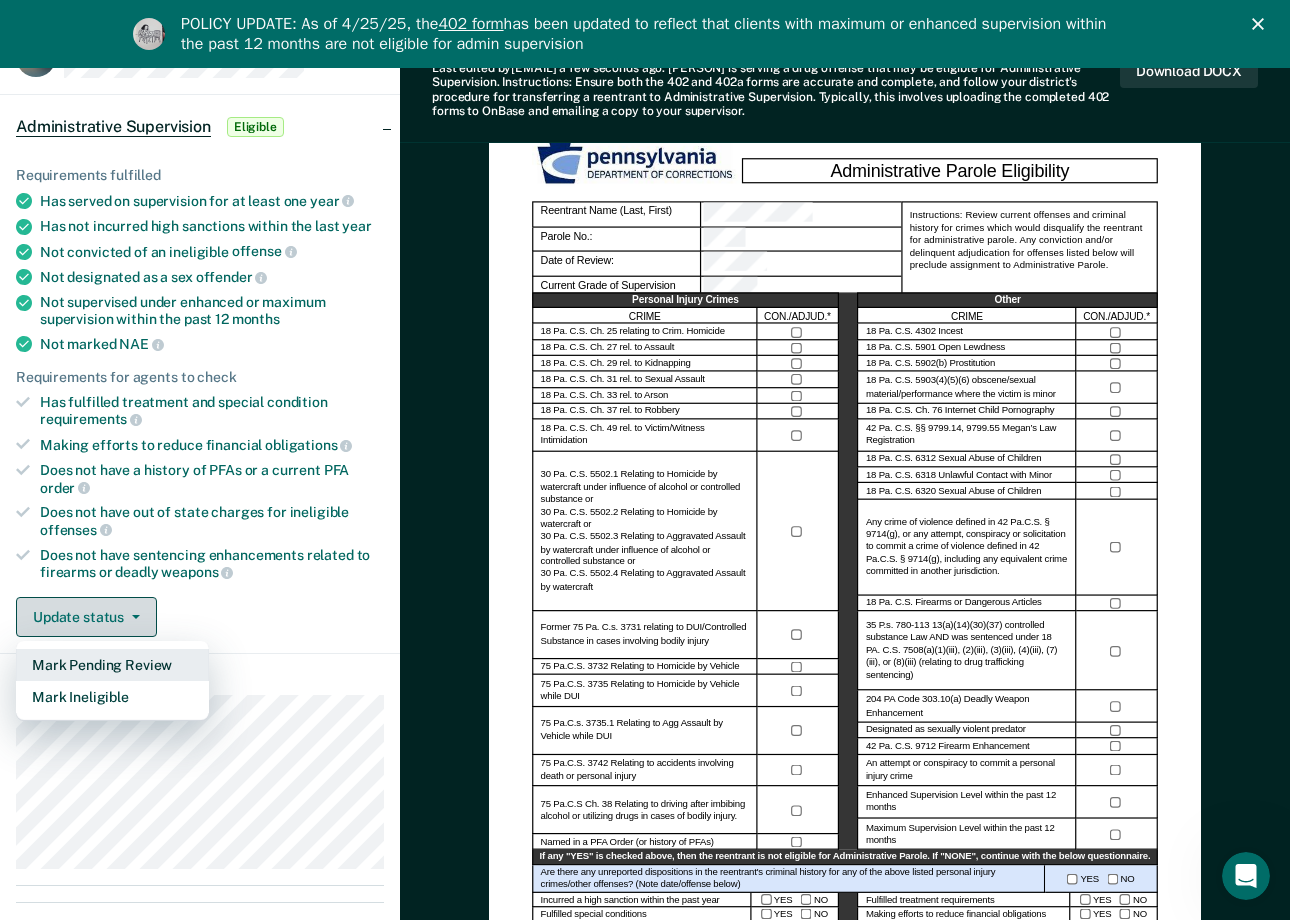 click on "Mark Ineligible" at bounding box center (112, 697) 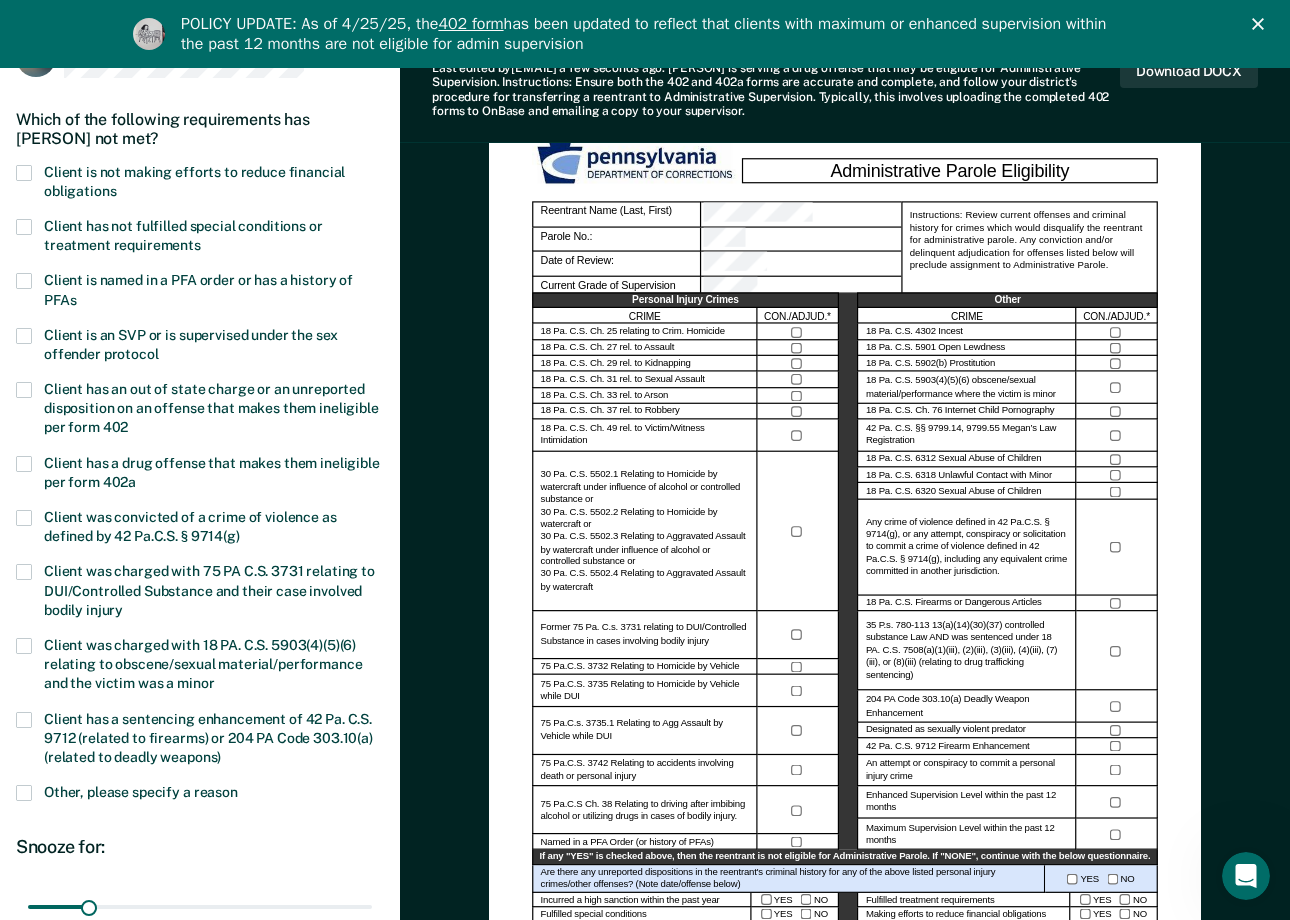 click at bounding box center (24, 464) 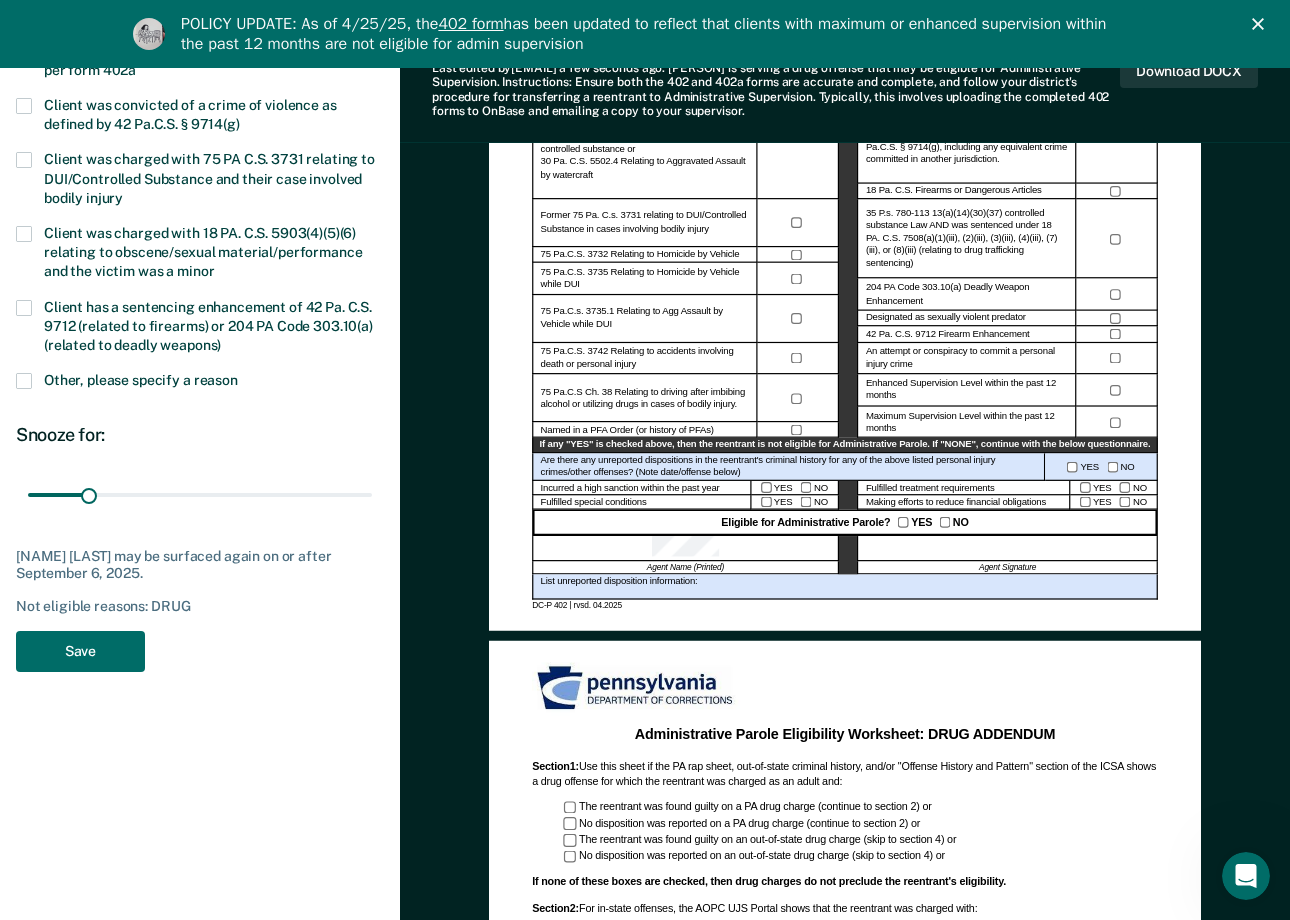 scroll, scrollTop: 587, scrollLeft: 0, axis: vertical 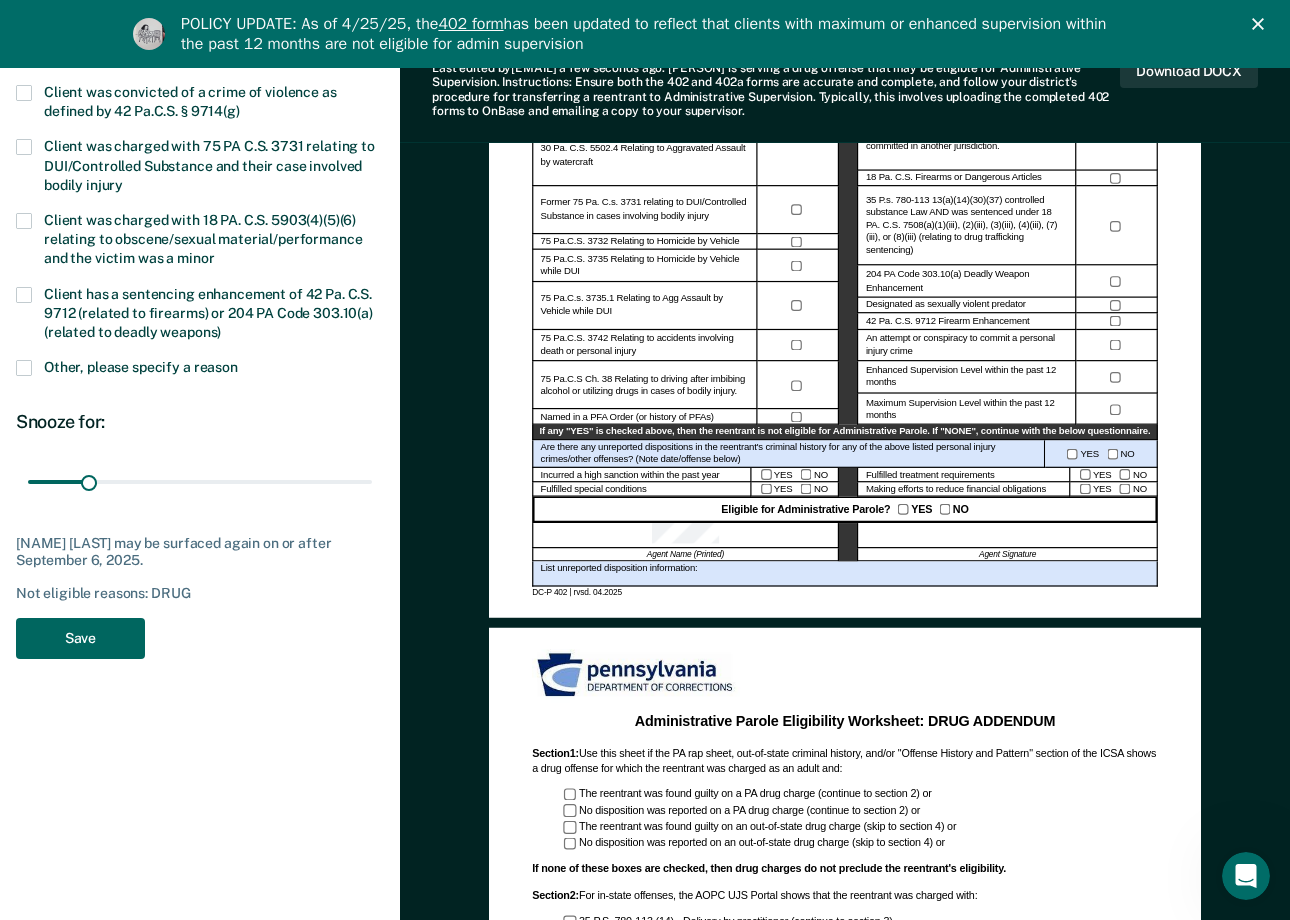 click on "Save" at bounding box center (80, 638) 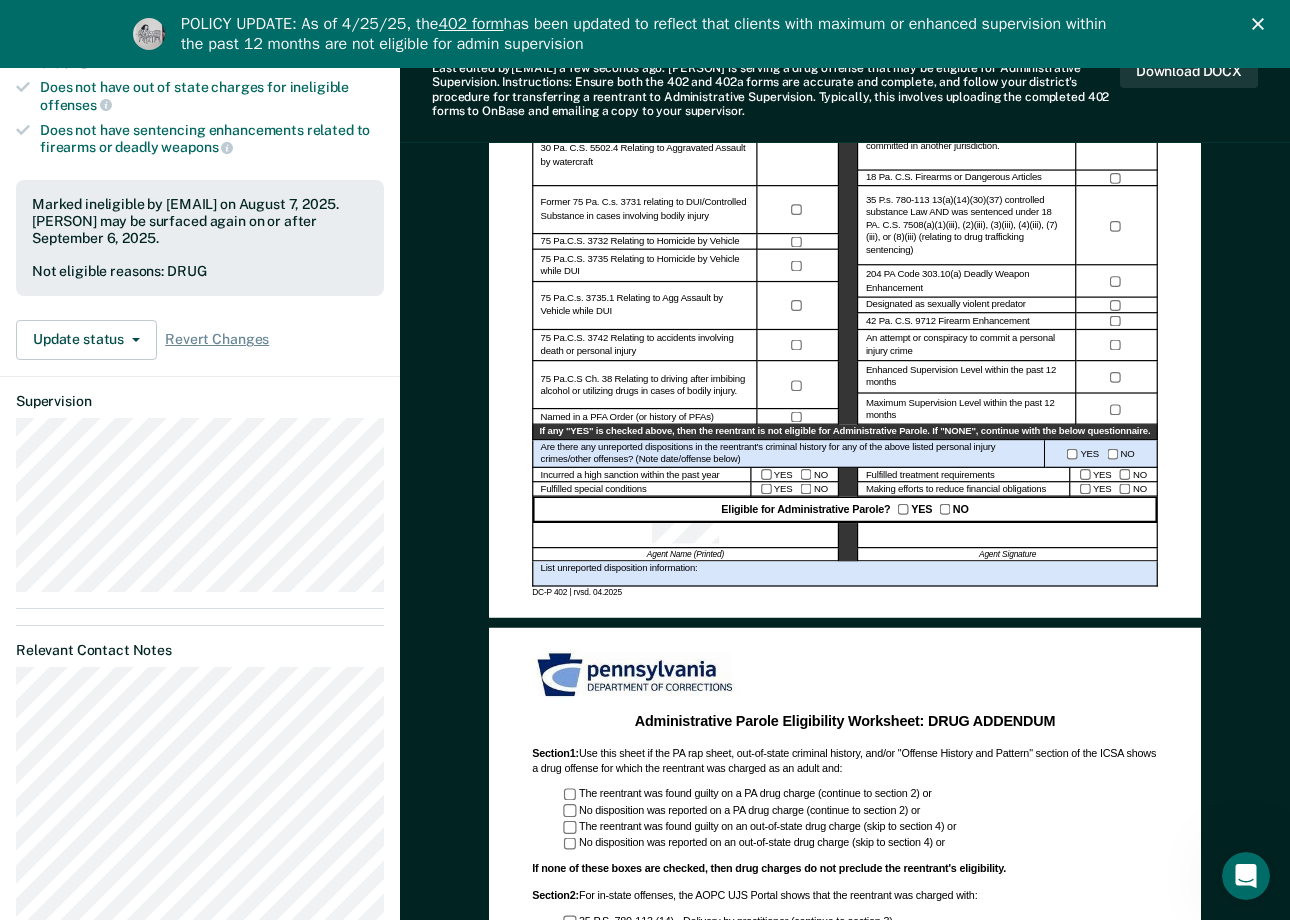 click 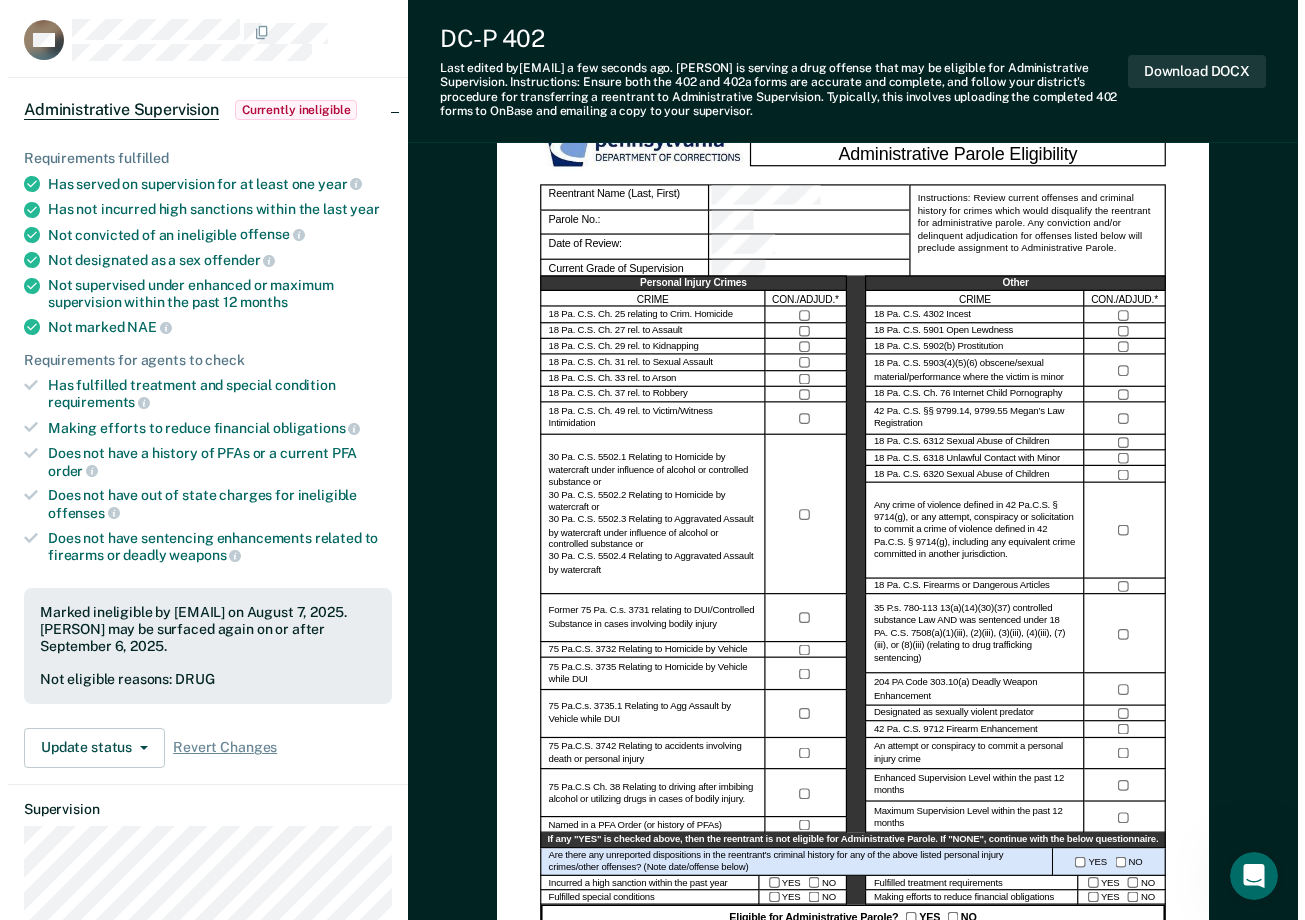 scroll, scrollTop: 0, scrollLeft: 0, axis: both 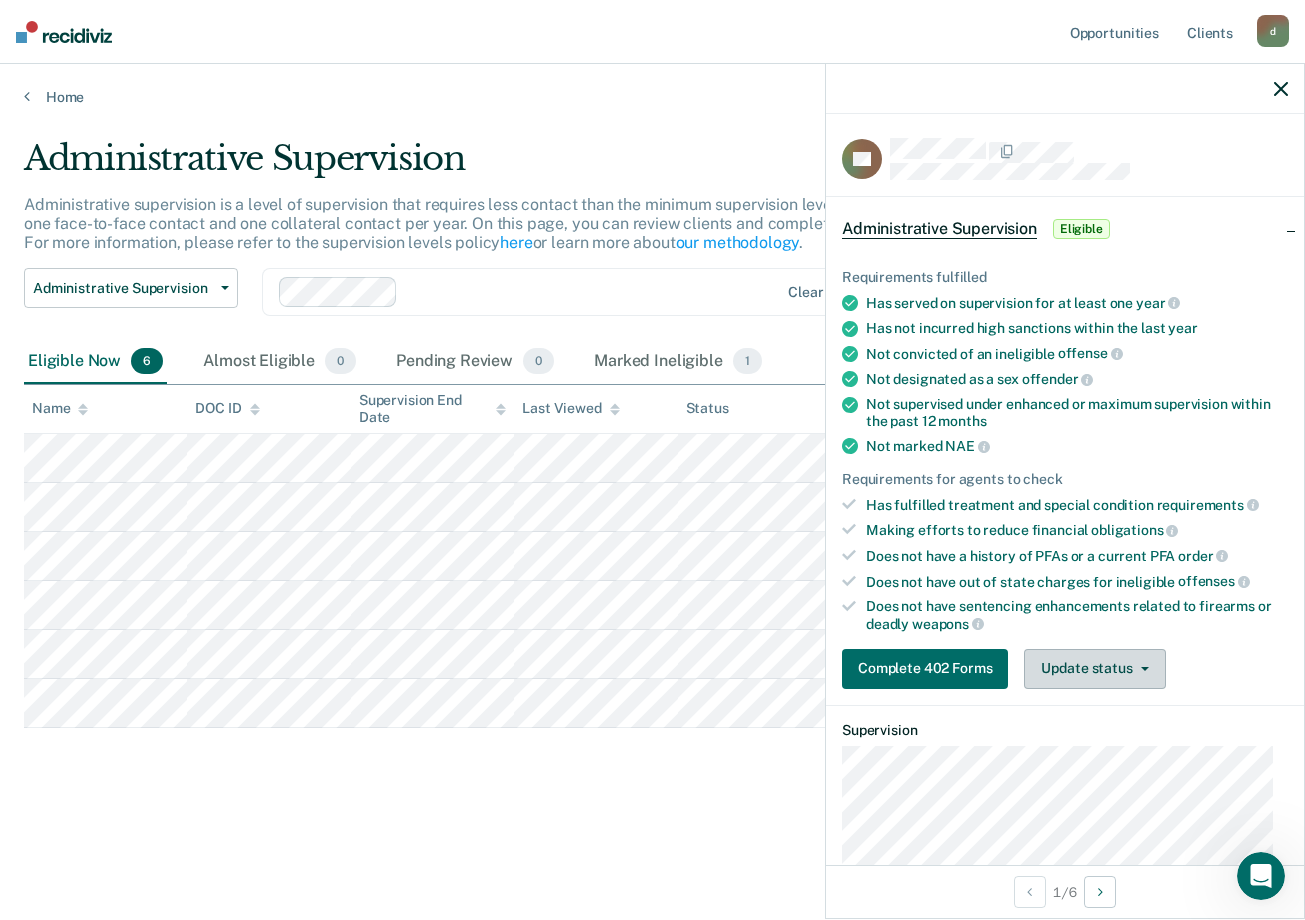 click 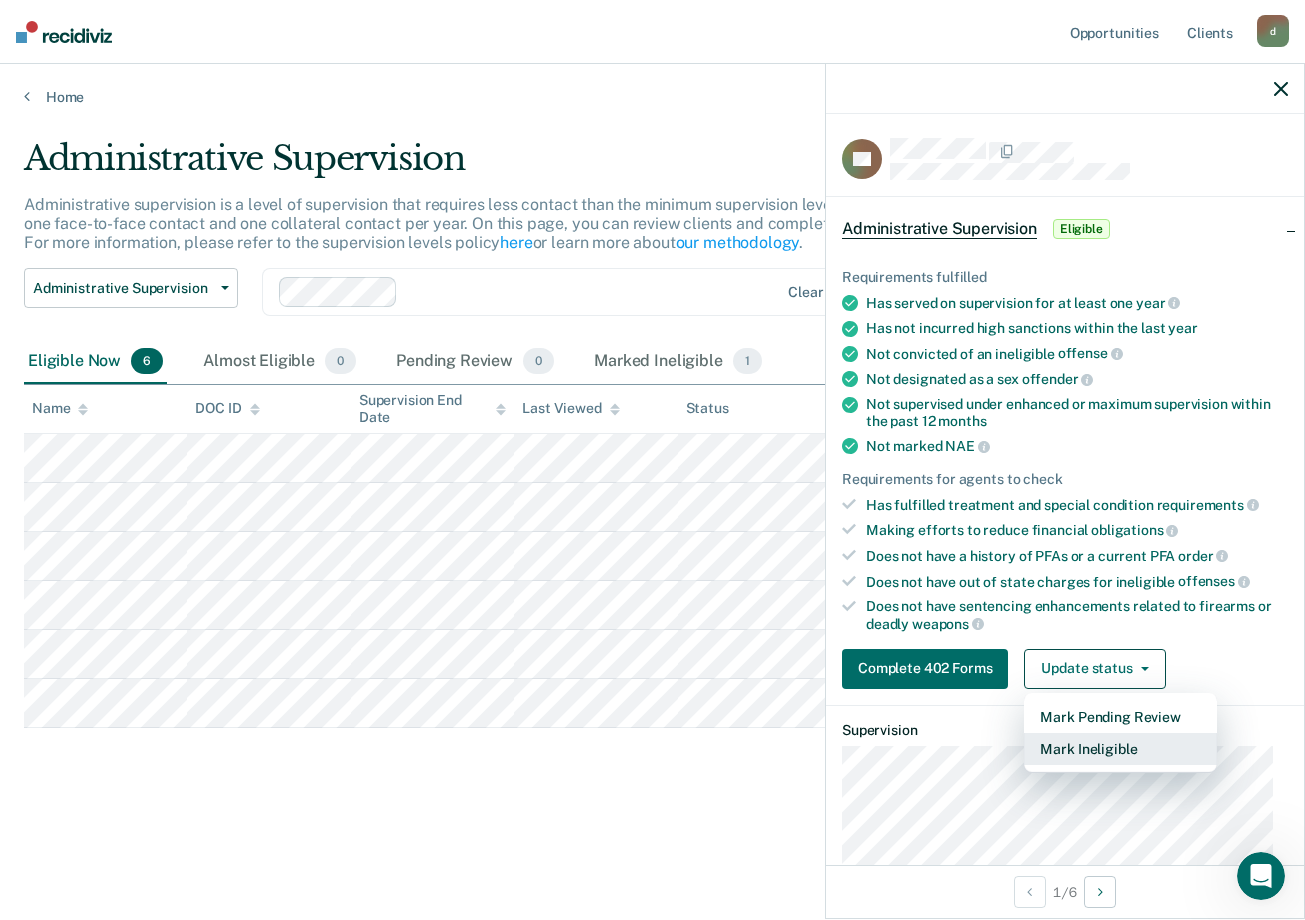 click on "Mark Ineligible" at bounding box center (1120, 749) 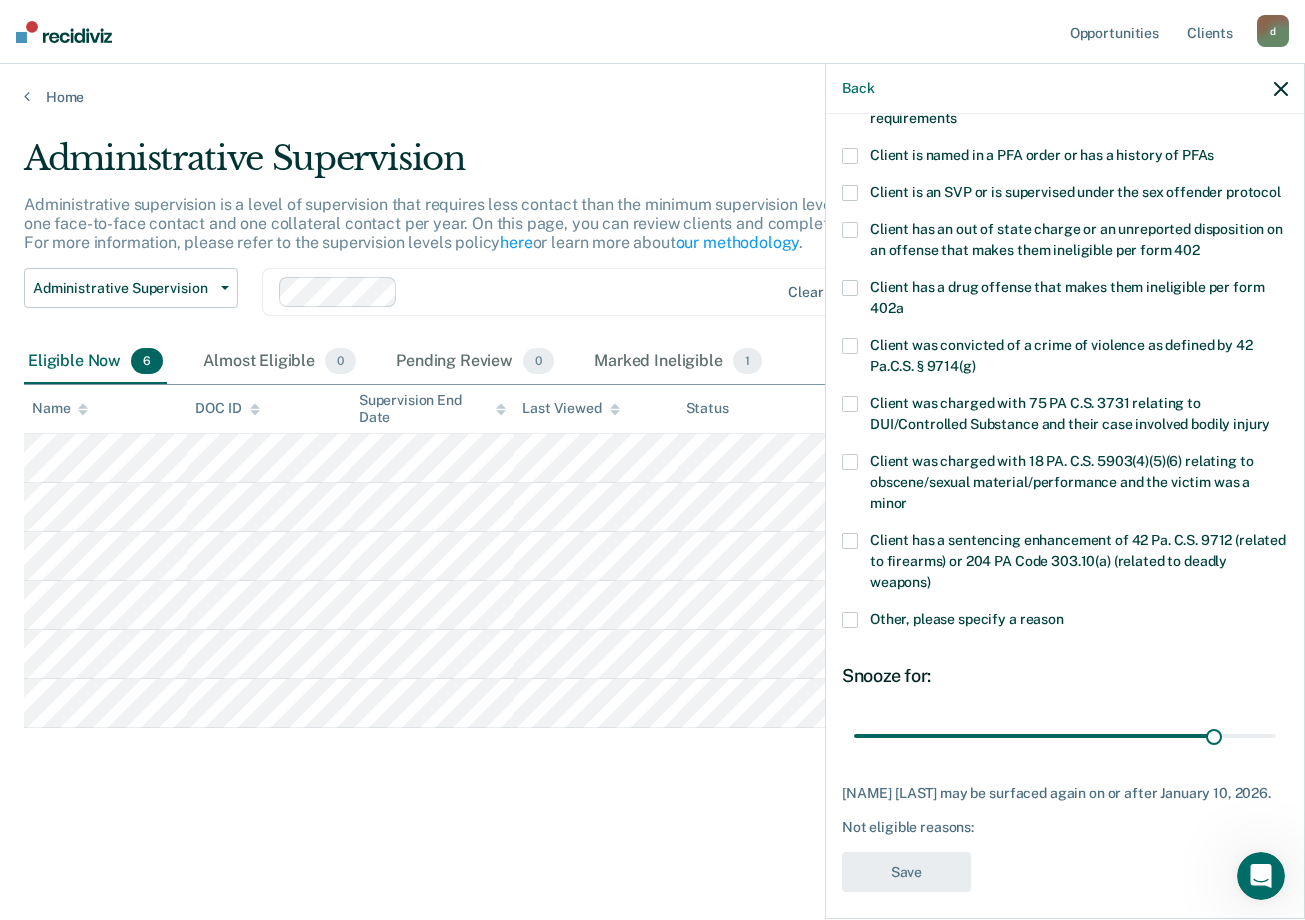 scroll, scrollTop: 215, scrollLeft: 0, axis: vertical 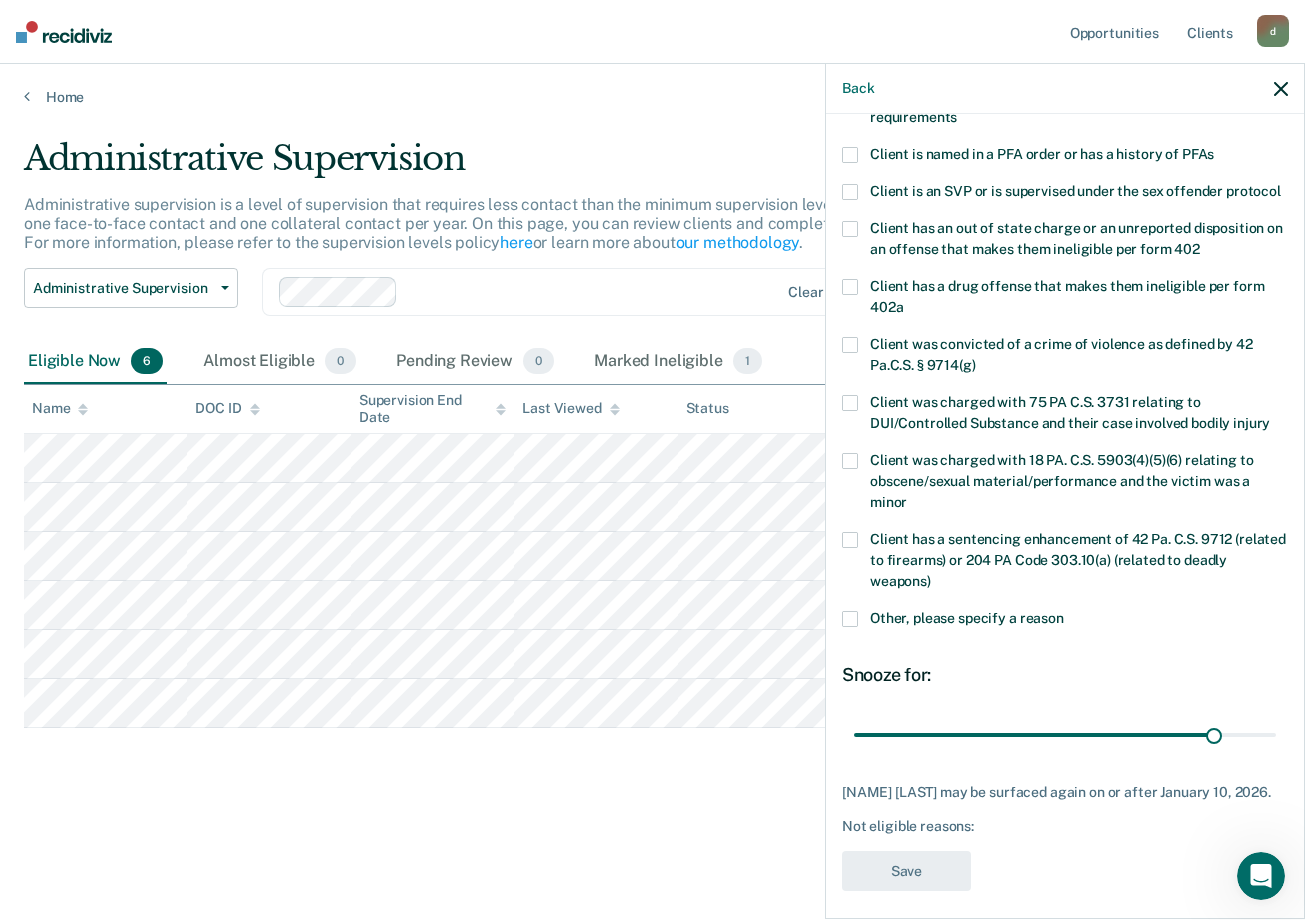 type on "156" 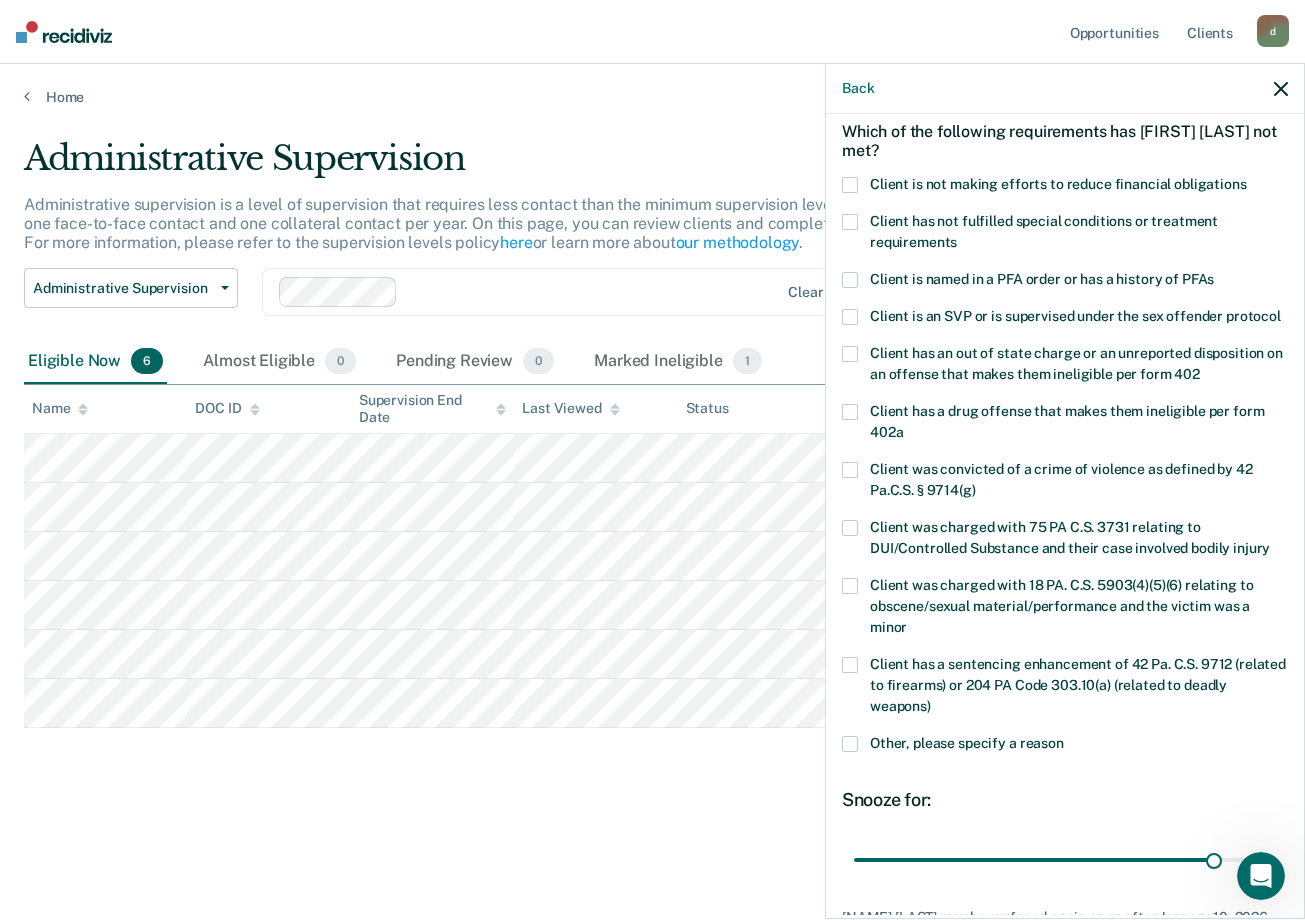 scroll, scrollTop: 0, scrollLeft: 0, axis: both 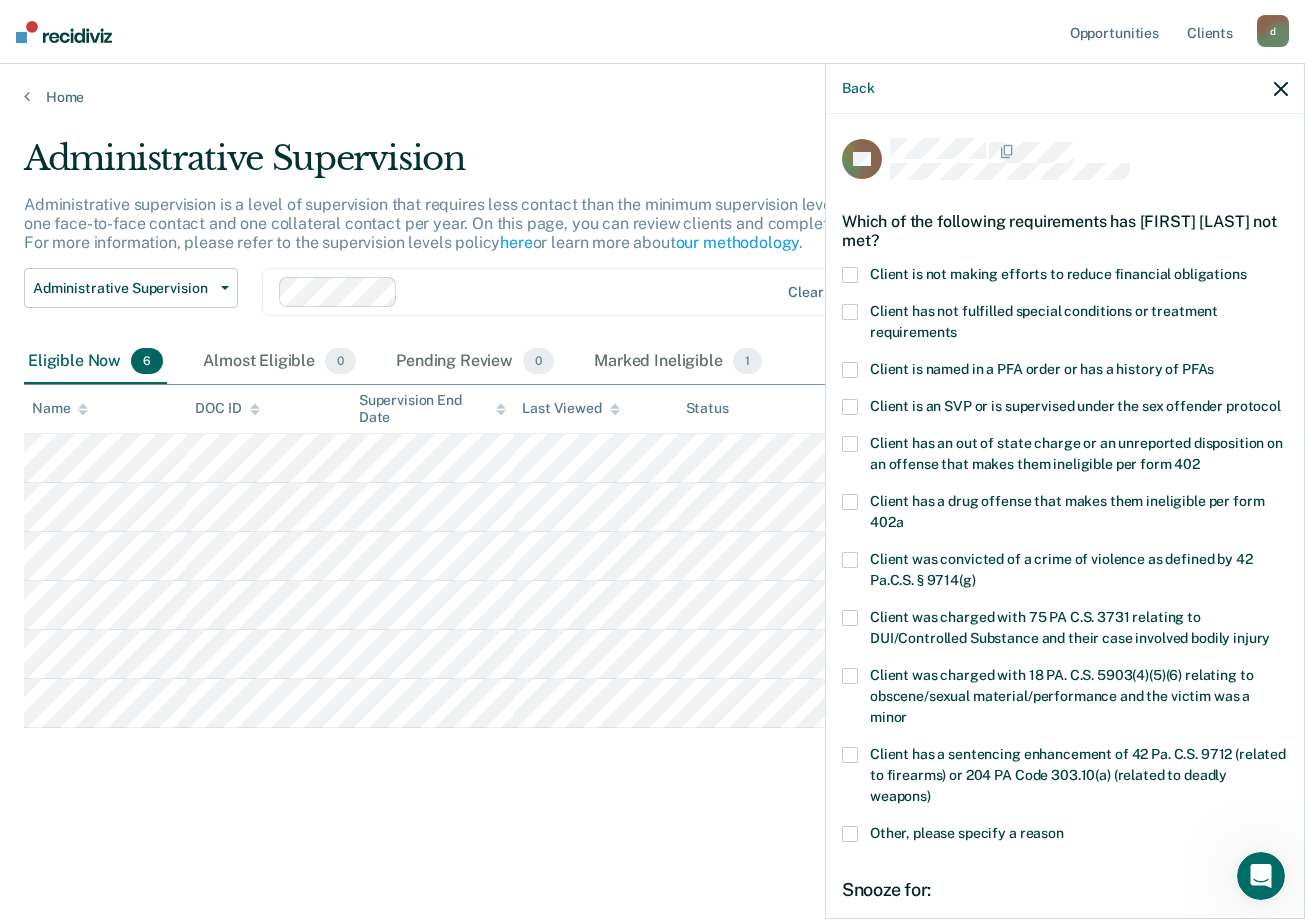 click on "Client has a drug offense that makes them ineligible per form 402a" at bounding box center (1067, 511) 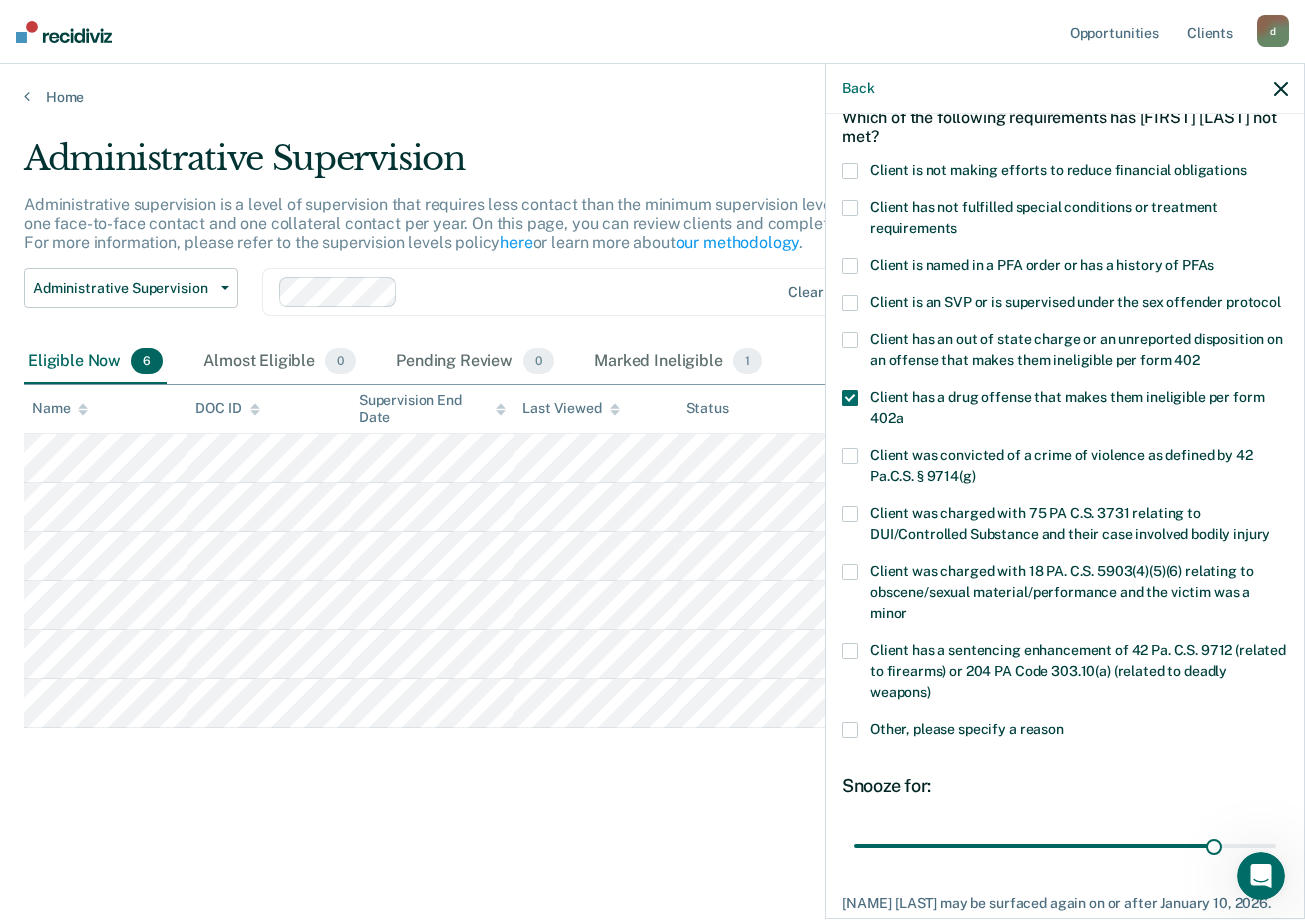 scroll, scrollTop: 115, scrollLeft: 0, axis: vertical 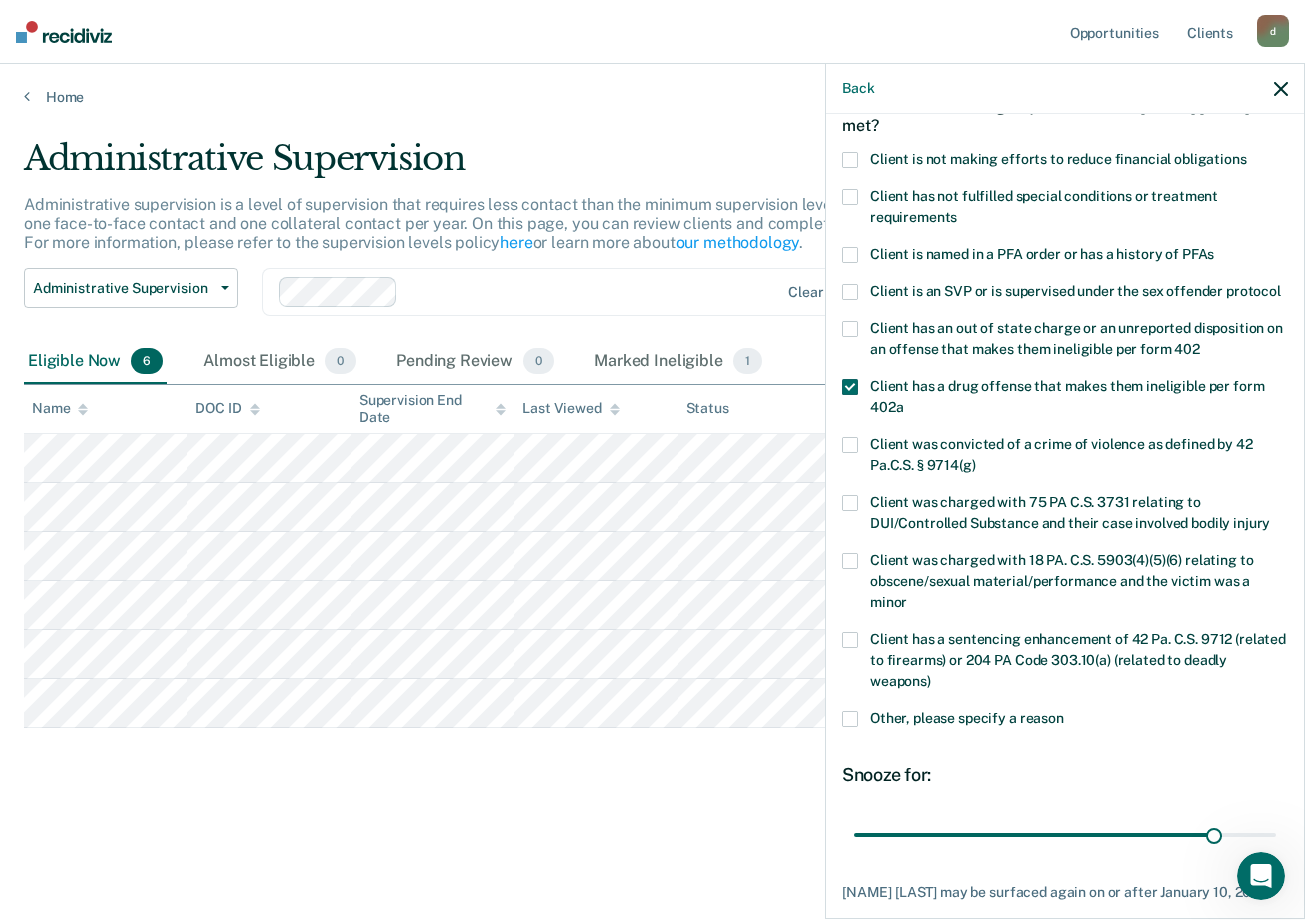 click on "Client has a sentencing enhancement of 42 Pa. C.S. 9712 (related to firearms) or 204 PA Code 303.10(a) (related to deadly weapons)" at bounding box center [1065, 663] 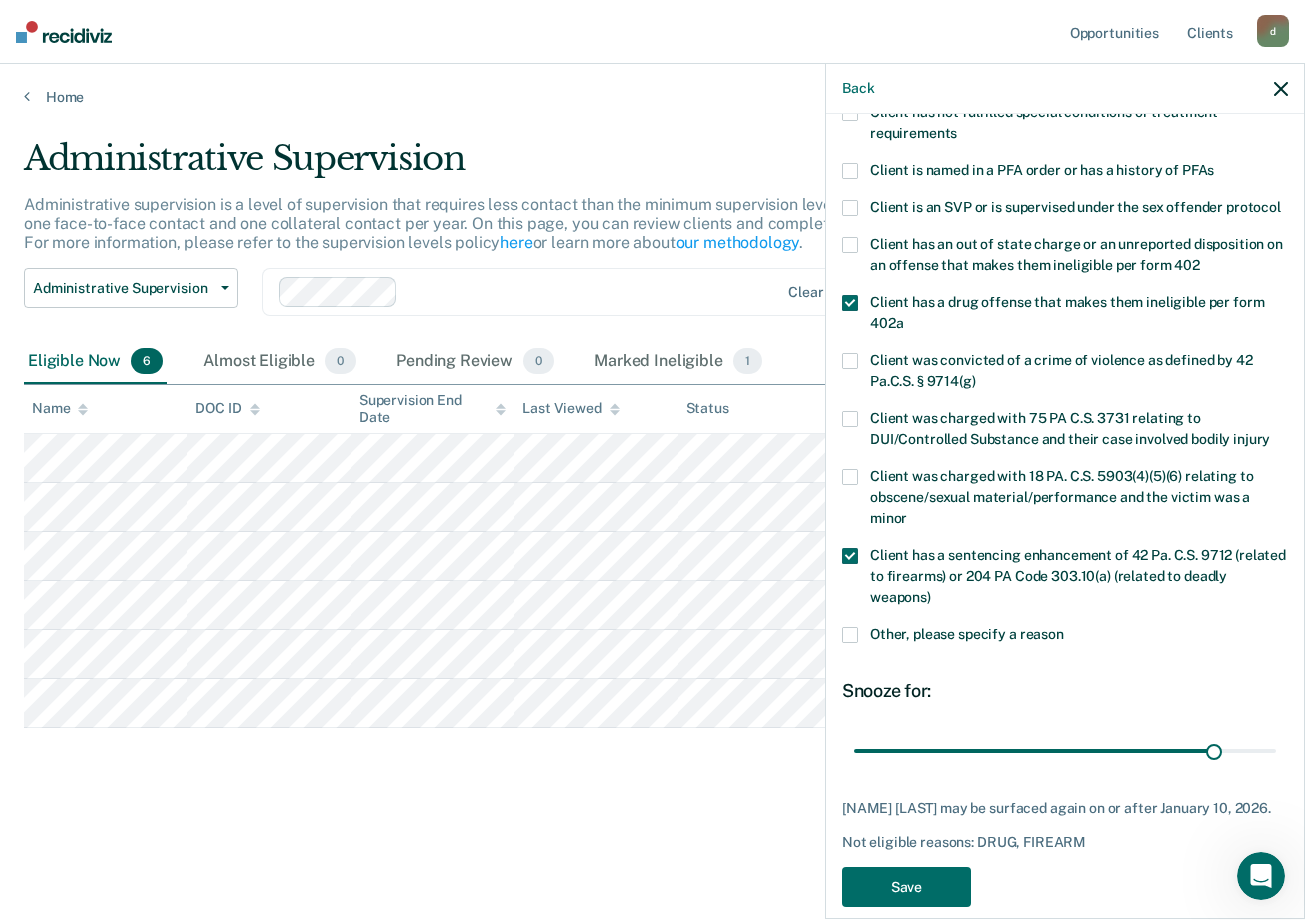 scroll, scrollTop: 246, scrollLeft: 0, axis: vertical 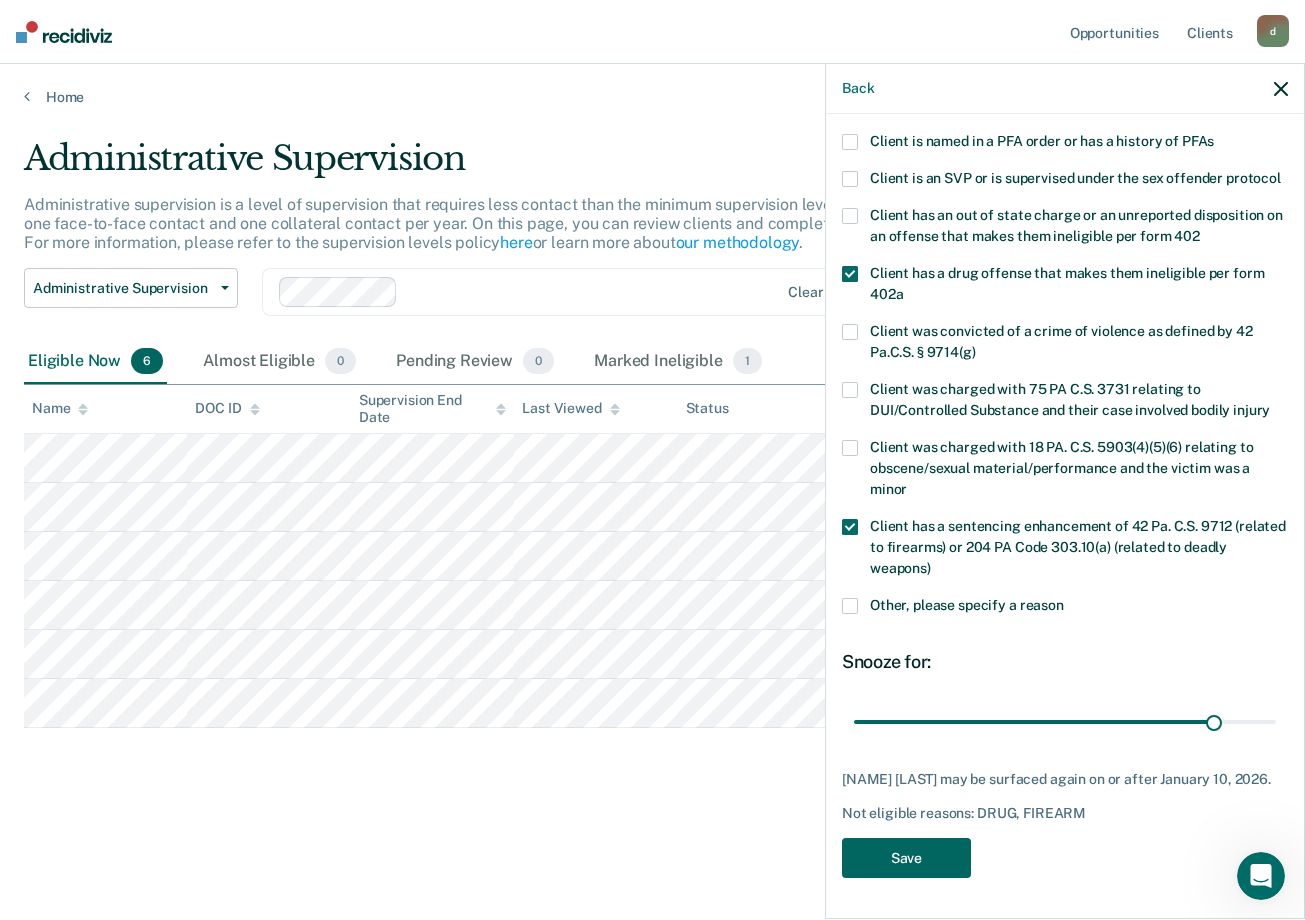 click on "Save" at bounding box center (906, 858) 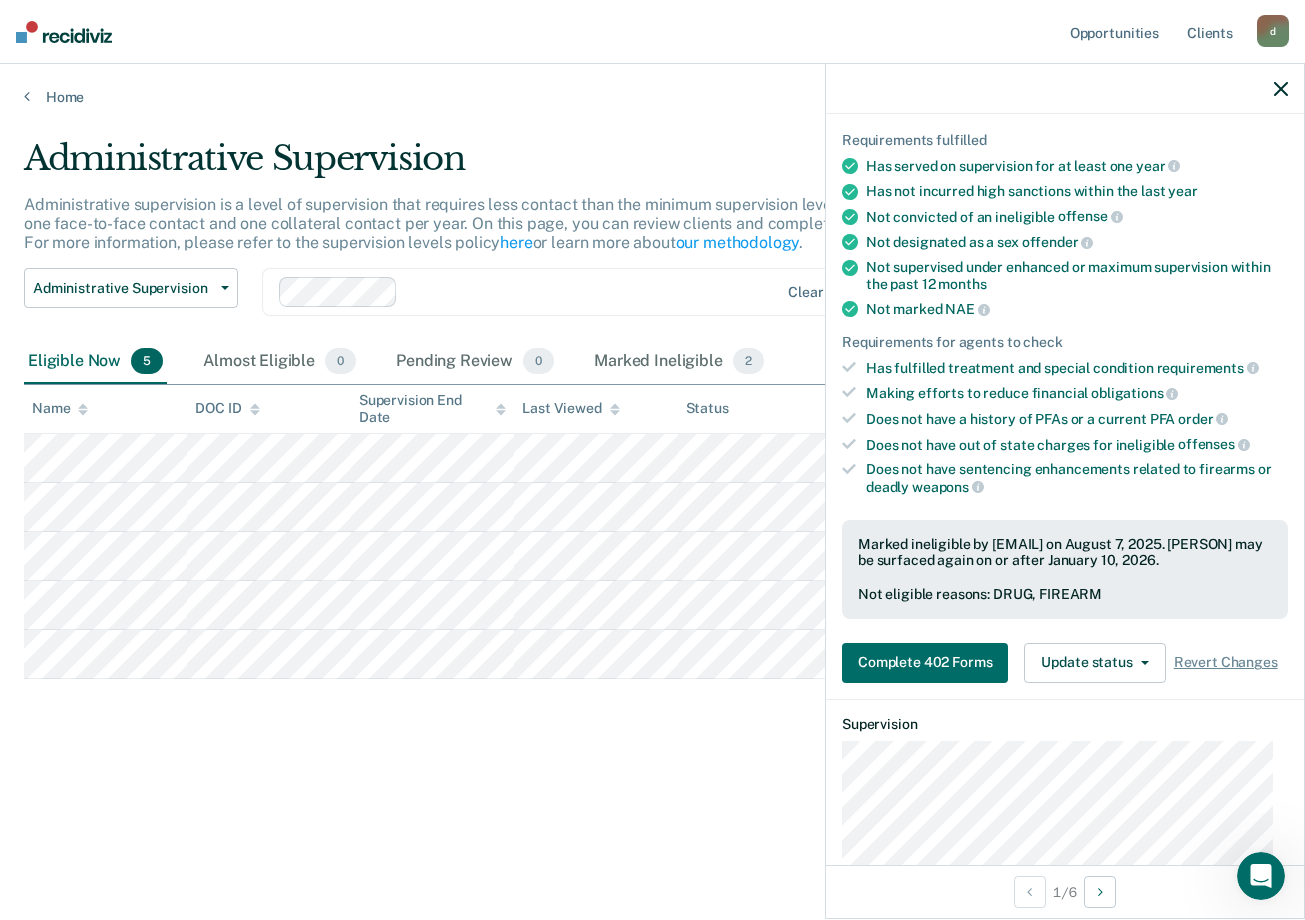 scroll, scrollTop: 132, scrollLeft: 0, axis: vertical 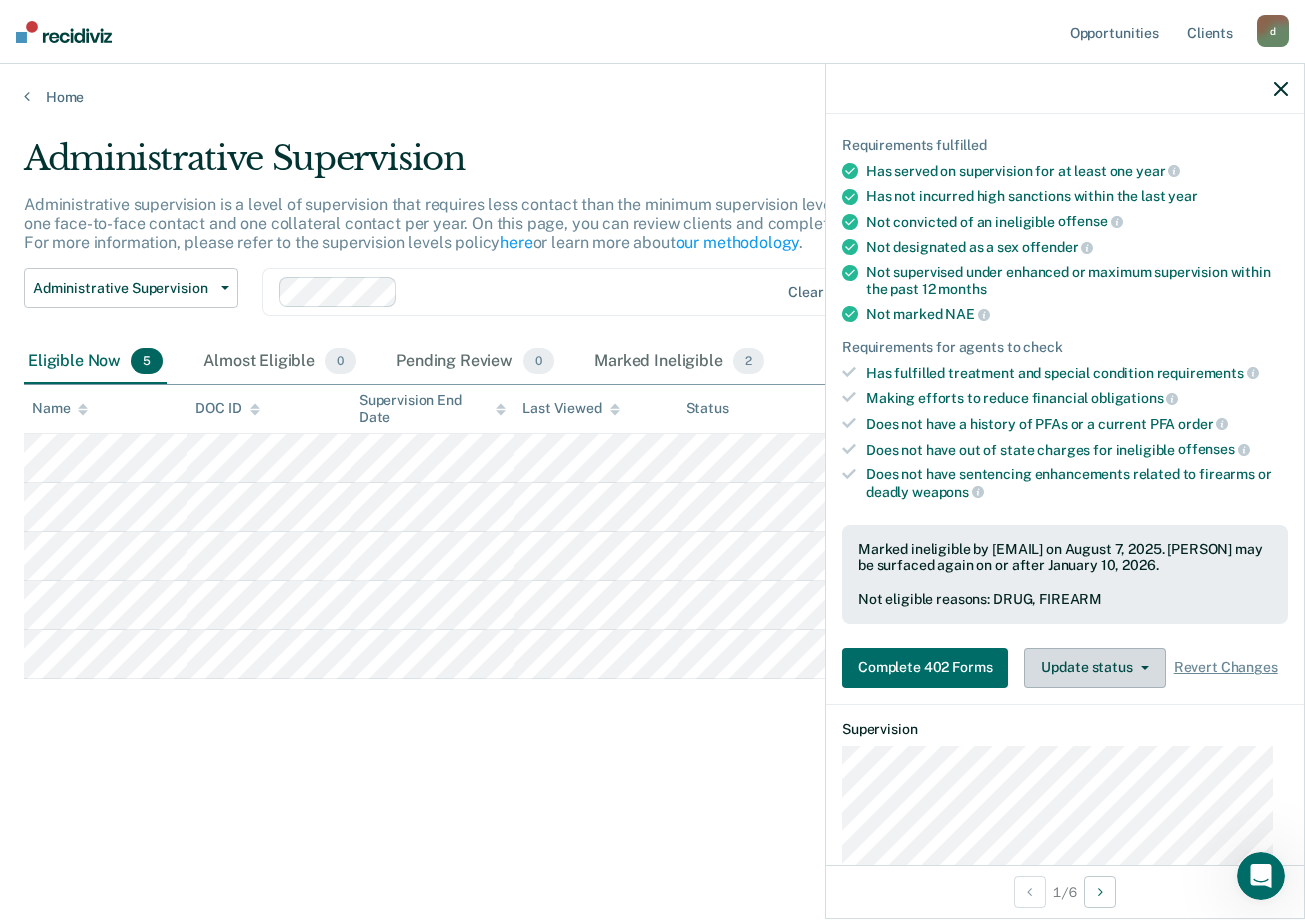click on "Update status" at bounding box center (1094, 668) 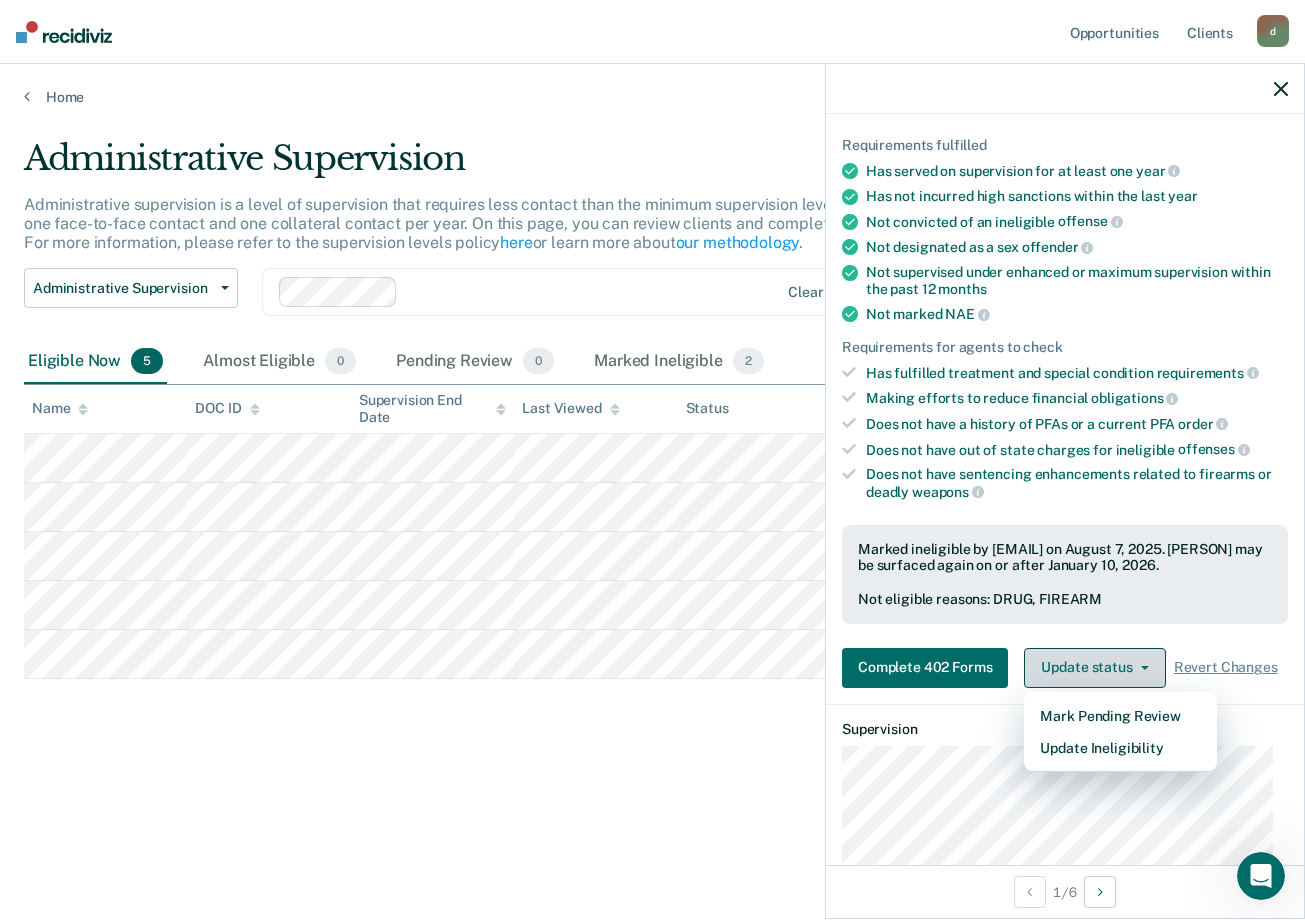 click on "Update Ineligibility" at bounding box center [1120, 748] 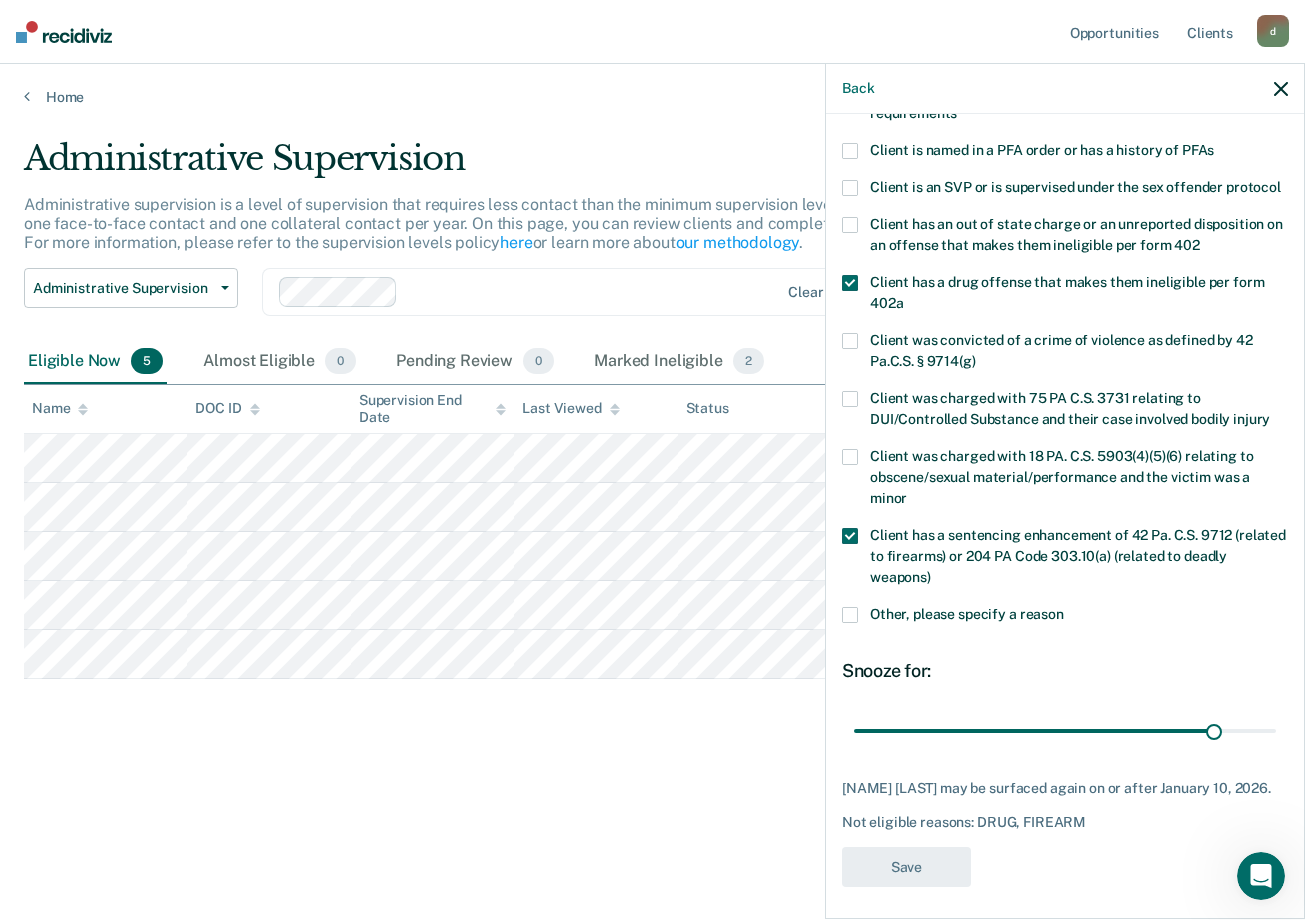 scroll, scrollTop: 246, scrollLeft: 0, axis: vertical 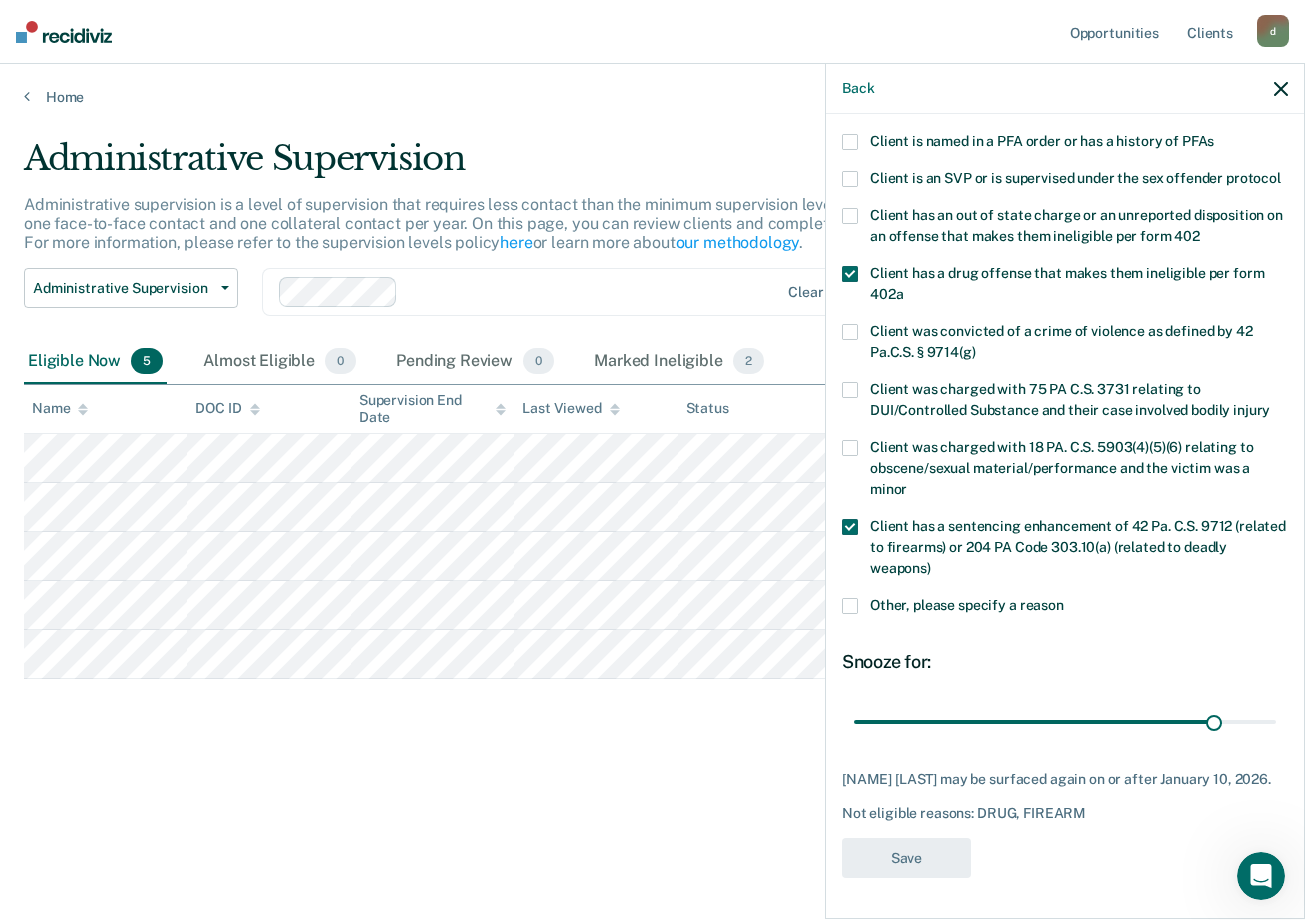 click on "RC Which of the following requirements has [PERSON] not met? Client is not making efforts to reduce financial obligations Client has not fulfilled special conditions or treatment requirements Client is named in a PFA order or has a history of PFAs Client is an SVP or is supervised under the sex offender protocol Client has an out of state charge or an unreported disposition on an offense that makes them ineligible per form 402 Client has a drug offense that makes them ineligible per form 402a Client was convicted of a crime of violence as defined by 42 Pa.C.S. § 9714(g) Client was charged with 75 PA C.S. 3731 relating to DUI/Controlled Substance and their case involved bodily injury Client was charged with 18 PA. C.S. 5903(4)(5)(6) relating to obscene/sexual material/performance and the victim was a minor Client has a sentencing enhancement of 42 Pa. C.S. 9712 (related to firearms) or 204 PA Code 303.10(a) (related to deadly weapons) Other, please specify a reason Snooze for: 156 days Save" at bounding box center [1065, 400] 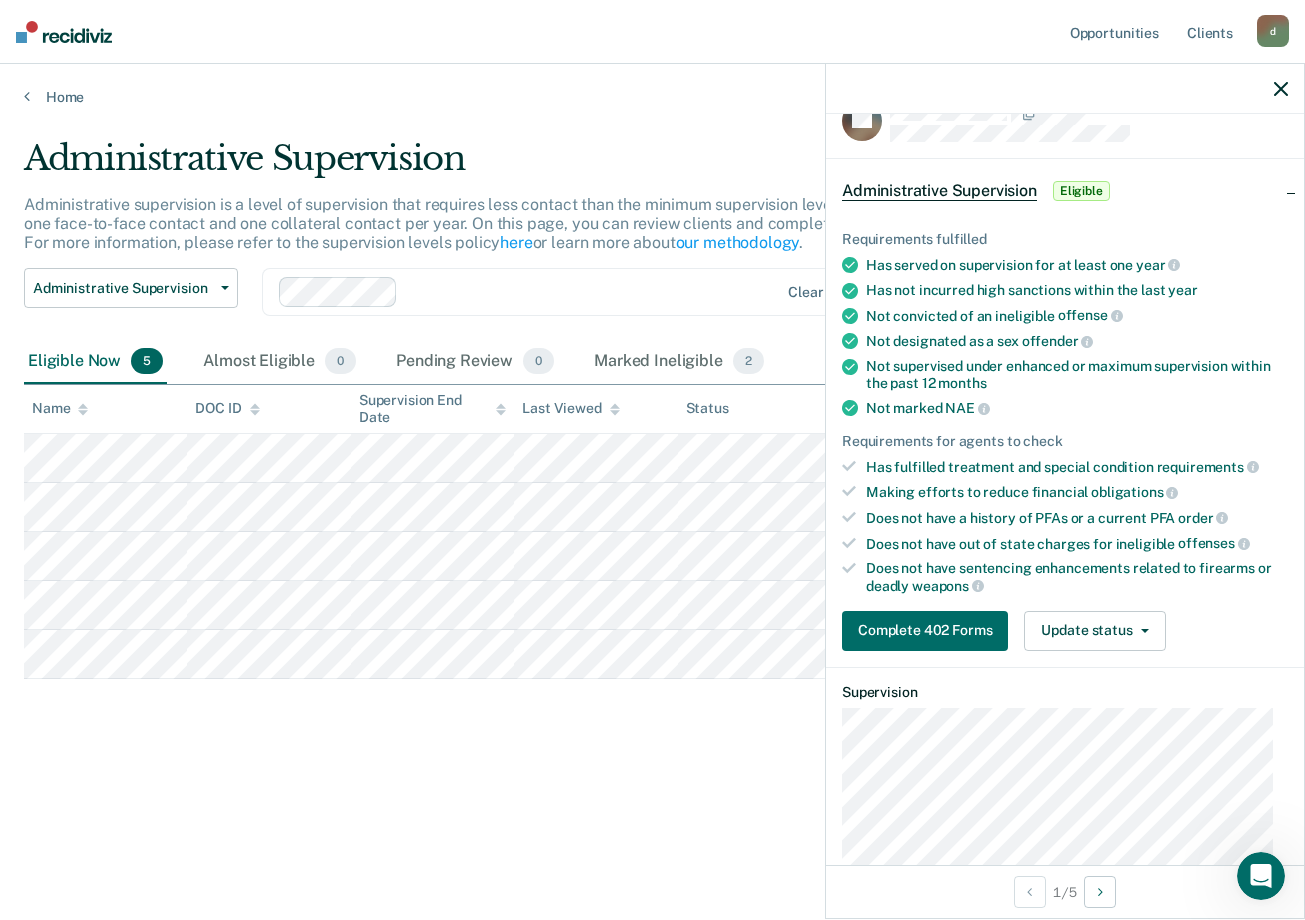 scroll, scrollTop: 40, scrollLeft: 0, axis: vertical 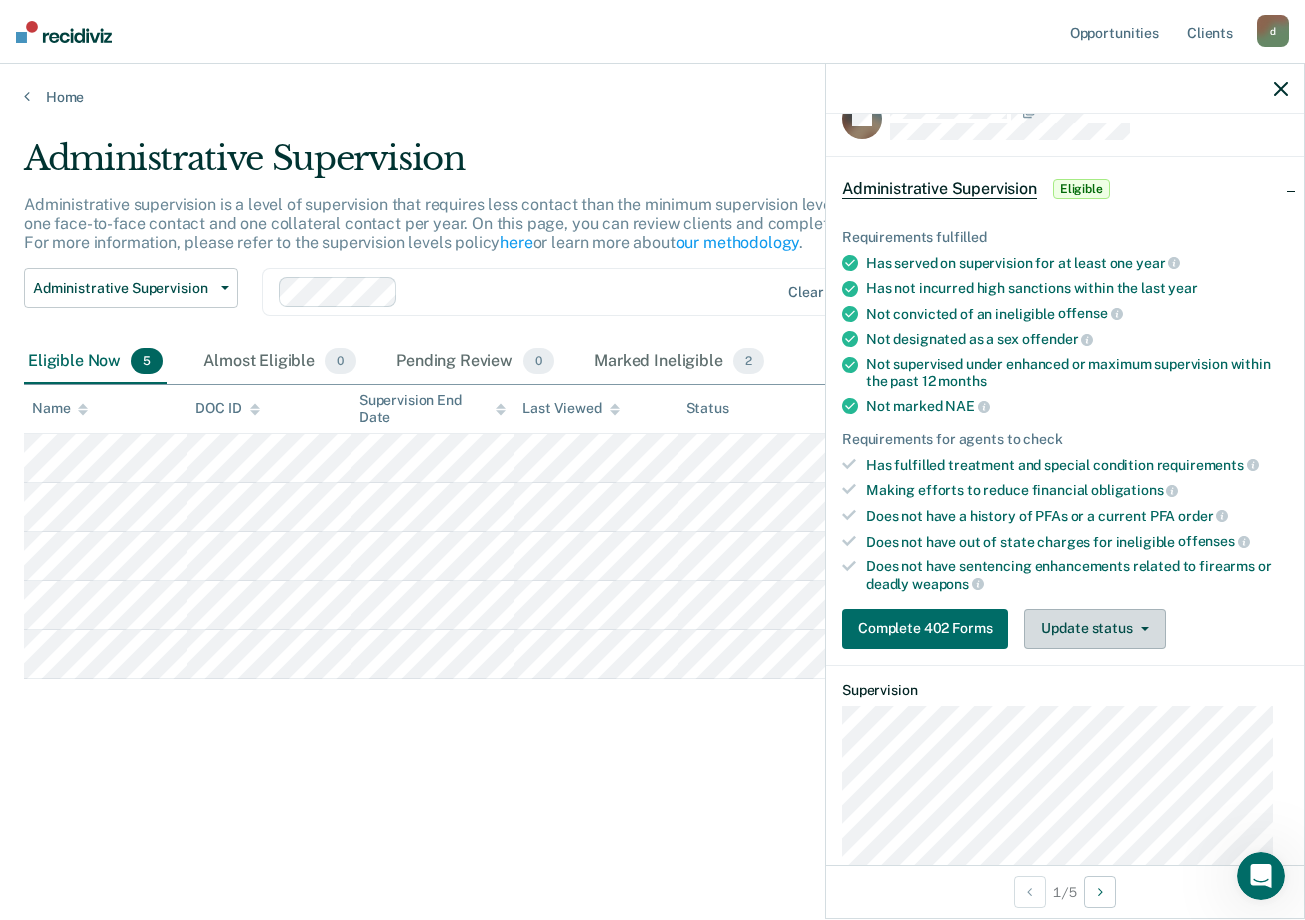 click on "Update status" at bounding box center (1094, 629) 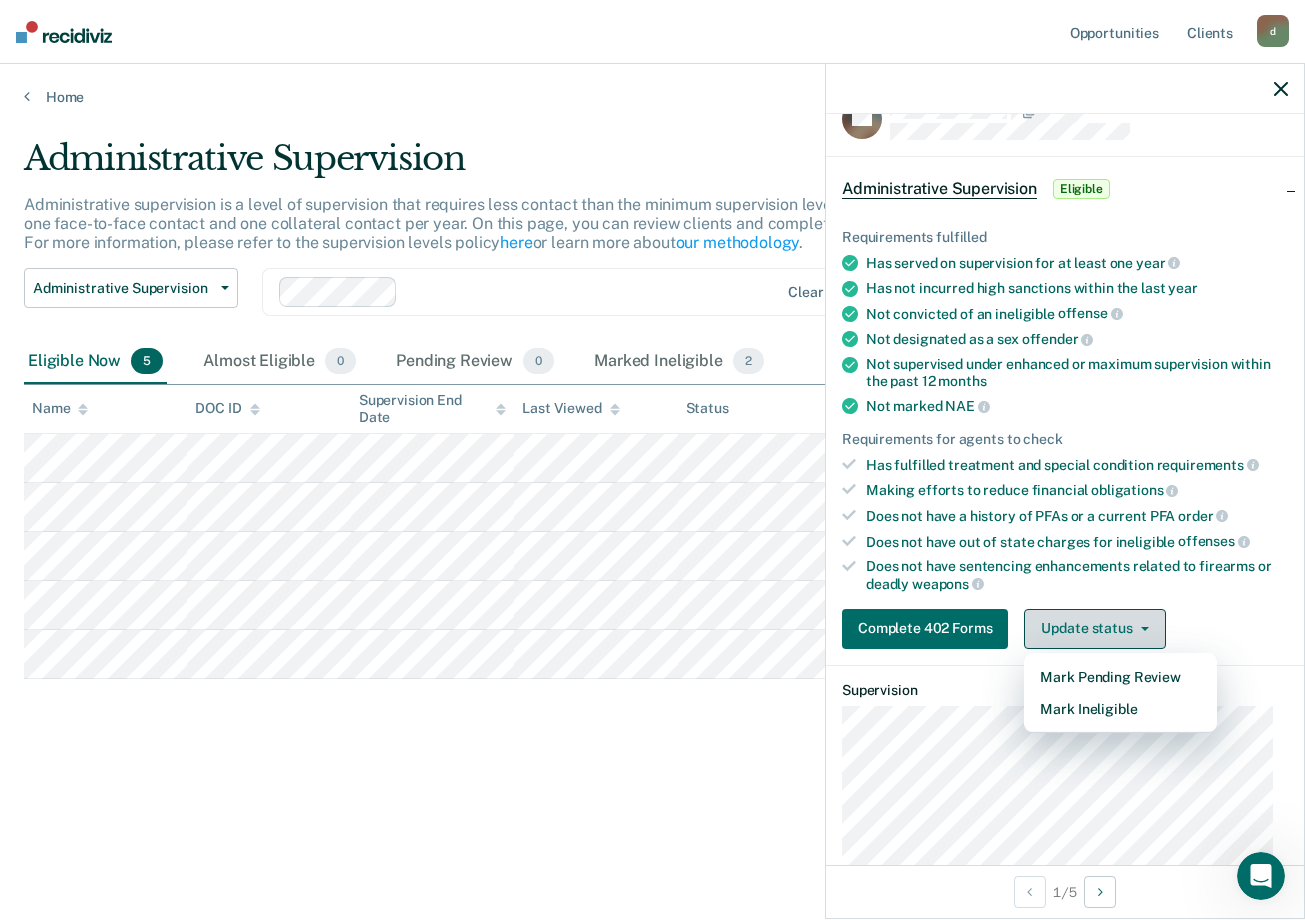 click on "Mark Ineligible" at bounding box center [1120, 709] 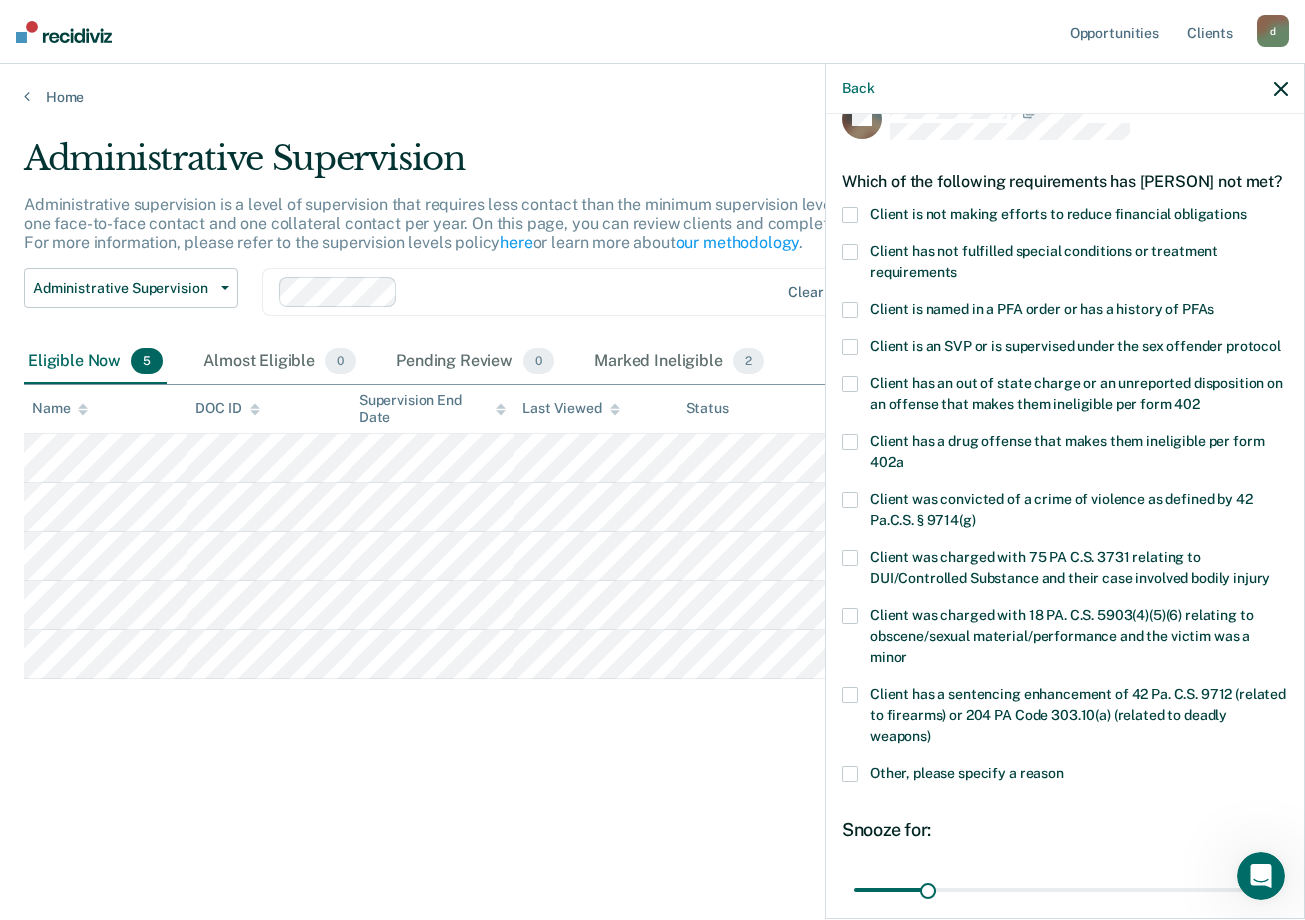 click on "Snooze for:" at bounding box center (1065, 830) 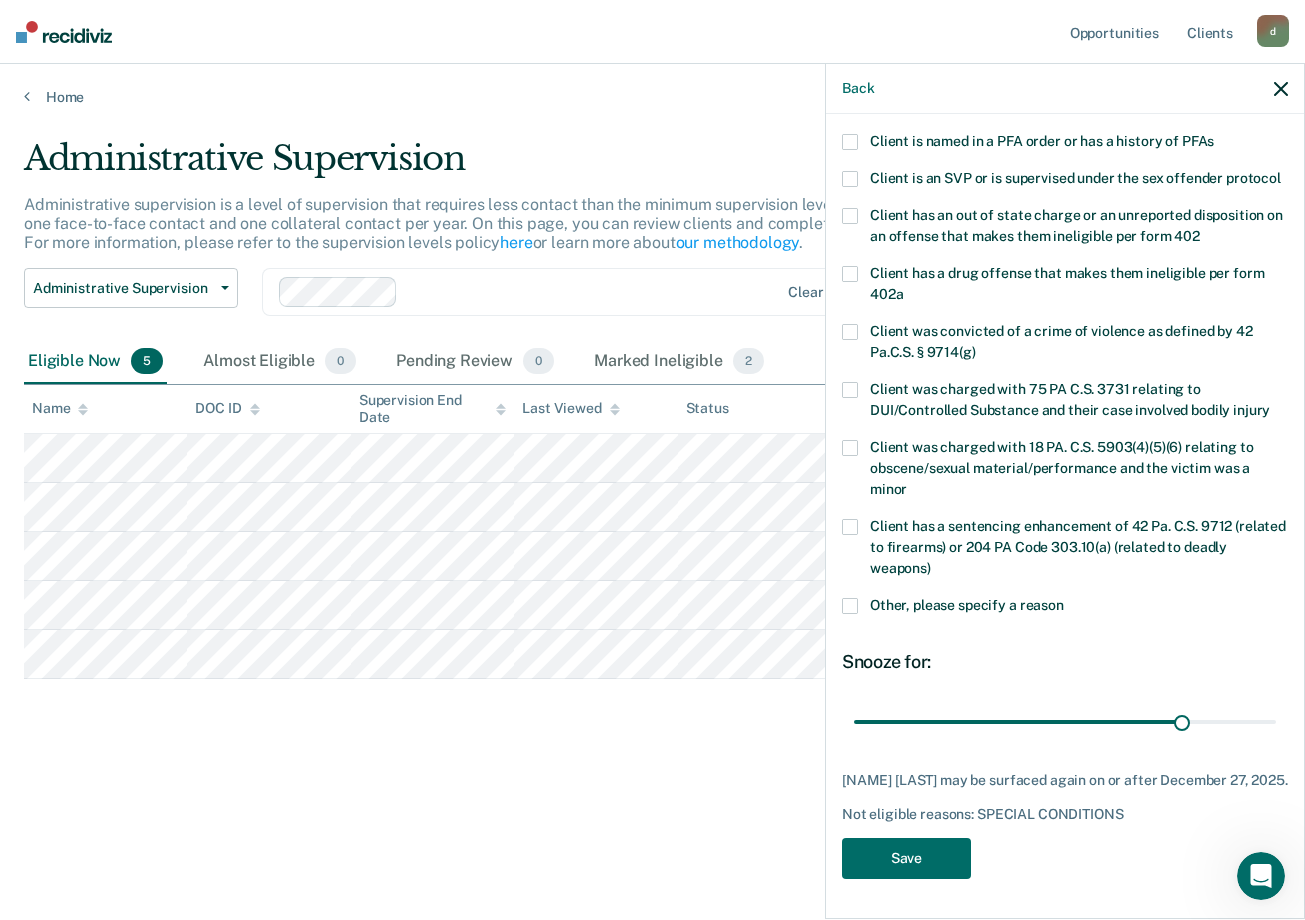 type on "142" 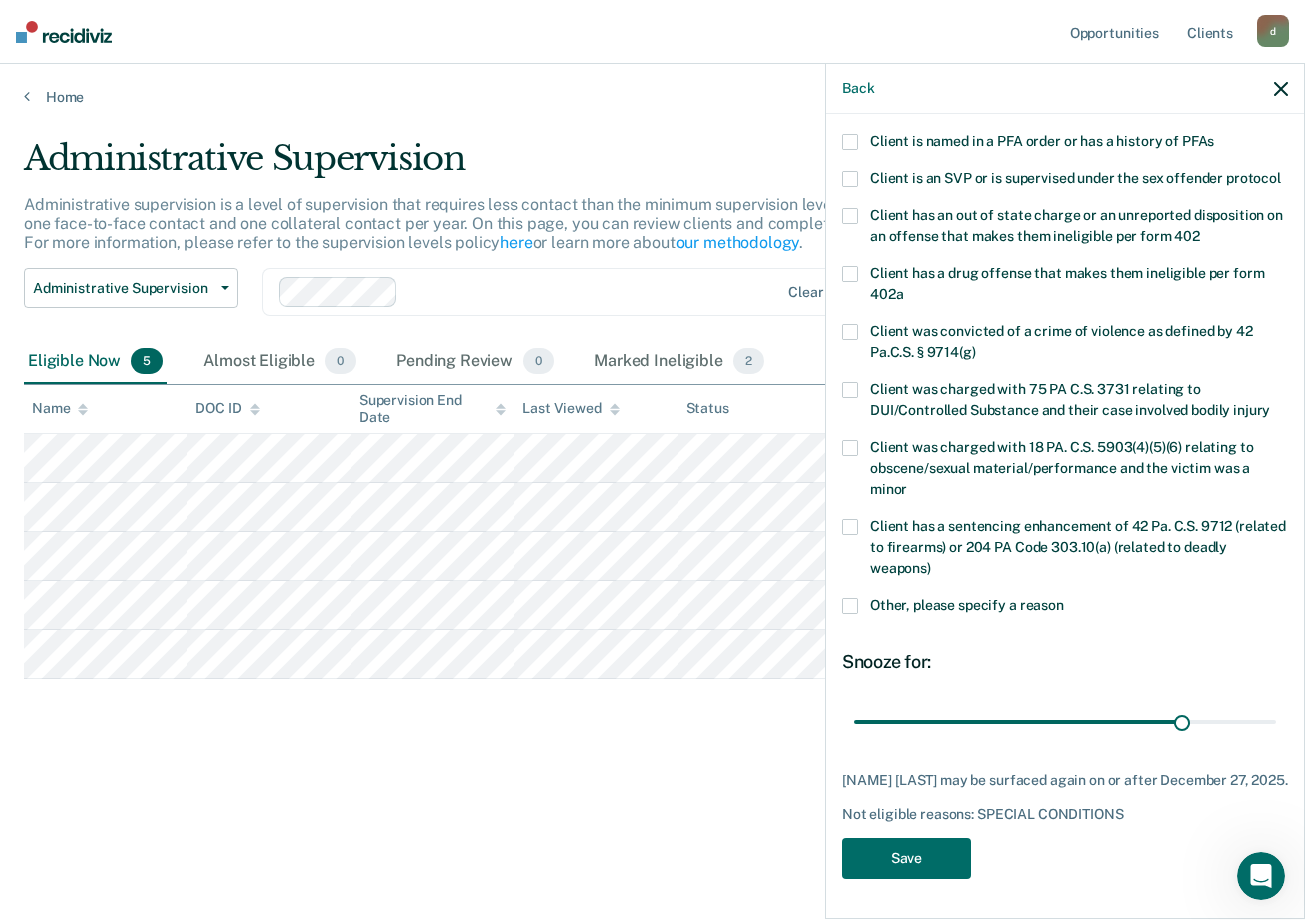 scroll, scrollTop: 263, scrollLeft: 0, axis: vertical 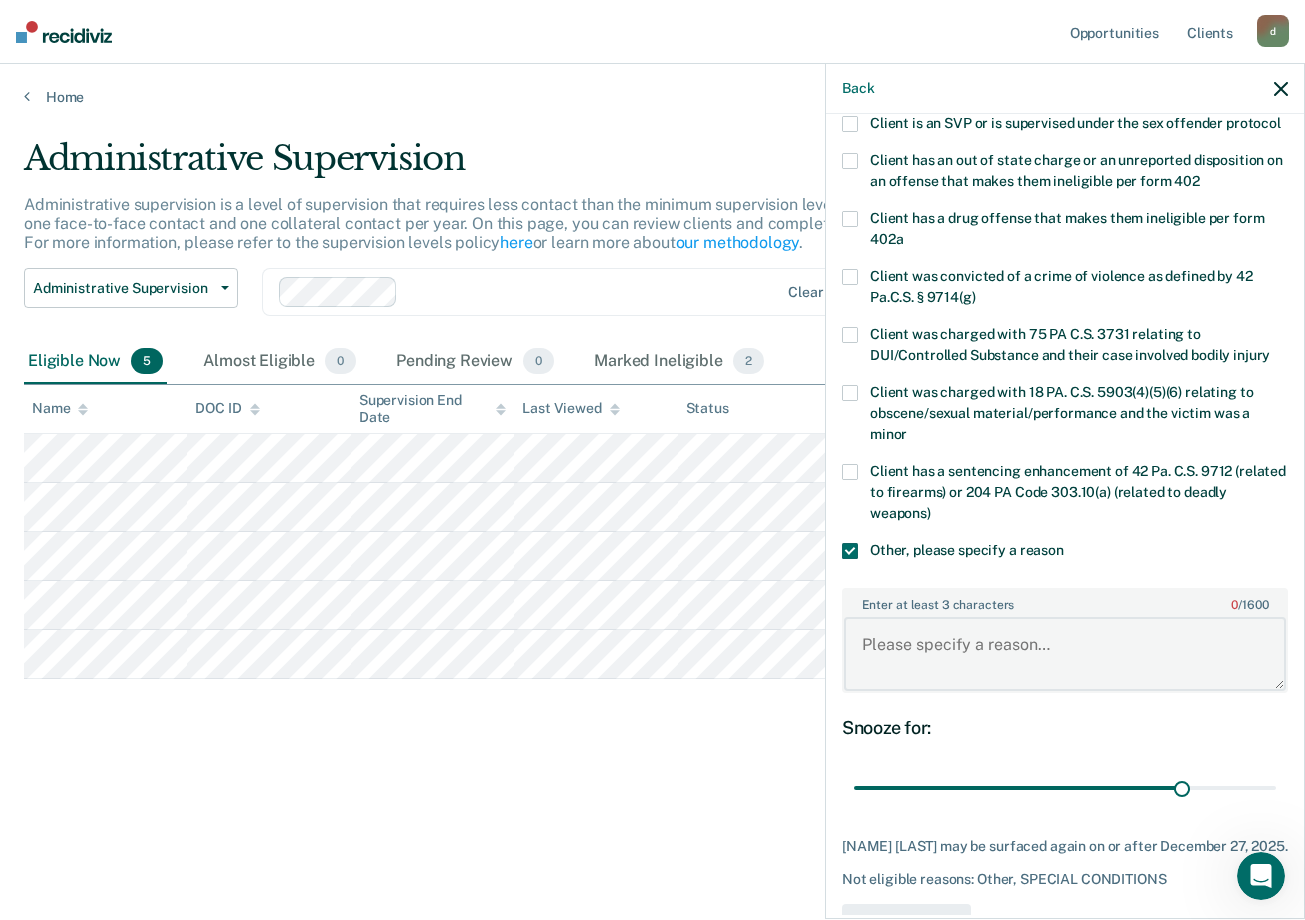 click on "Enter at least 3 characters 0  /  1600" at bounding box center (1065, 654) 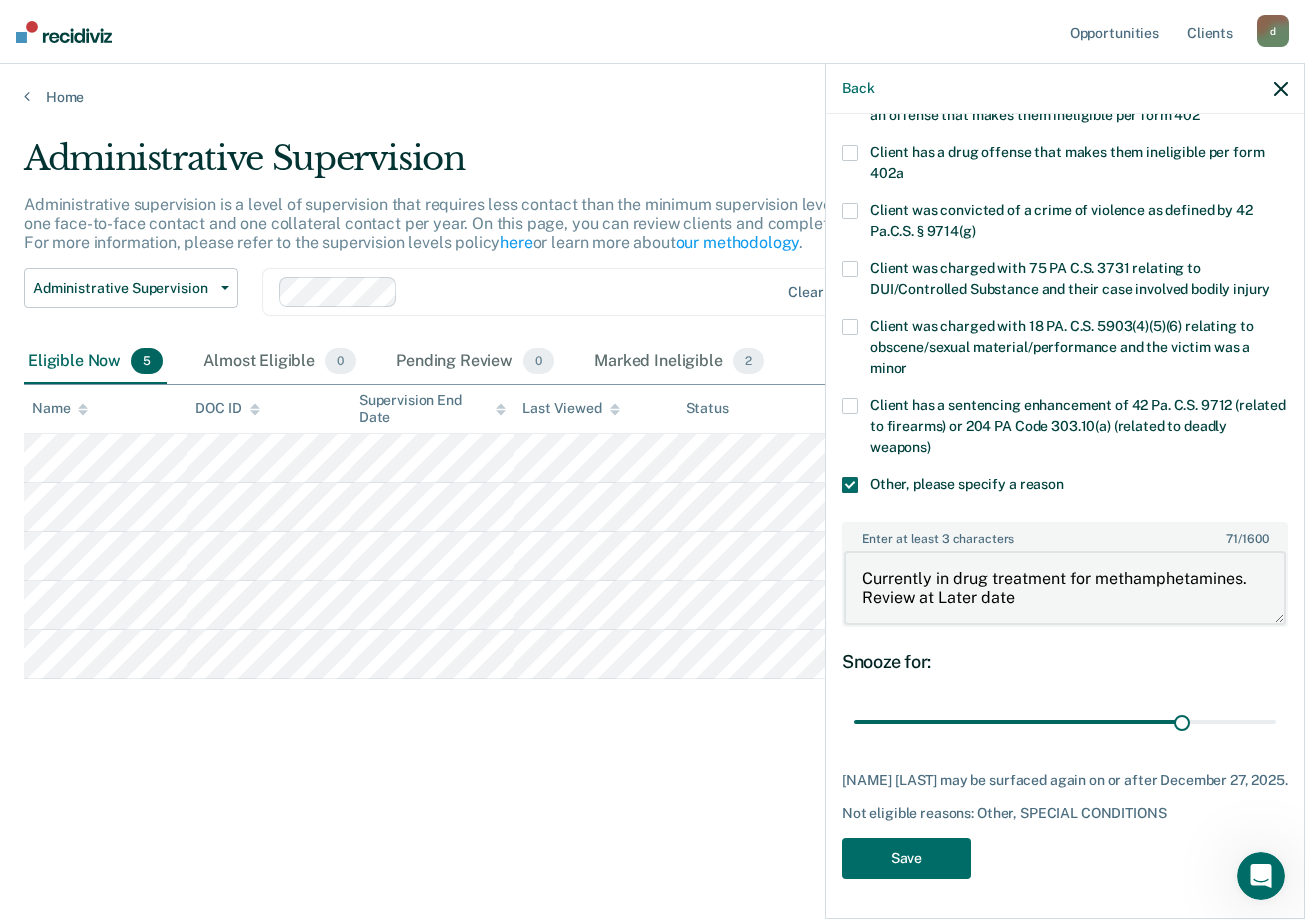 scroll, scrollTop: 384, scrollLeft: 0, axis: vertical 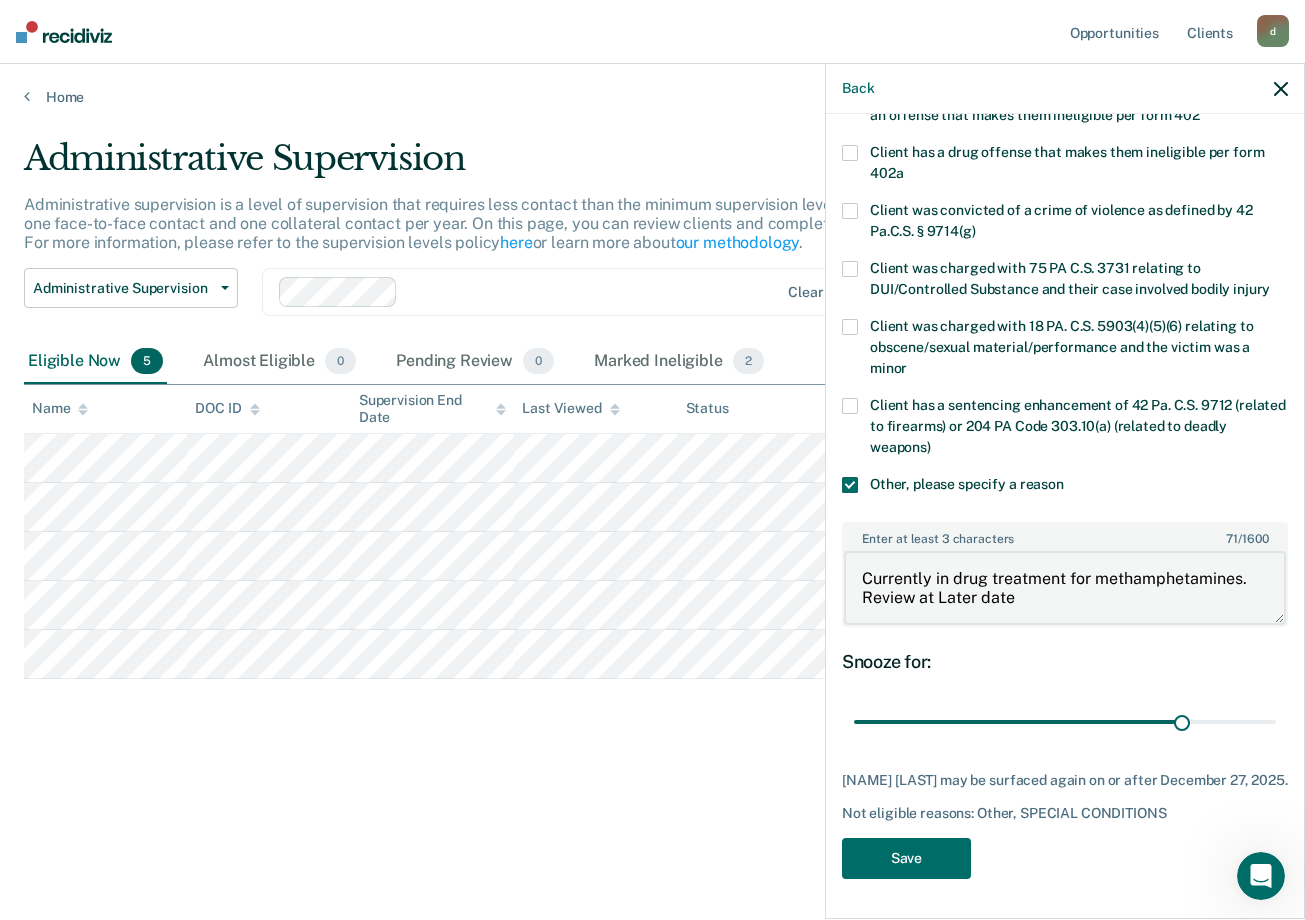 type on "Currently in drug treatment for methamphetamines. Review at Later date" 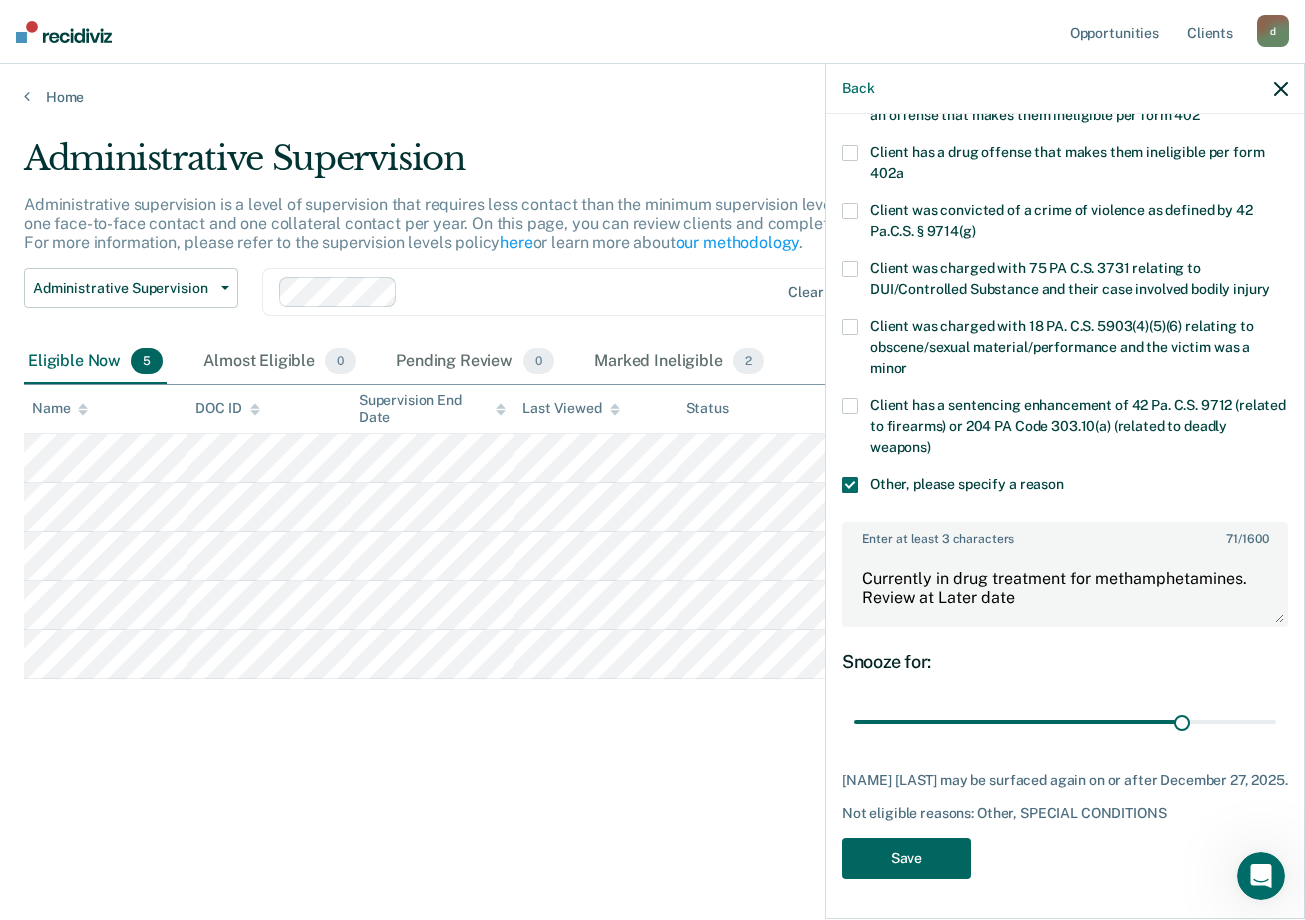 click on "Save" at bounding box center (906, 858) 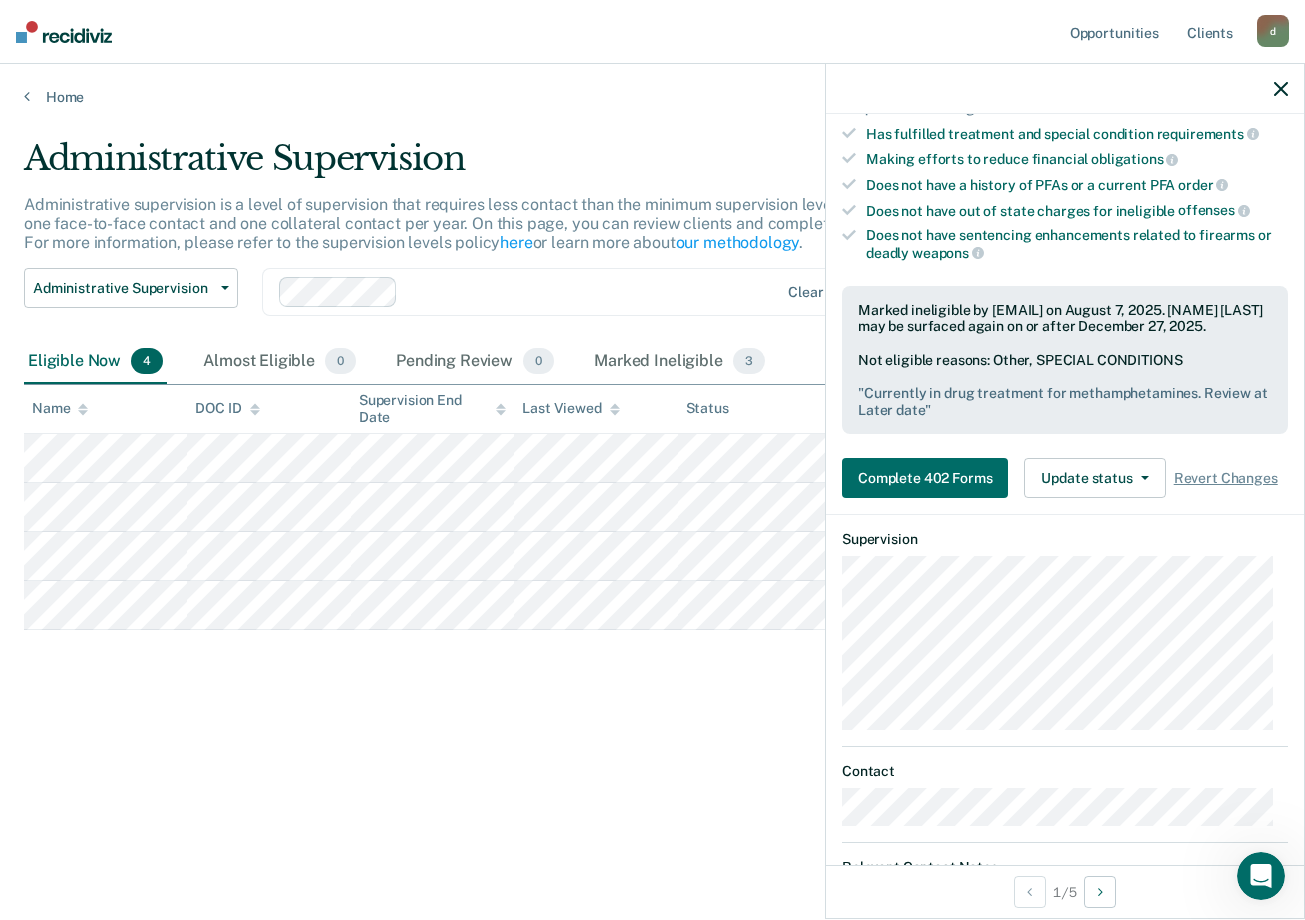 scroll, scrollTop: 368, scrollLeft: 0, axis: vertical 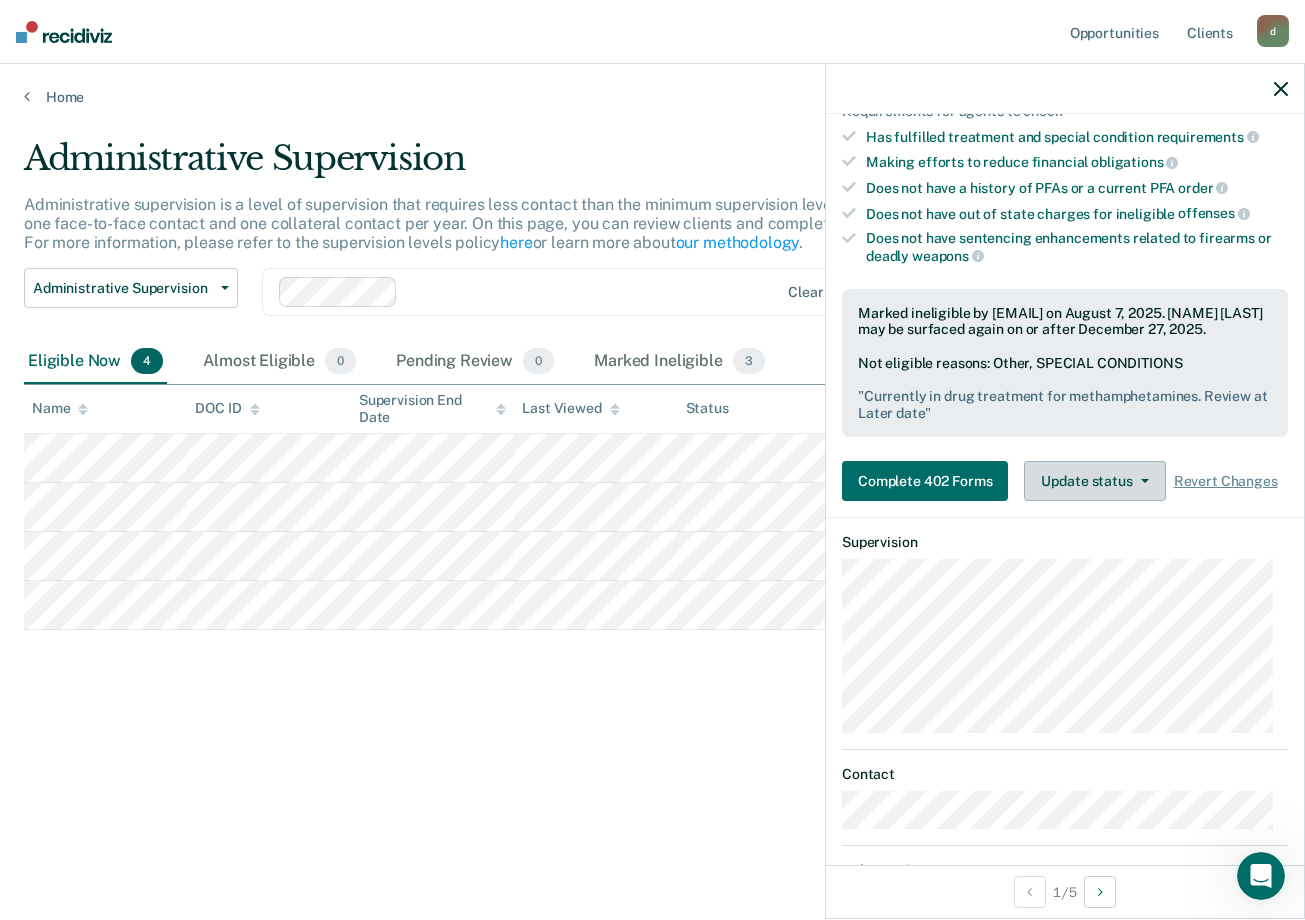 click on "Update status" at bounding box center [1094, 481] 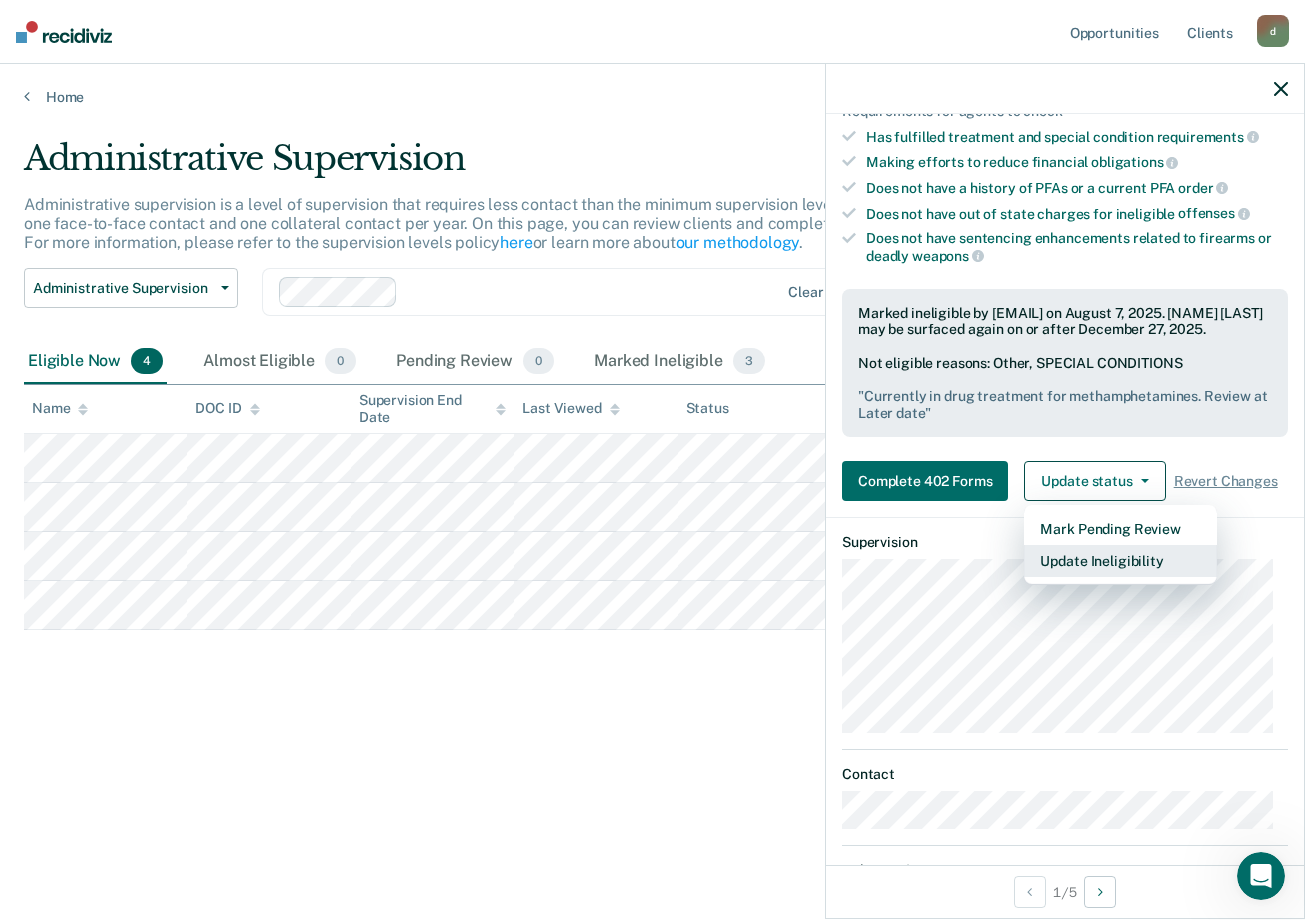 click on "Update Ineligibility" at bounding box center [1120, 561] 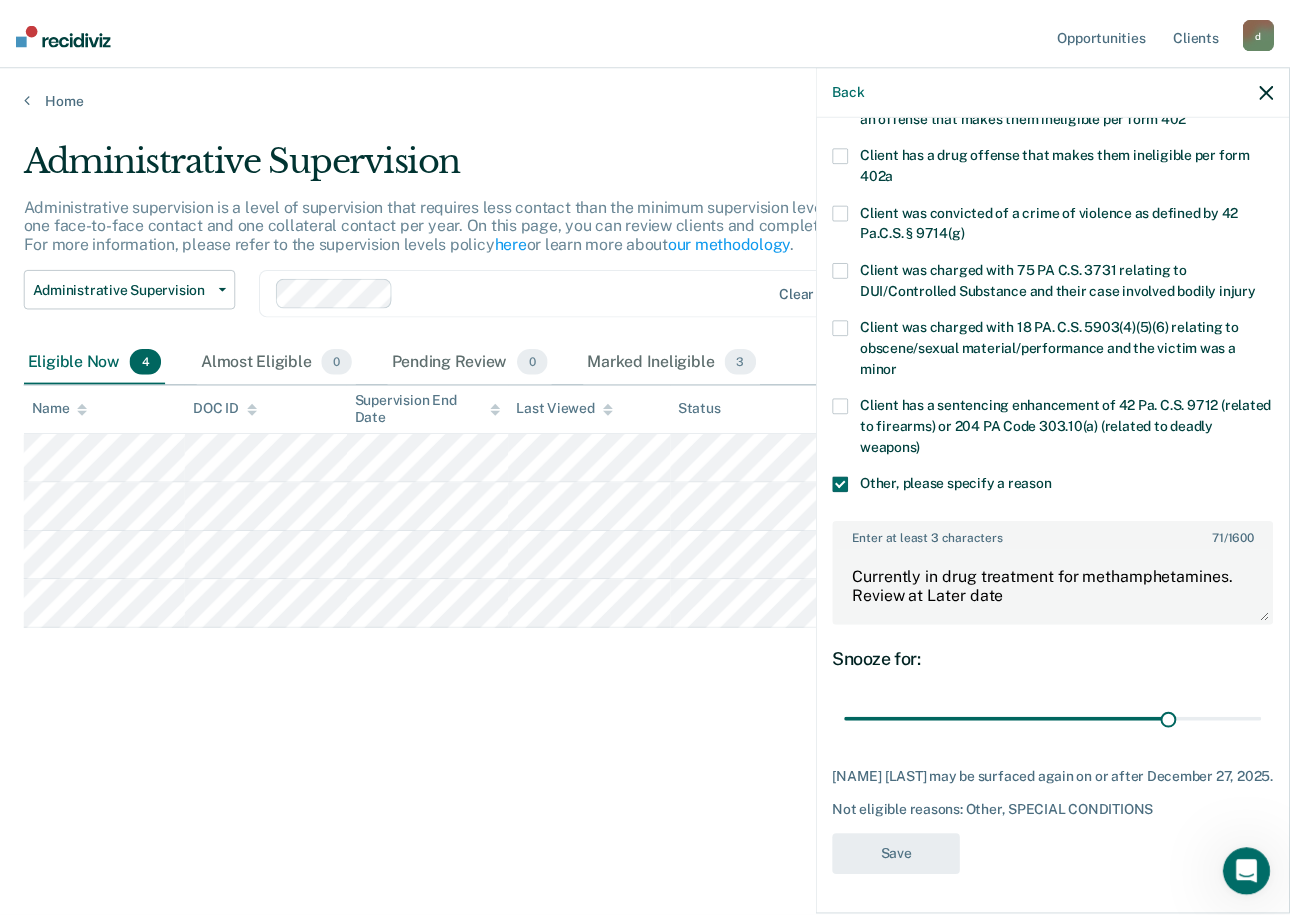 scroll, scrollTop: 384, scrollLeft: 0, axis: vertical 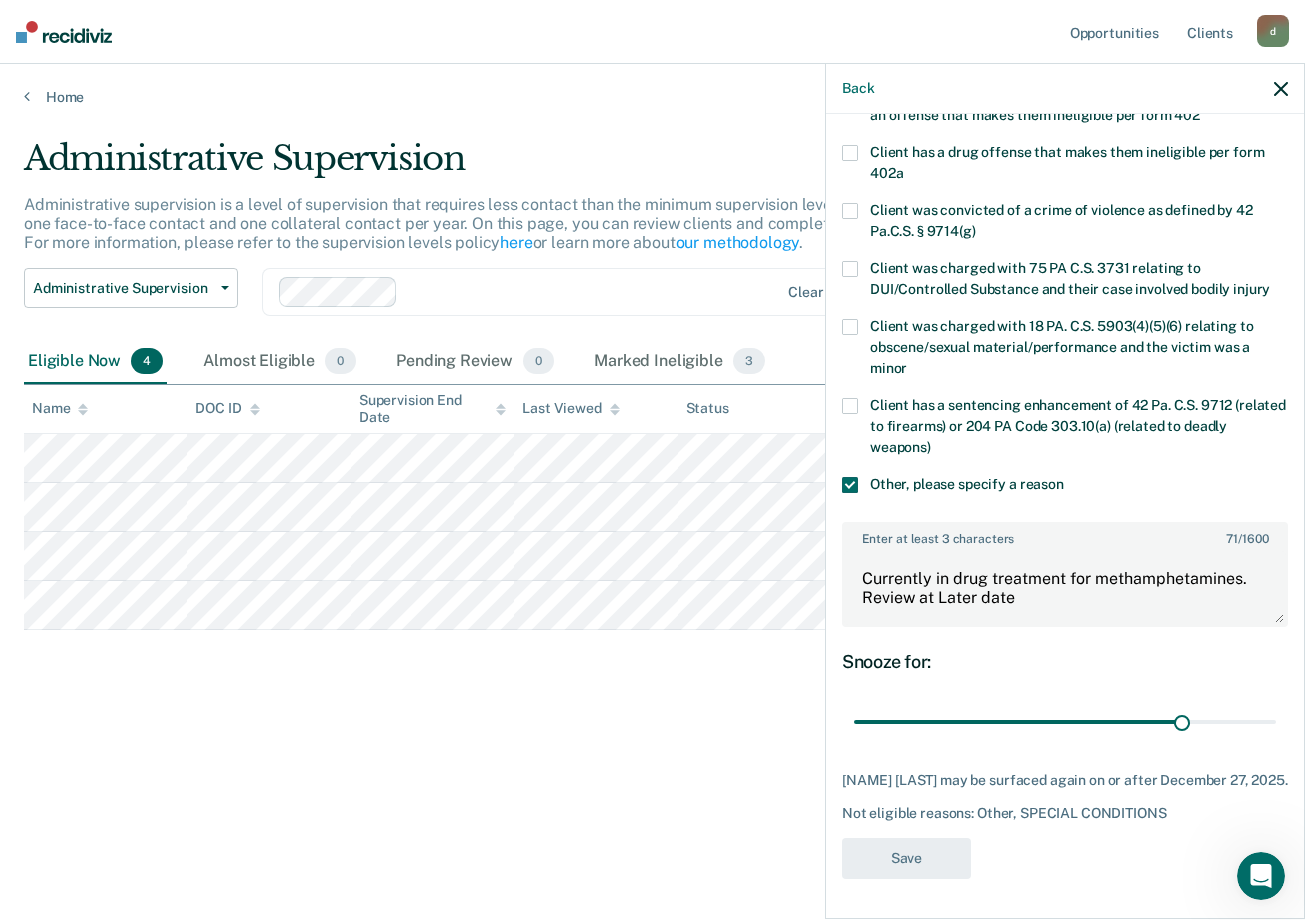 click 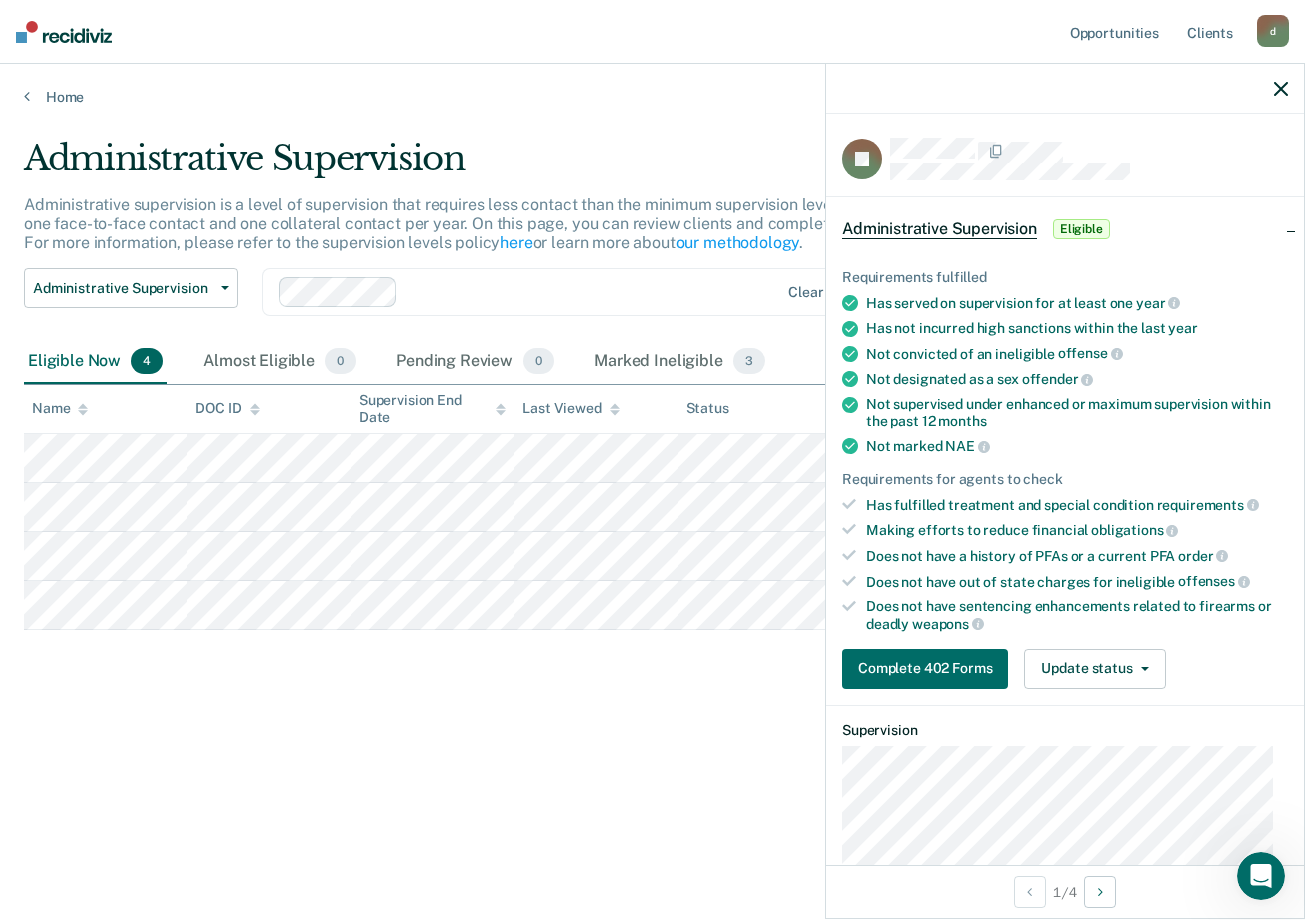 click on "Complete 402 Forms" at bounding box center (925, 669) 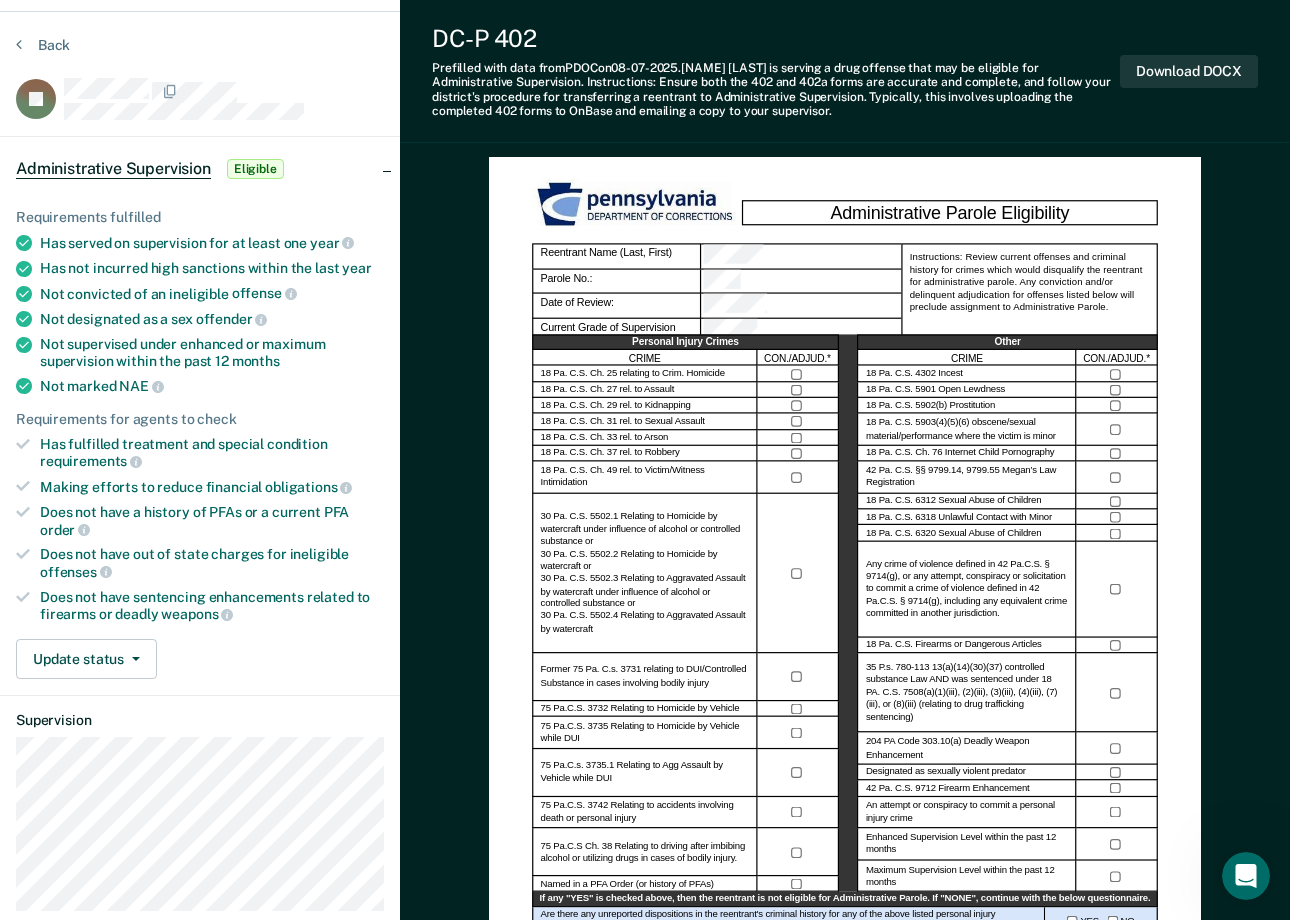 scroll, scrollTop: 0, scrollLeft: 0, axis: both 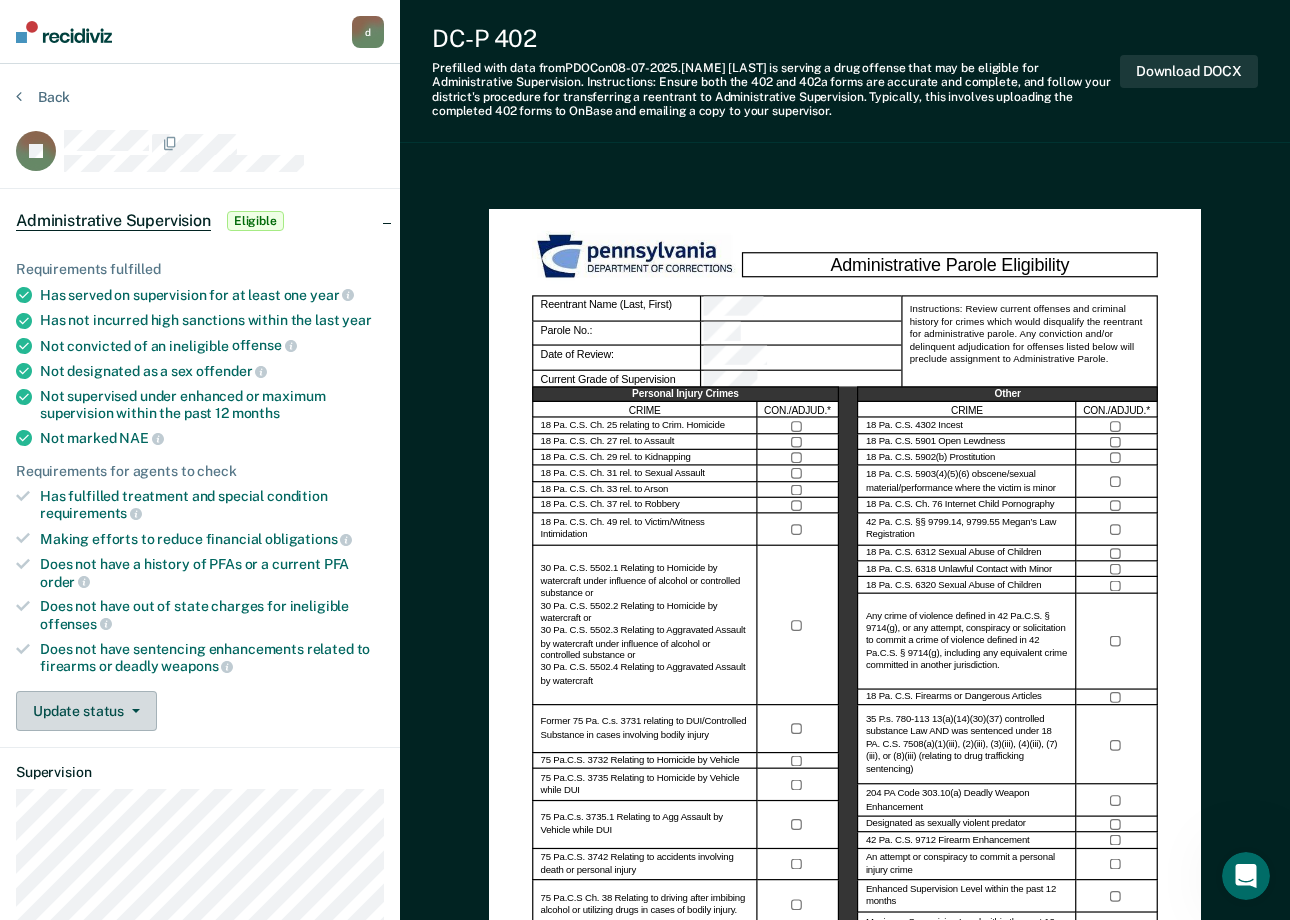 click on "Update status" at bounding box center (86, 711) 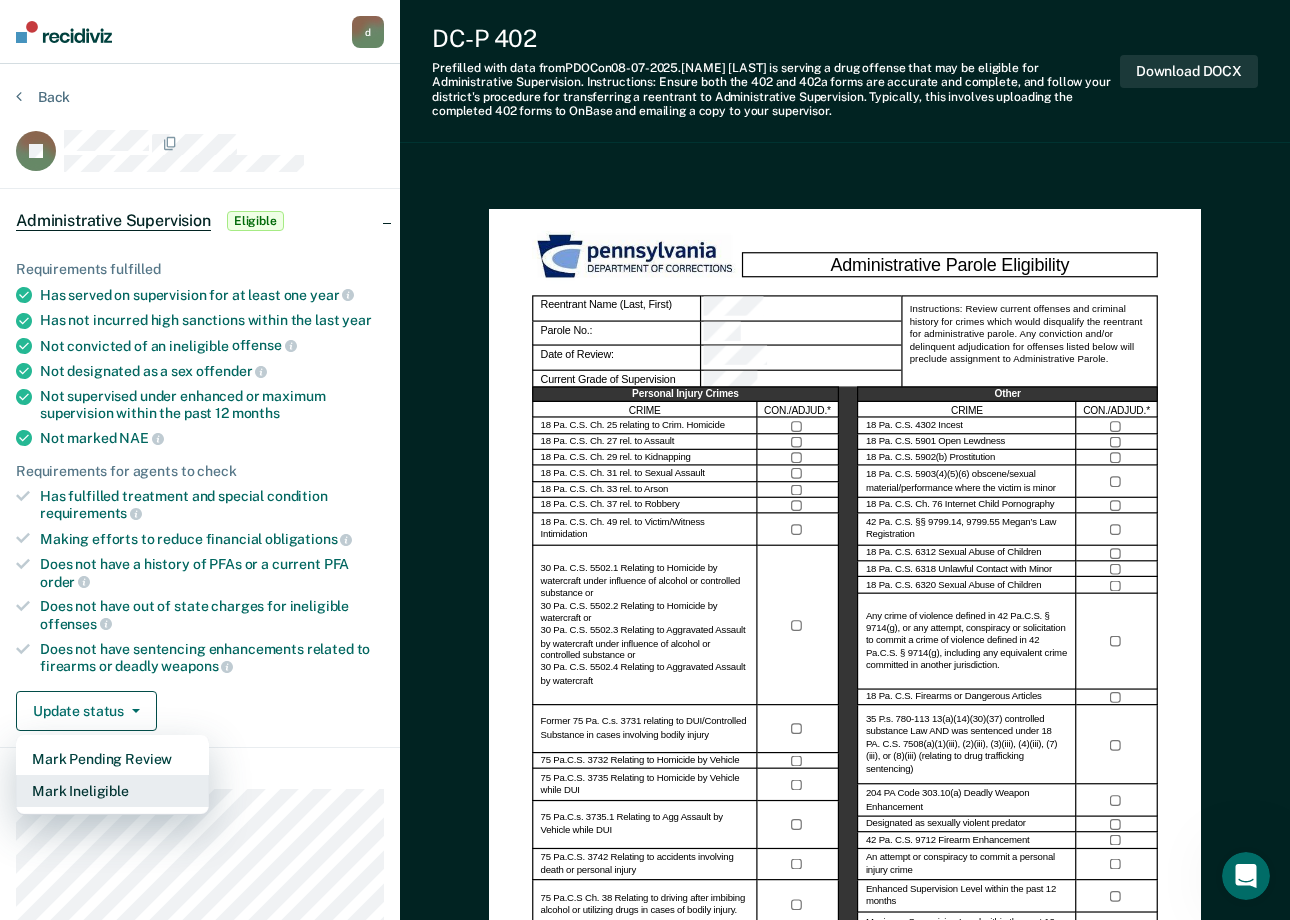 click on "Mark Ineligible" at bounding box center (112, 791) 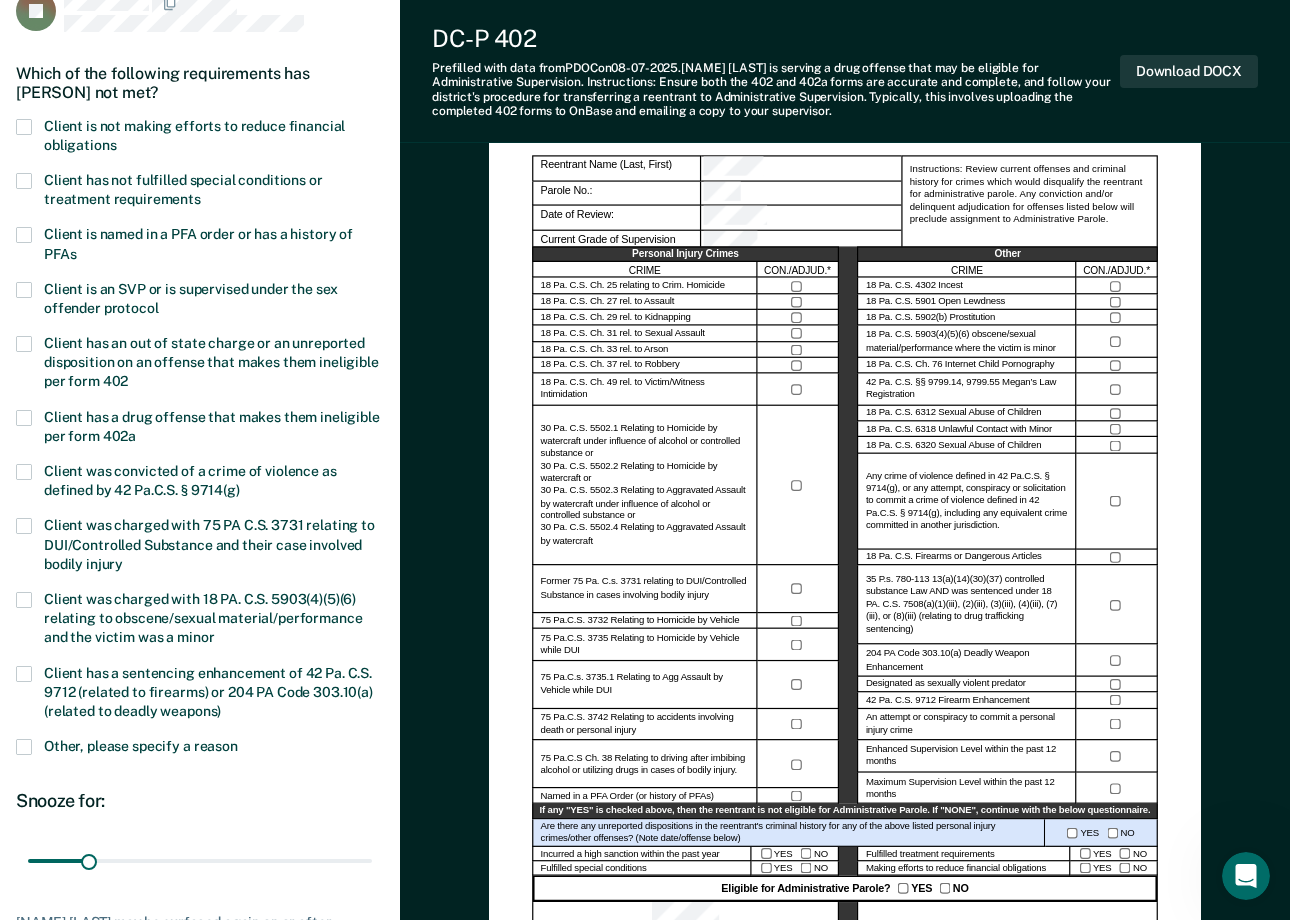 scroll, scrollTop: 156, scrollLeft: 0, axis: vertical 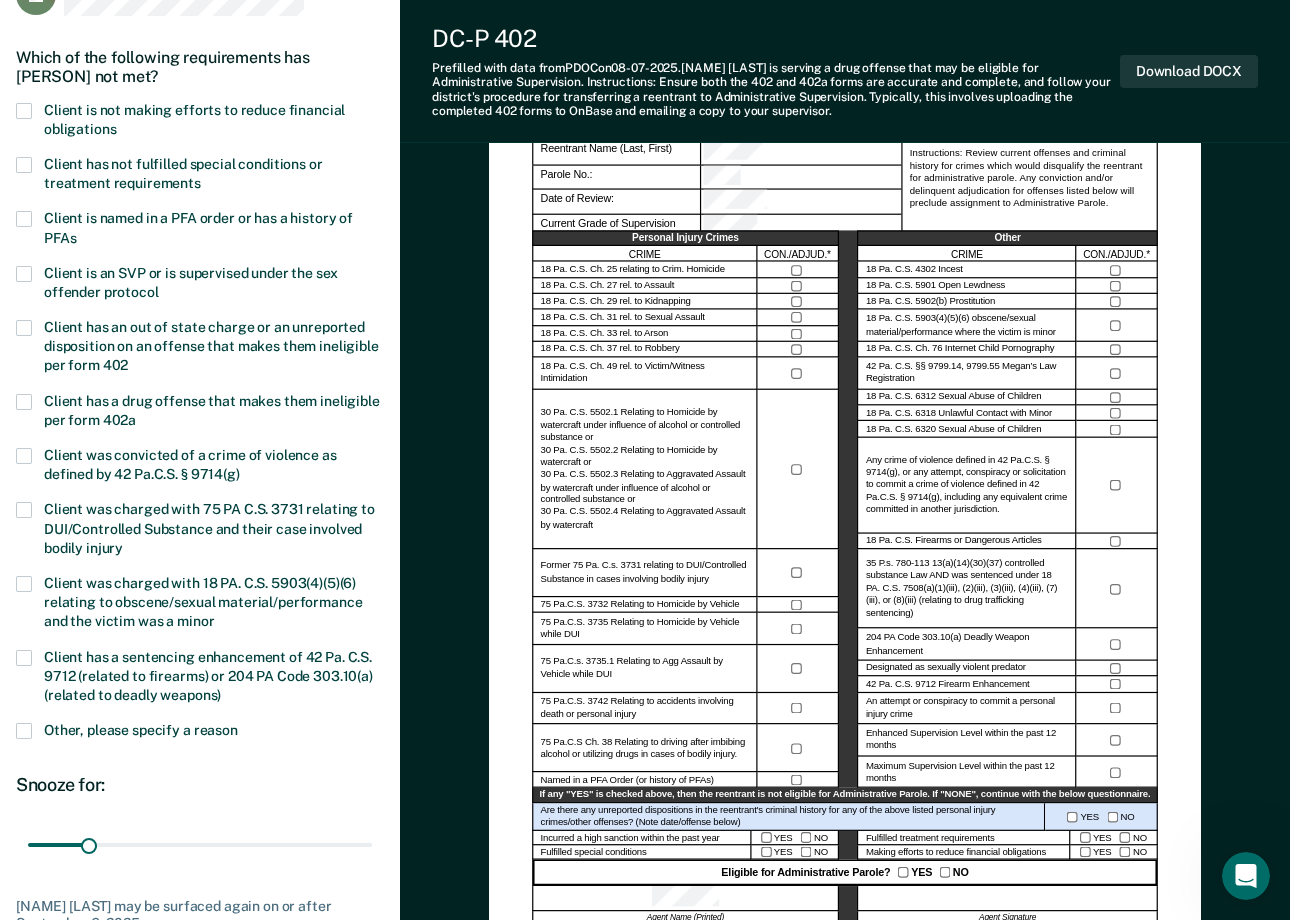 click at bounding box center (24, 402) 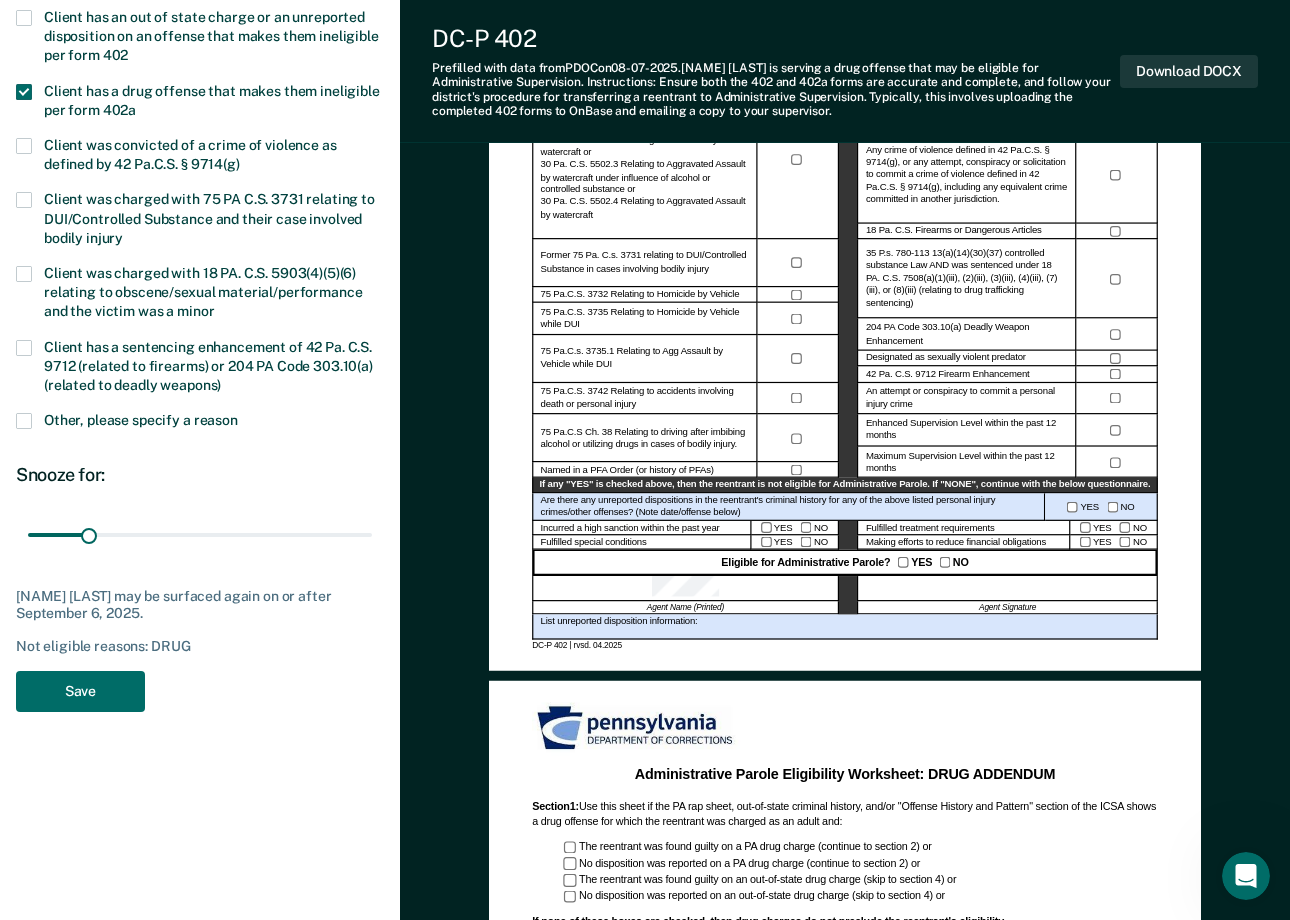 scroll, scrollTop: 467, scrollLeft: 0, axis: vertical 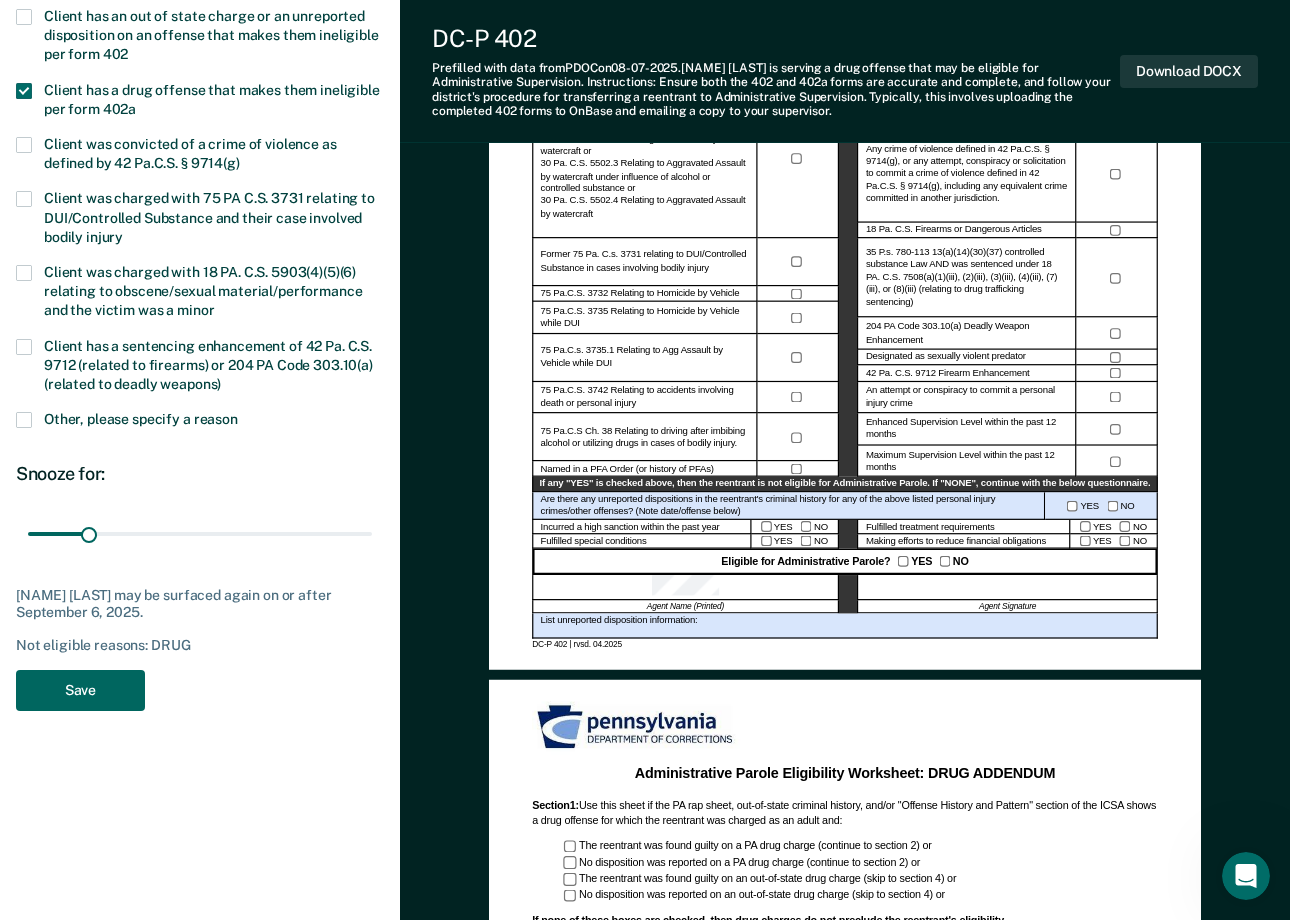 click on "Save" at bounding box center [80, 690] 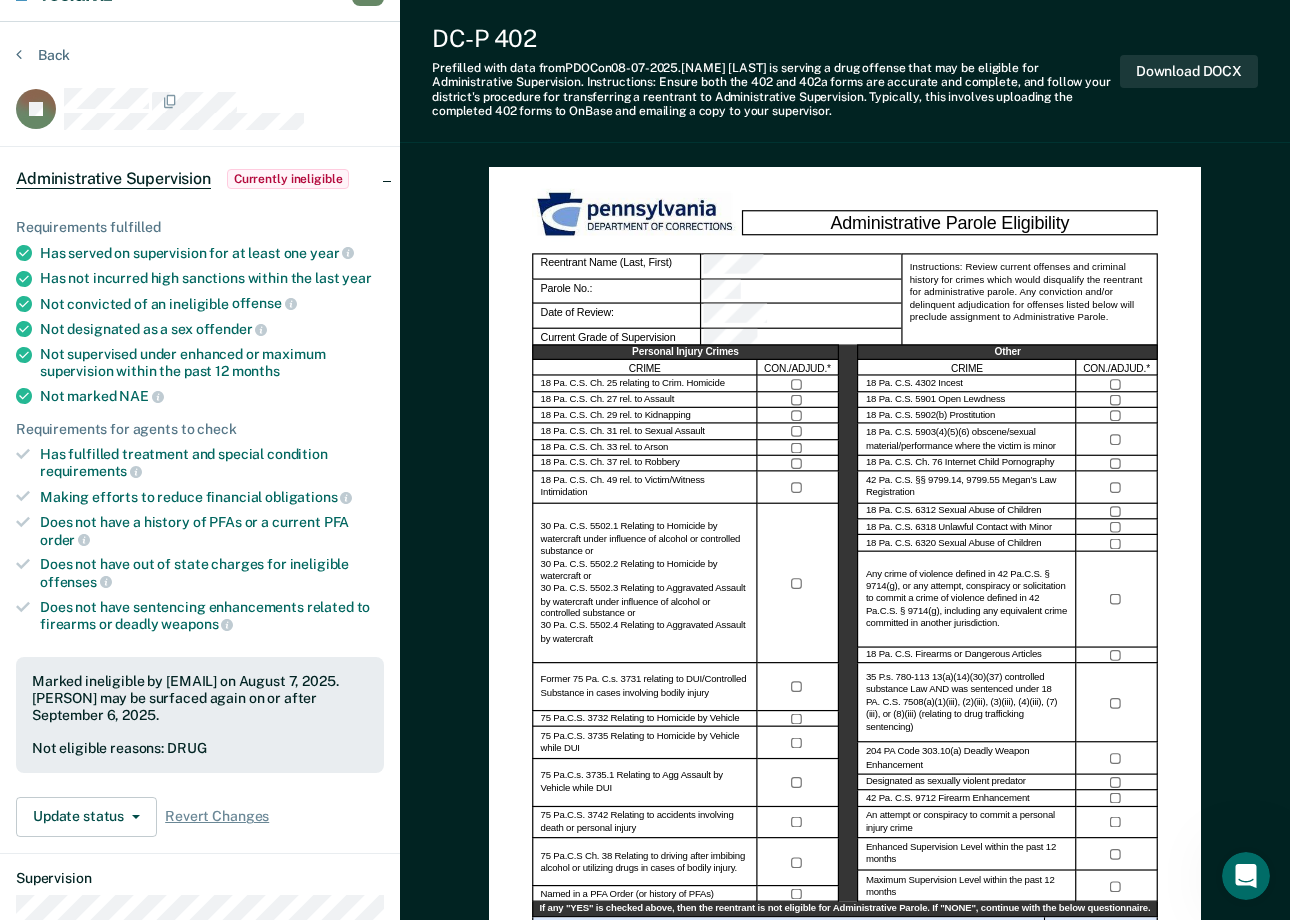 scroll, scrollTop: 0, scrollLeft: 0, axis: both 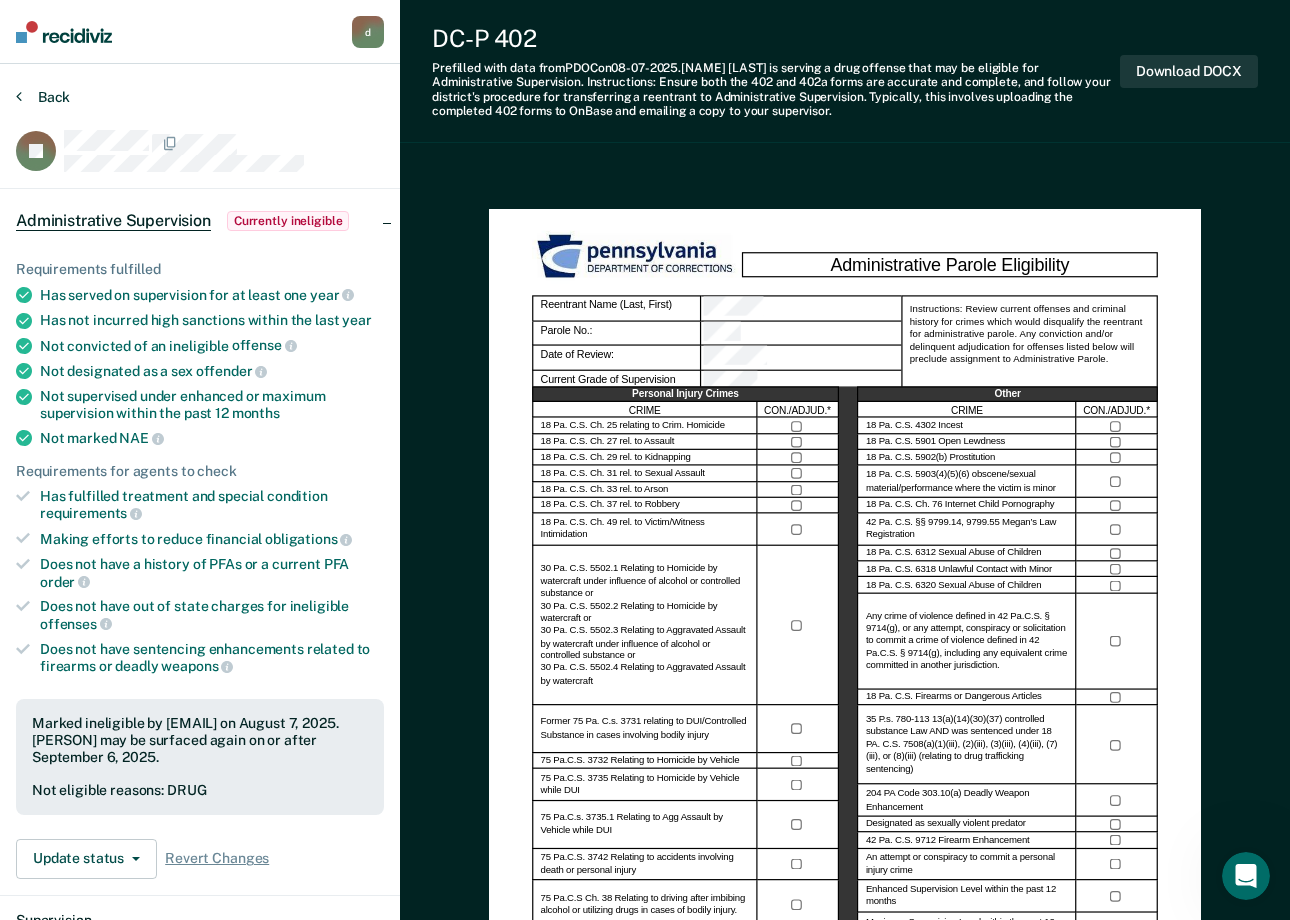 click on "Back" at bounding box center (43, 97) 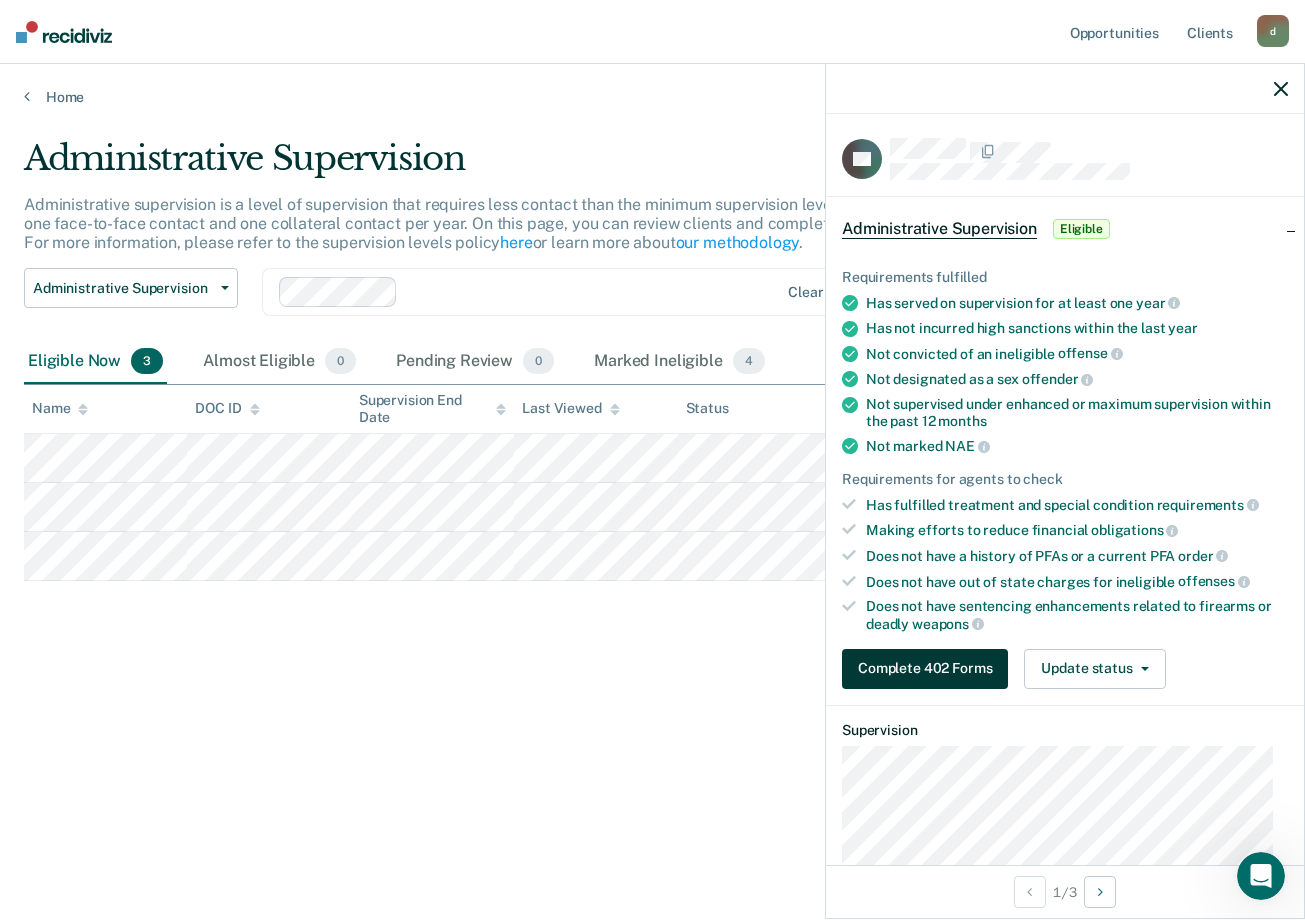 click on "Complete 402 Forms" at bounding box center [925, 669] 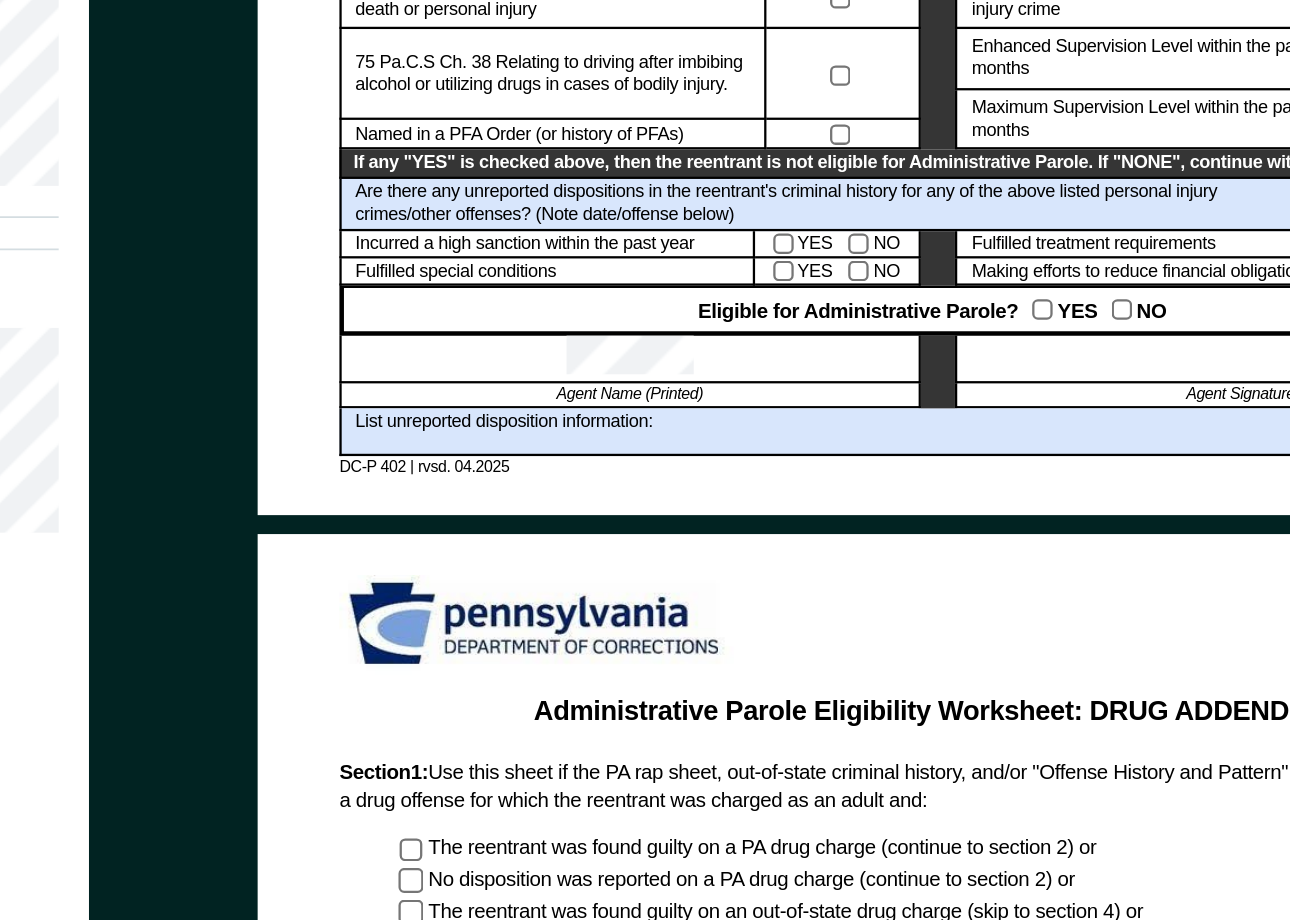 scroll, scrollTop: 432, scrollLeft: 0, axis: vertical 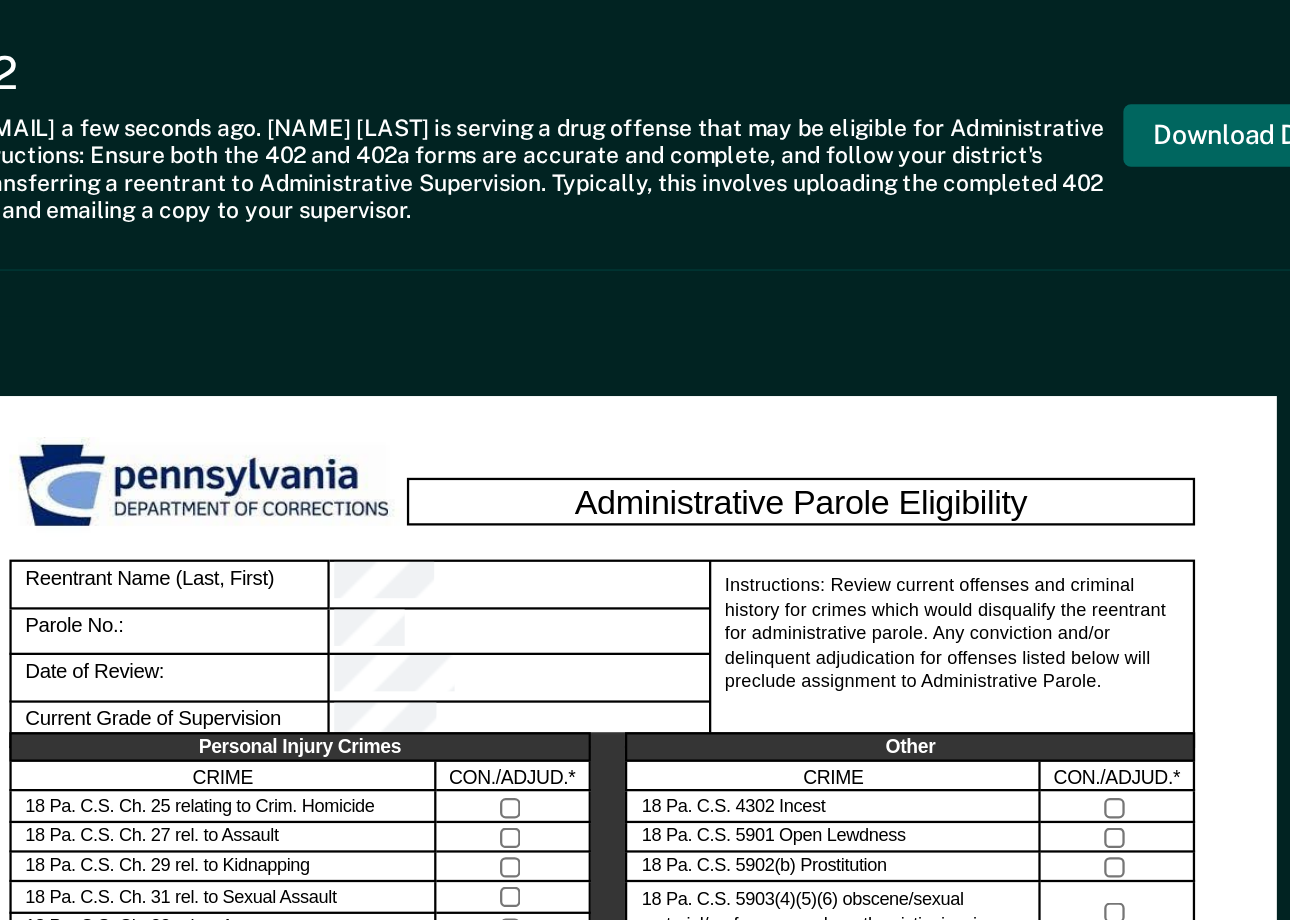 click on "Download DOCX" at bounding box center [1189, 71] 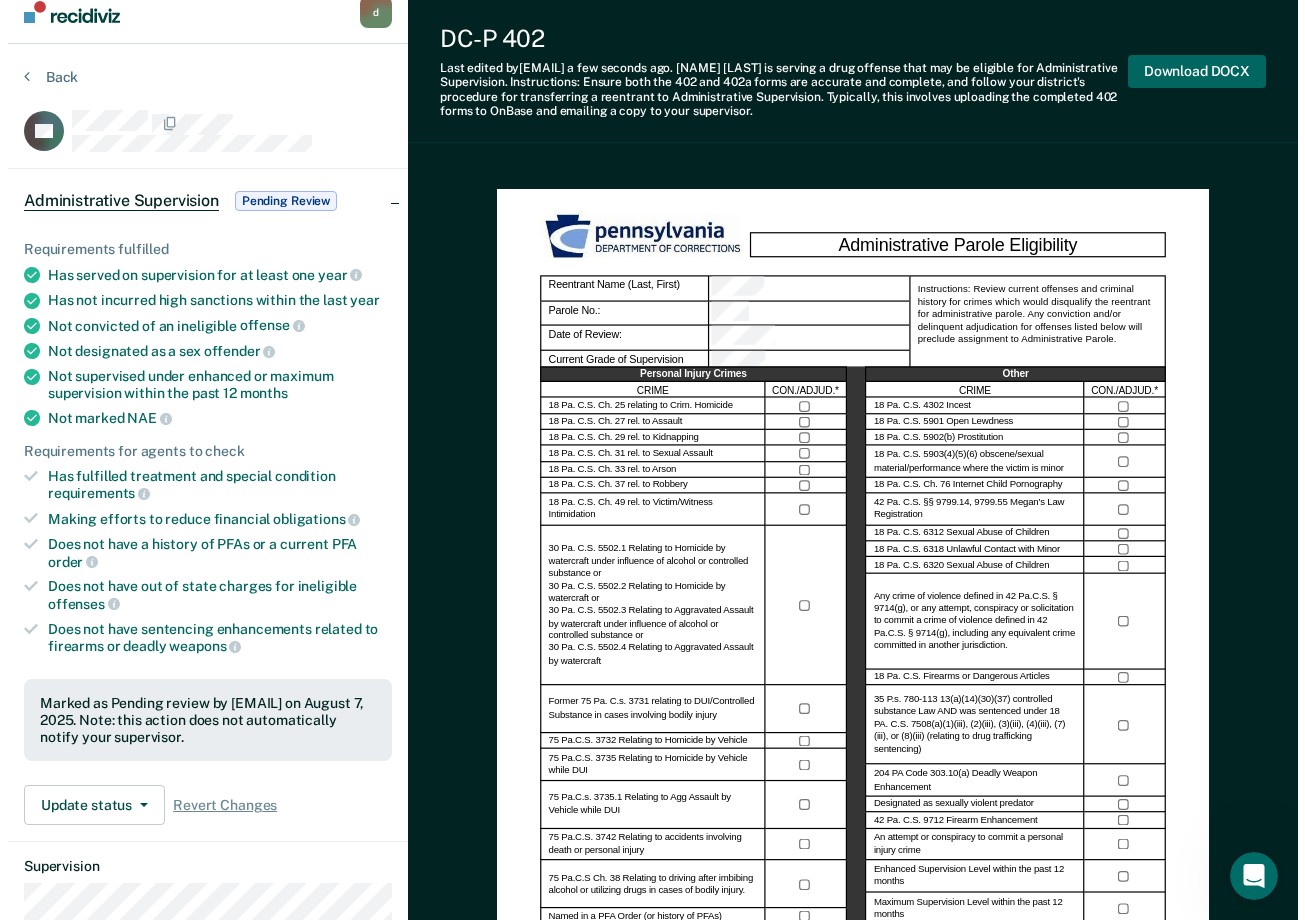 scroll, scrollTop: 0, scrollLeft: 0, axis: both 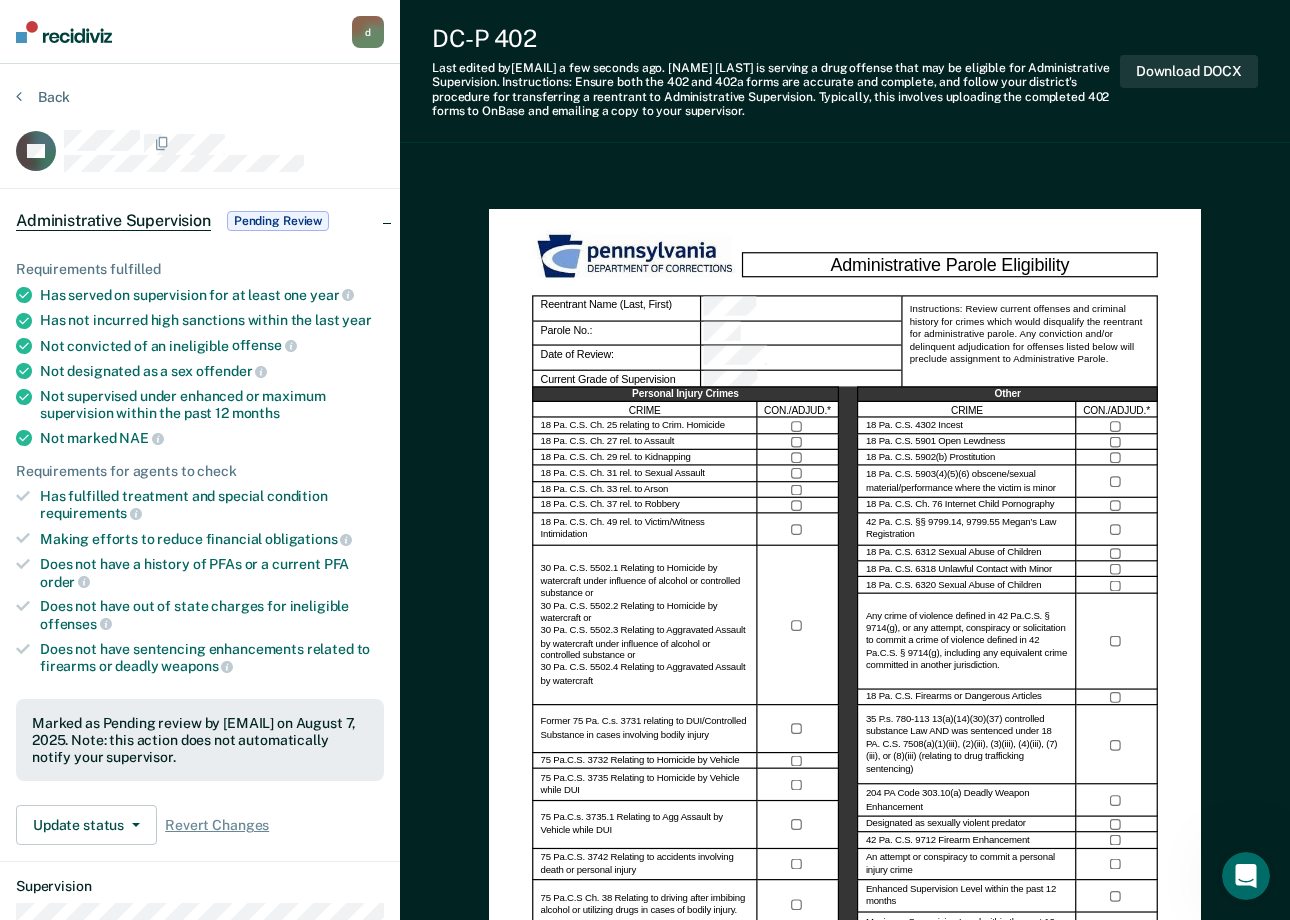 click on "Pending Review" at bounding box center [278, 221] 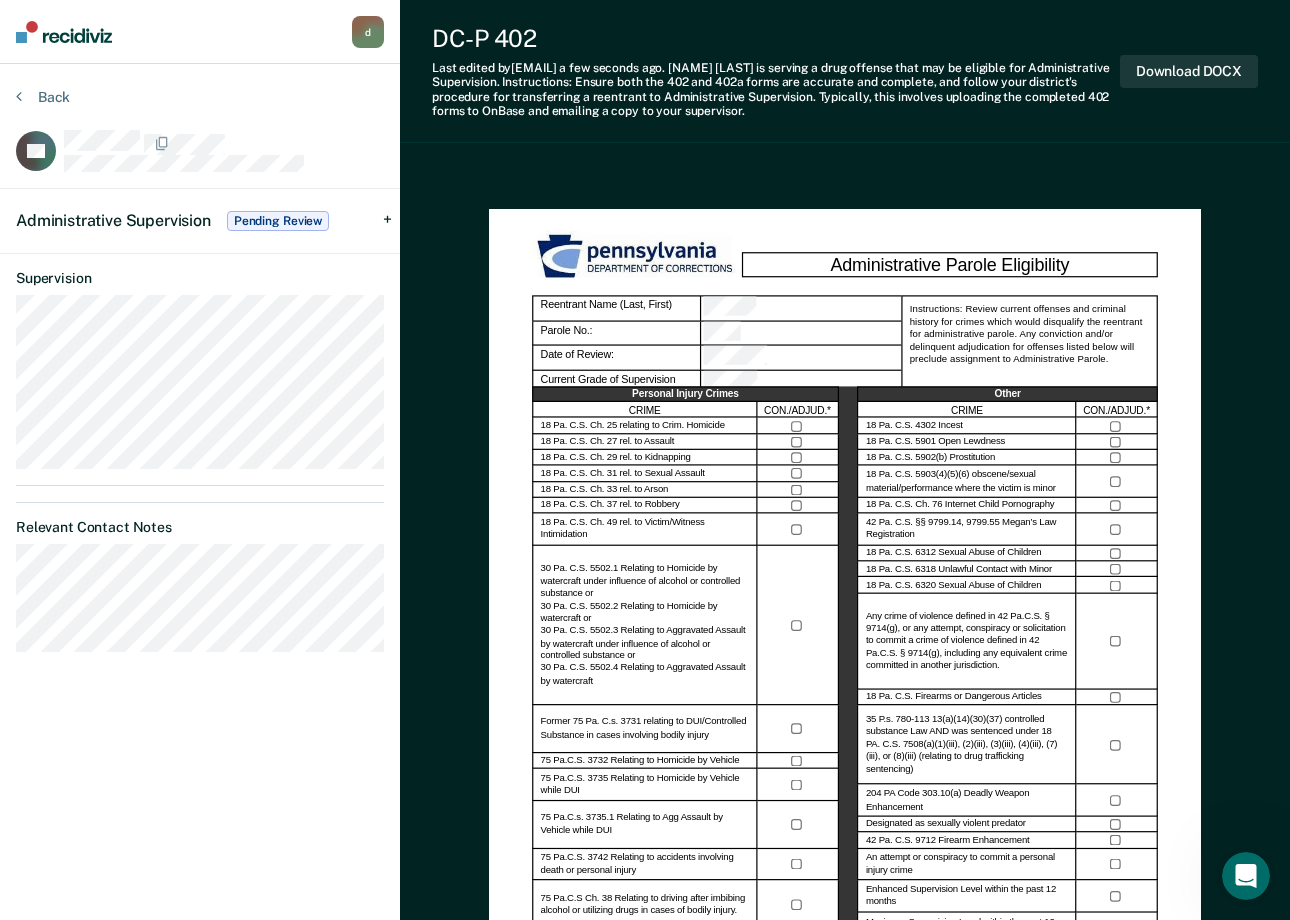 click on "Pending Review" at bounding box center (278, 221) 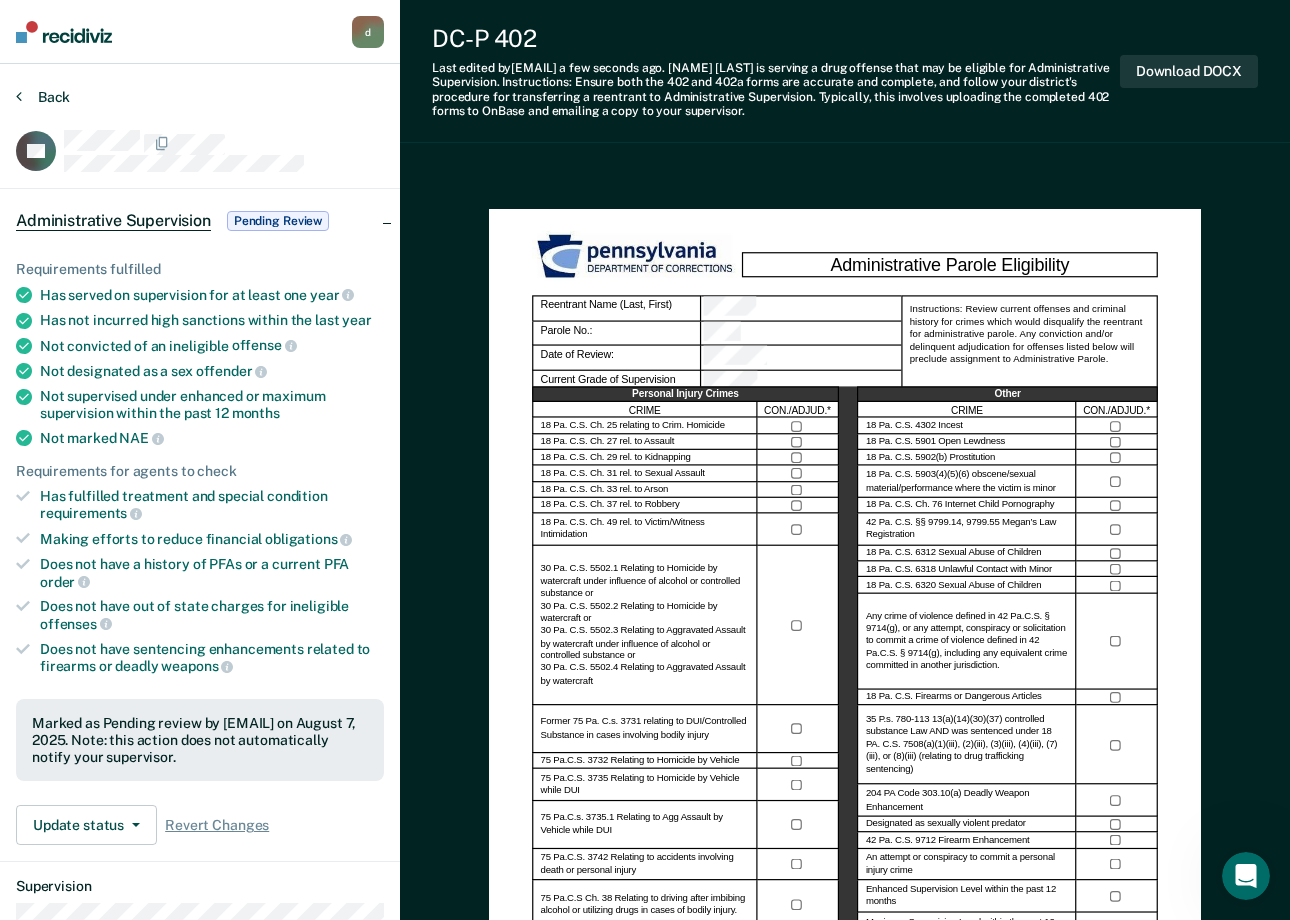 click on "Back" at bounding box center (43, 97) 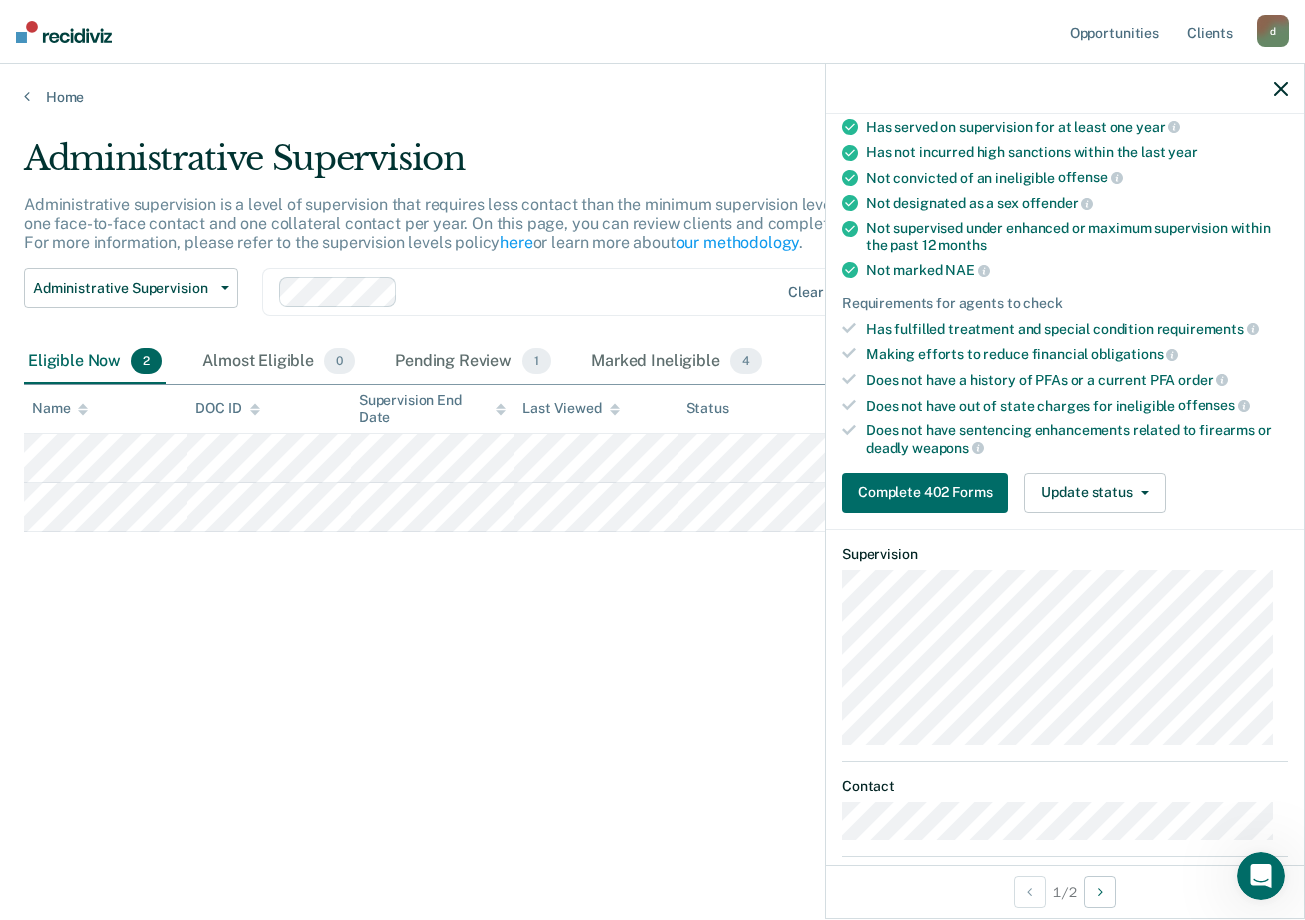 scroll, scrollTop: 178, scrollLeft: 0, axis: vertical 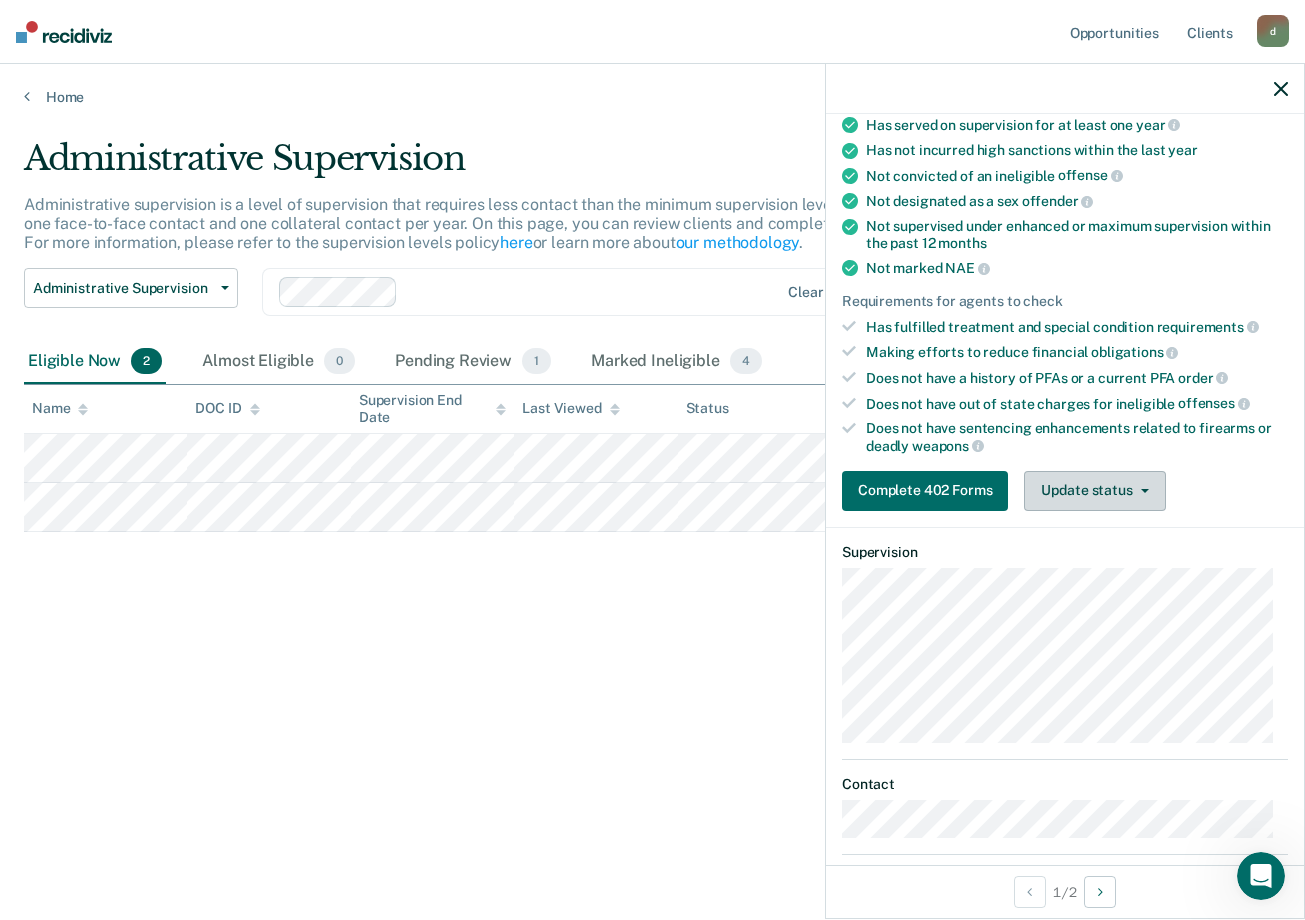 click on "Update status" at bounding box center (1094, 491) 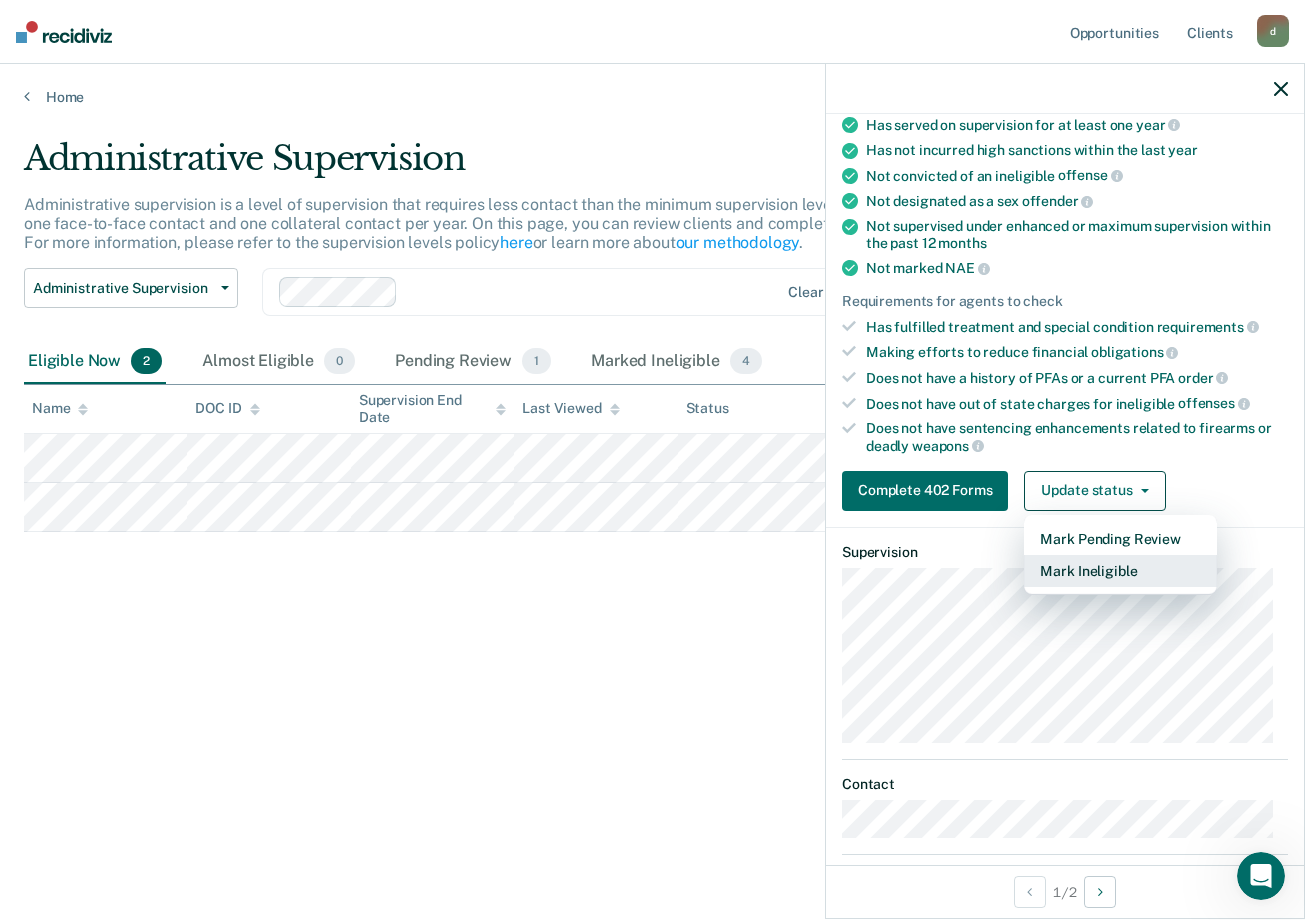 click on "Mark Ineligible" at bounding box center [1120, 571] 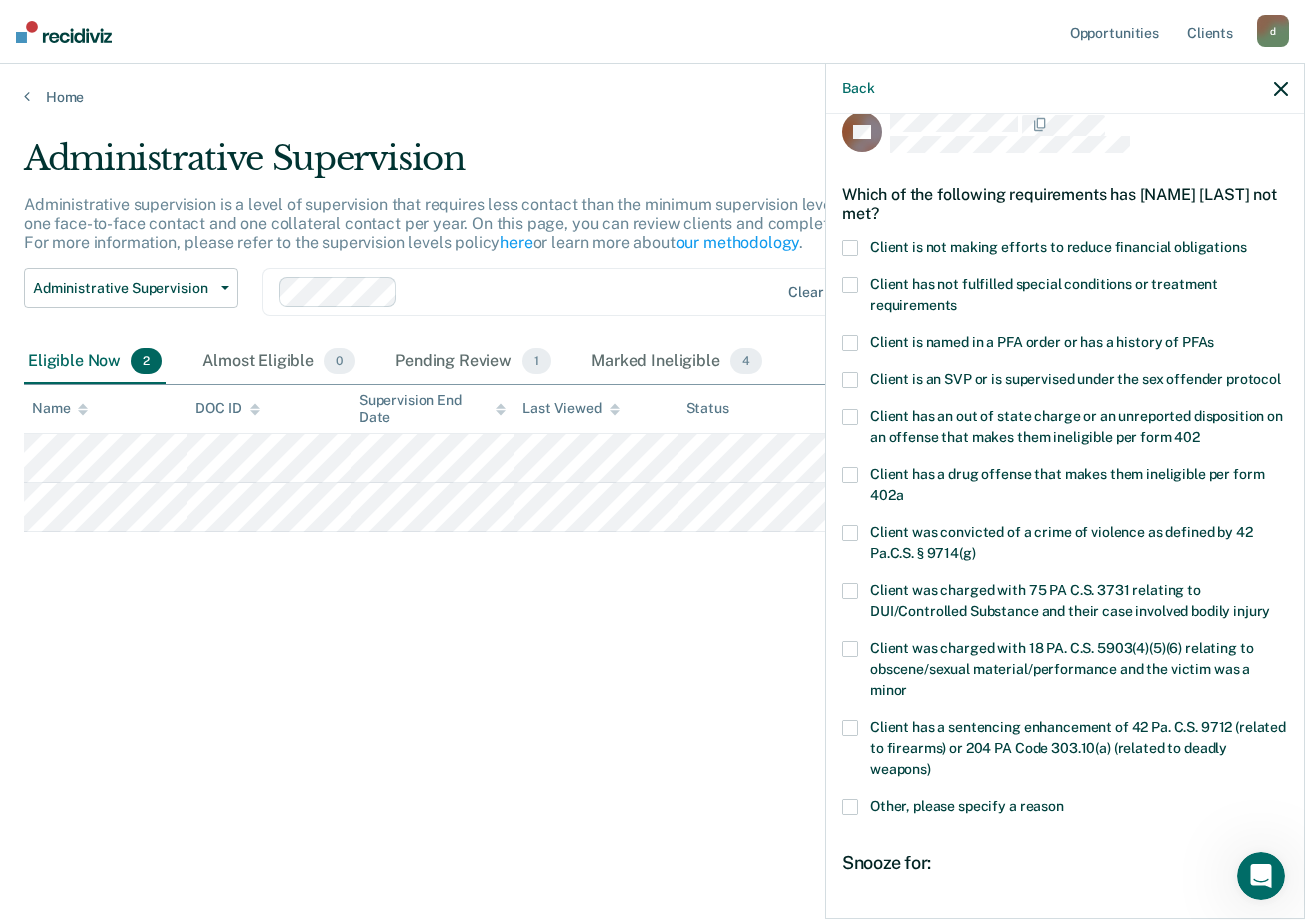 scroll, scrollTop: 0, scrollLeft: 0, axis: both 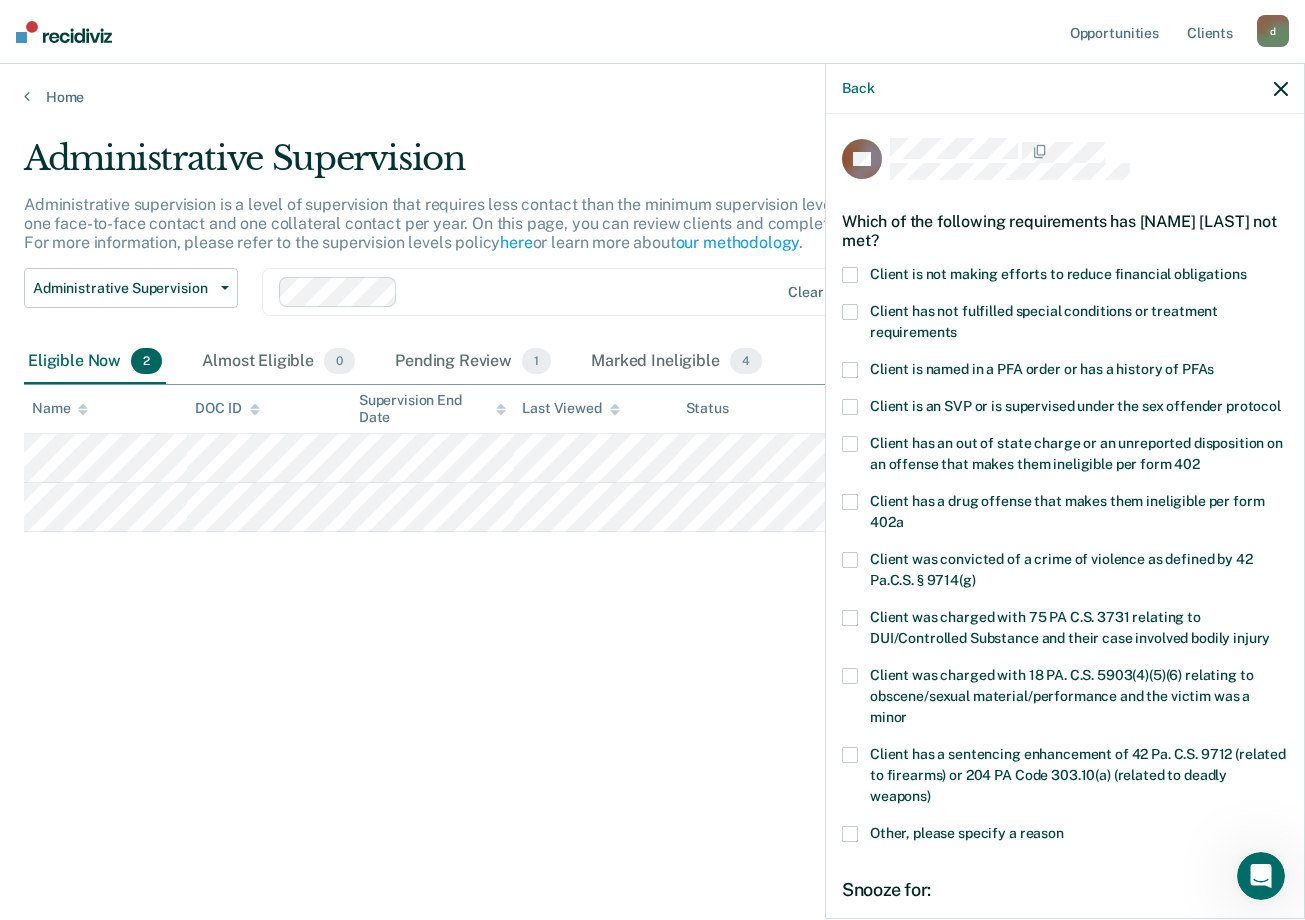 click on "Client has not fulfilled special conditions or treatment requirements" at bounding box center [1065, 325] 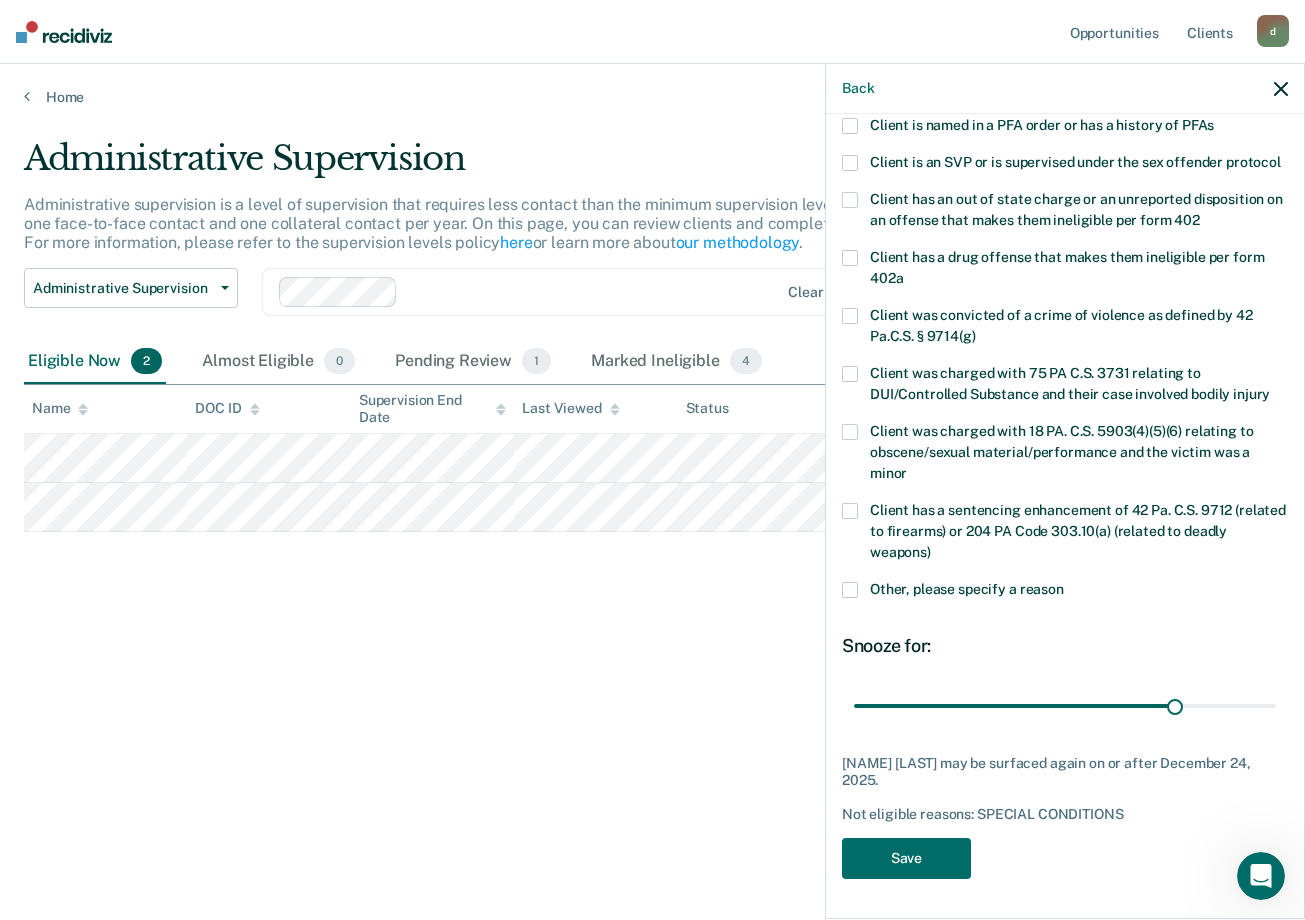 scroll, scrollTop: 263, scrollLeft: 0, axis: vertical 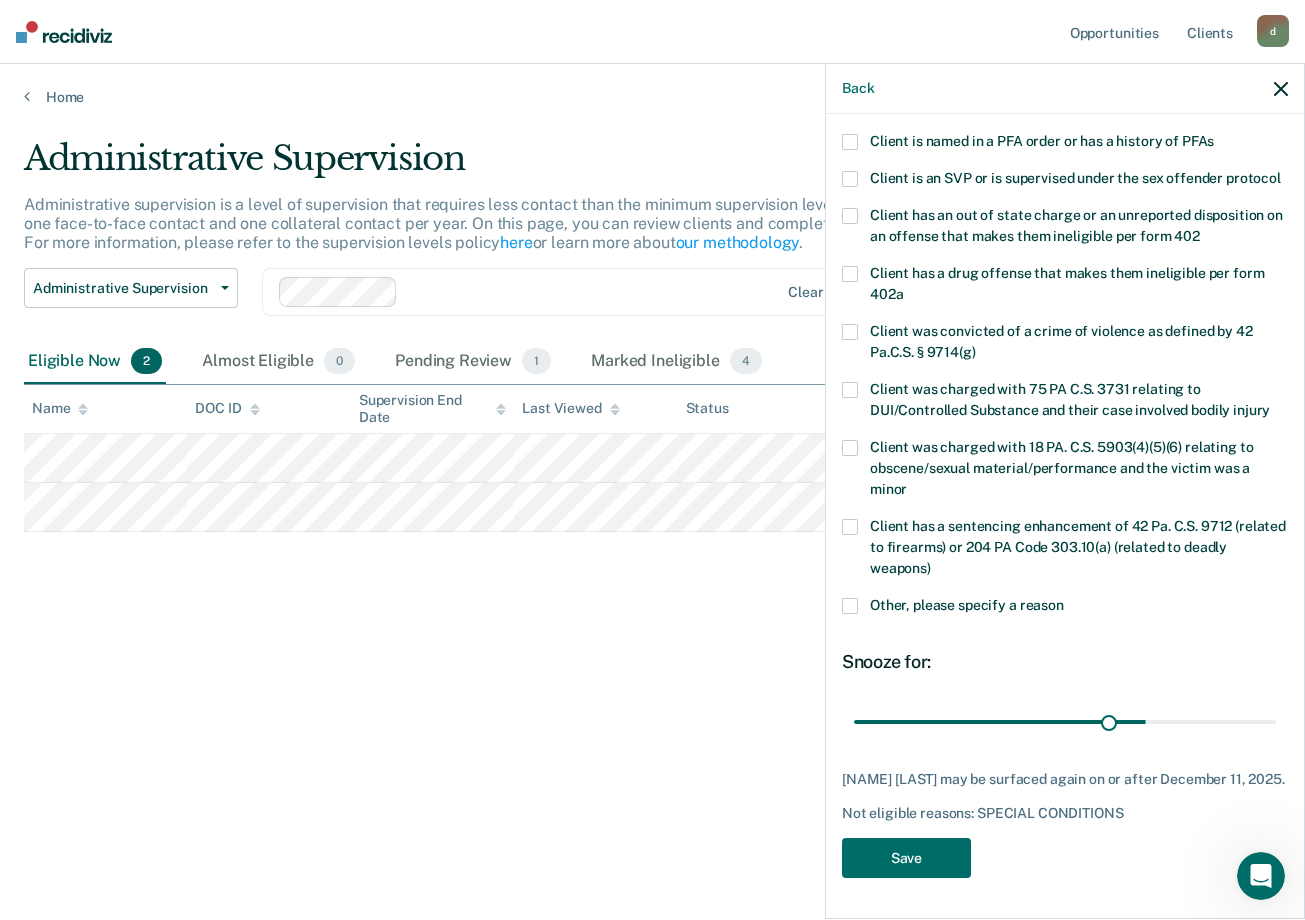 type on "110" 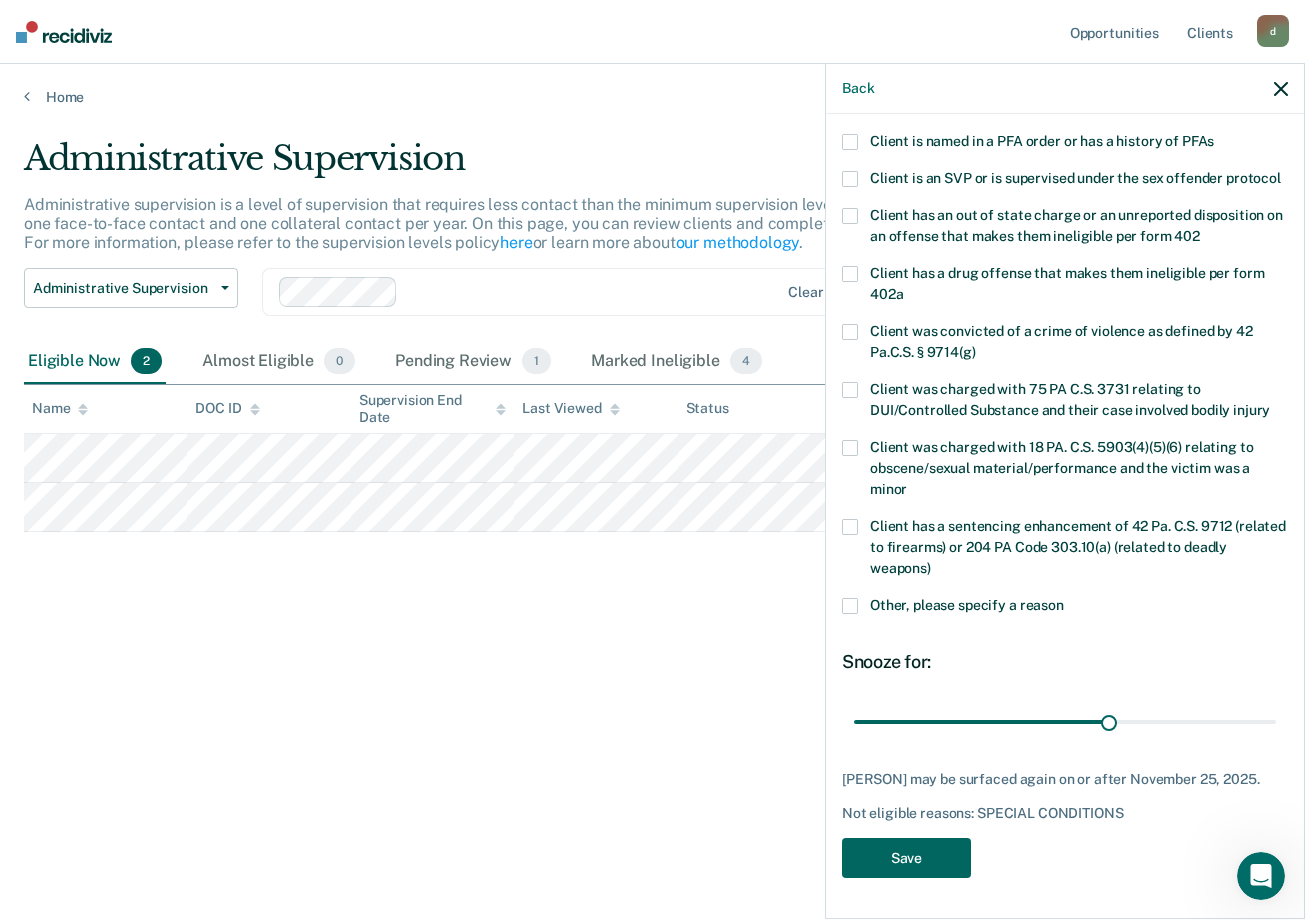 click on "Save" at bounding box center (906, 858) 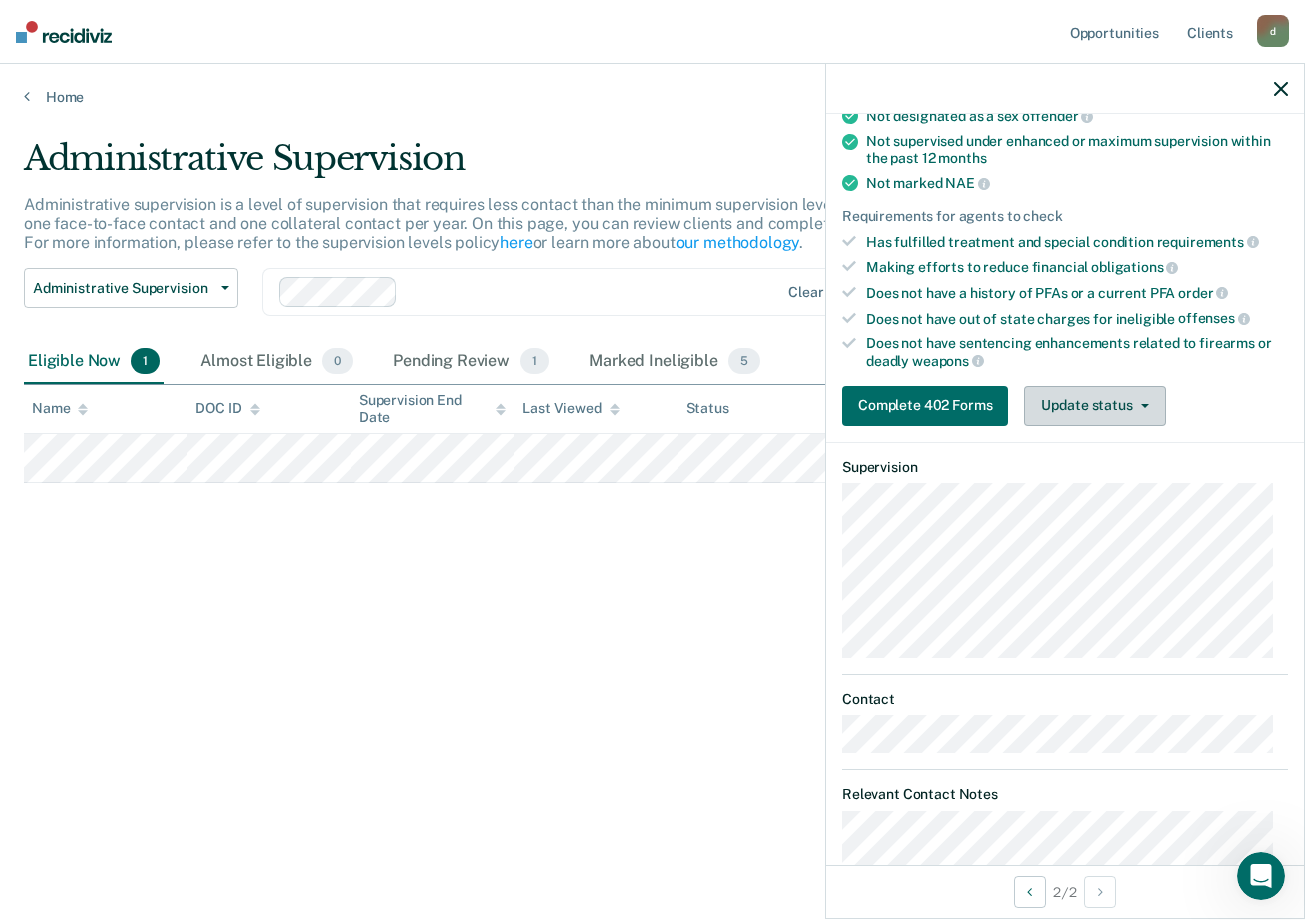 click 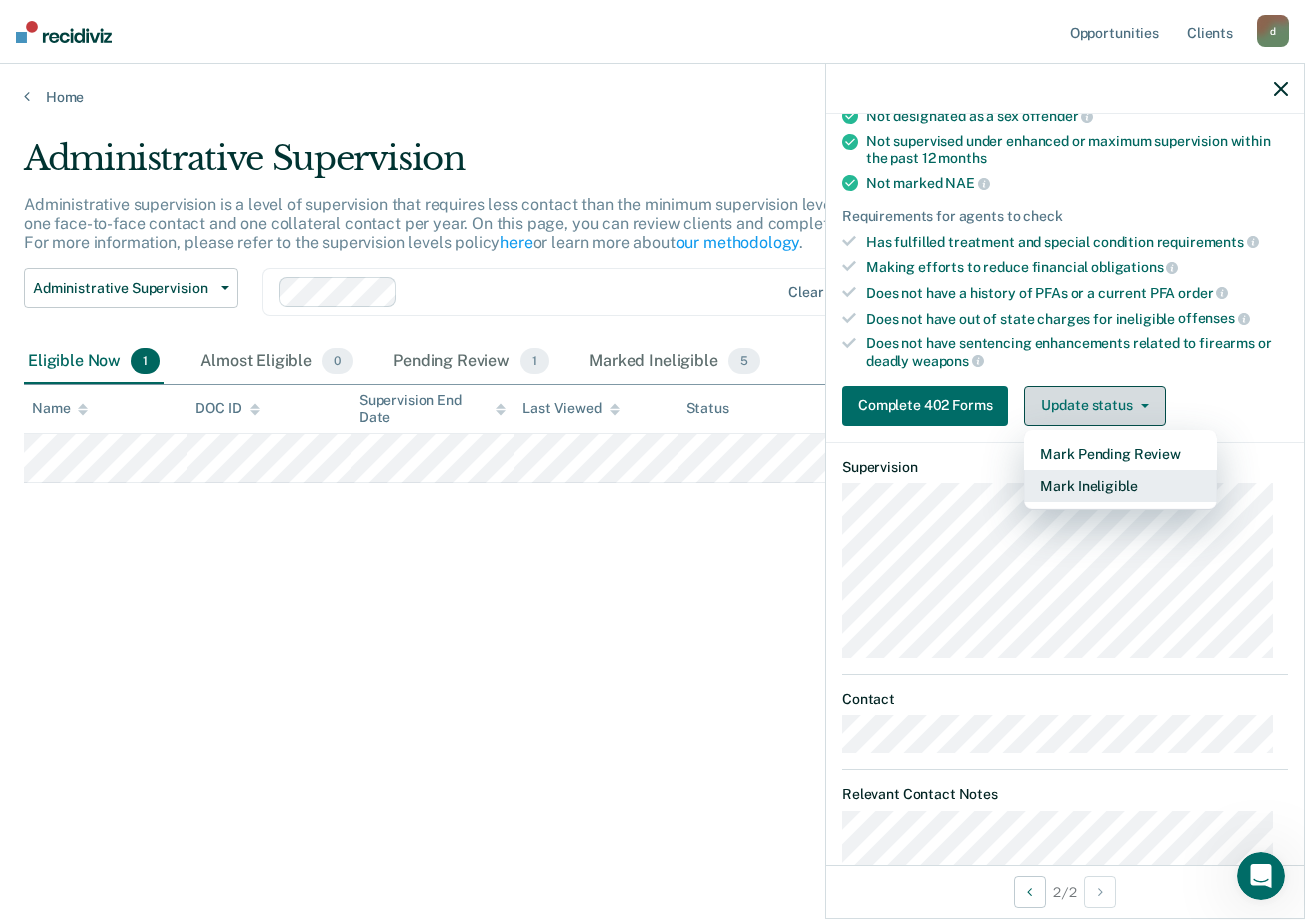 click on "Mark Ineligible" at bounding box center (1120, 486) 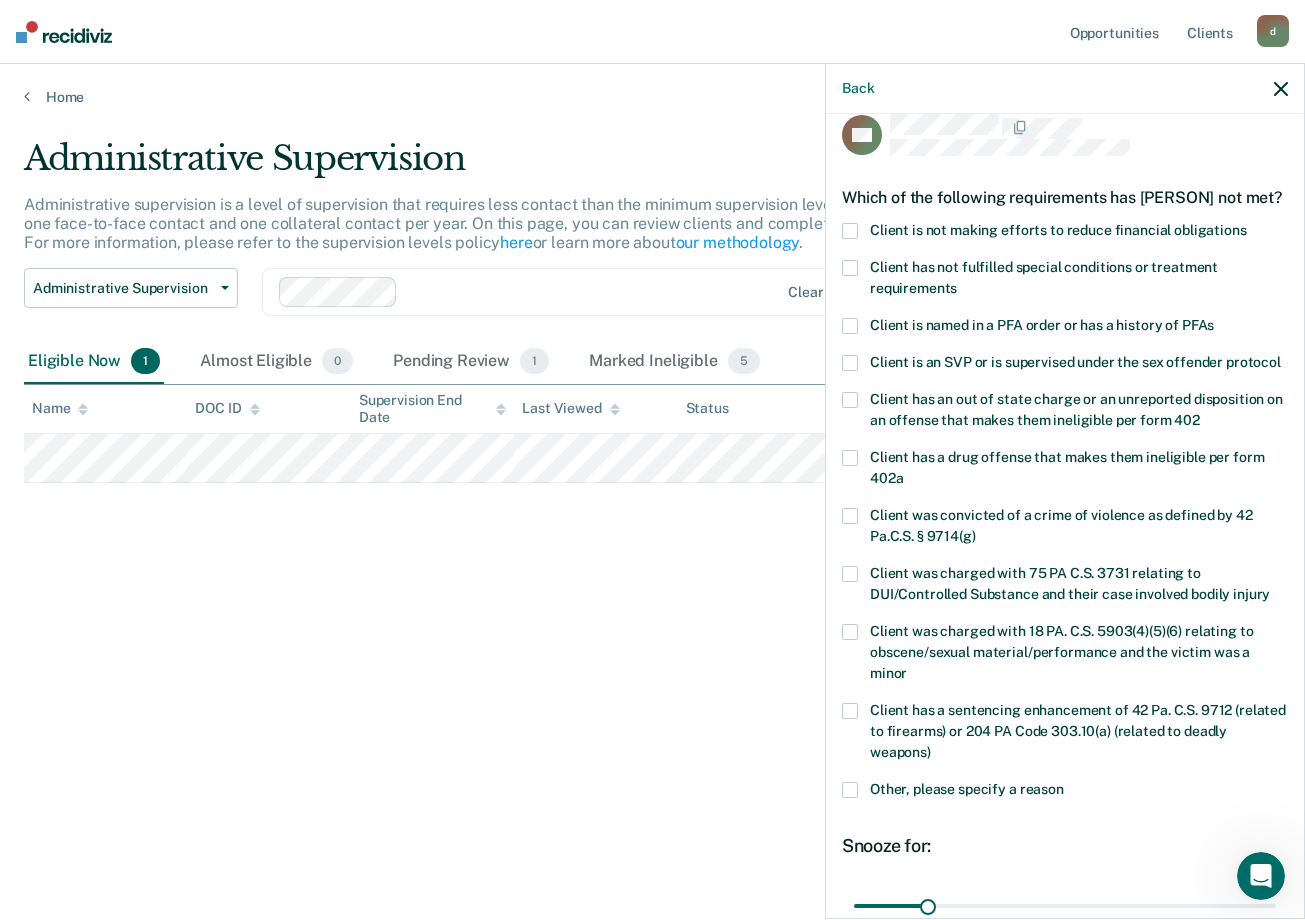 scroll, scrollTop: 23, scrollLeft: 0, axis: vertical 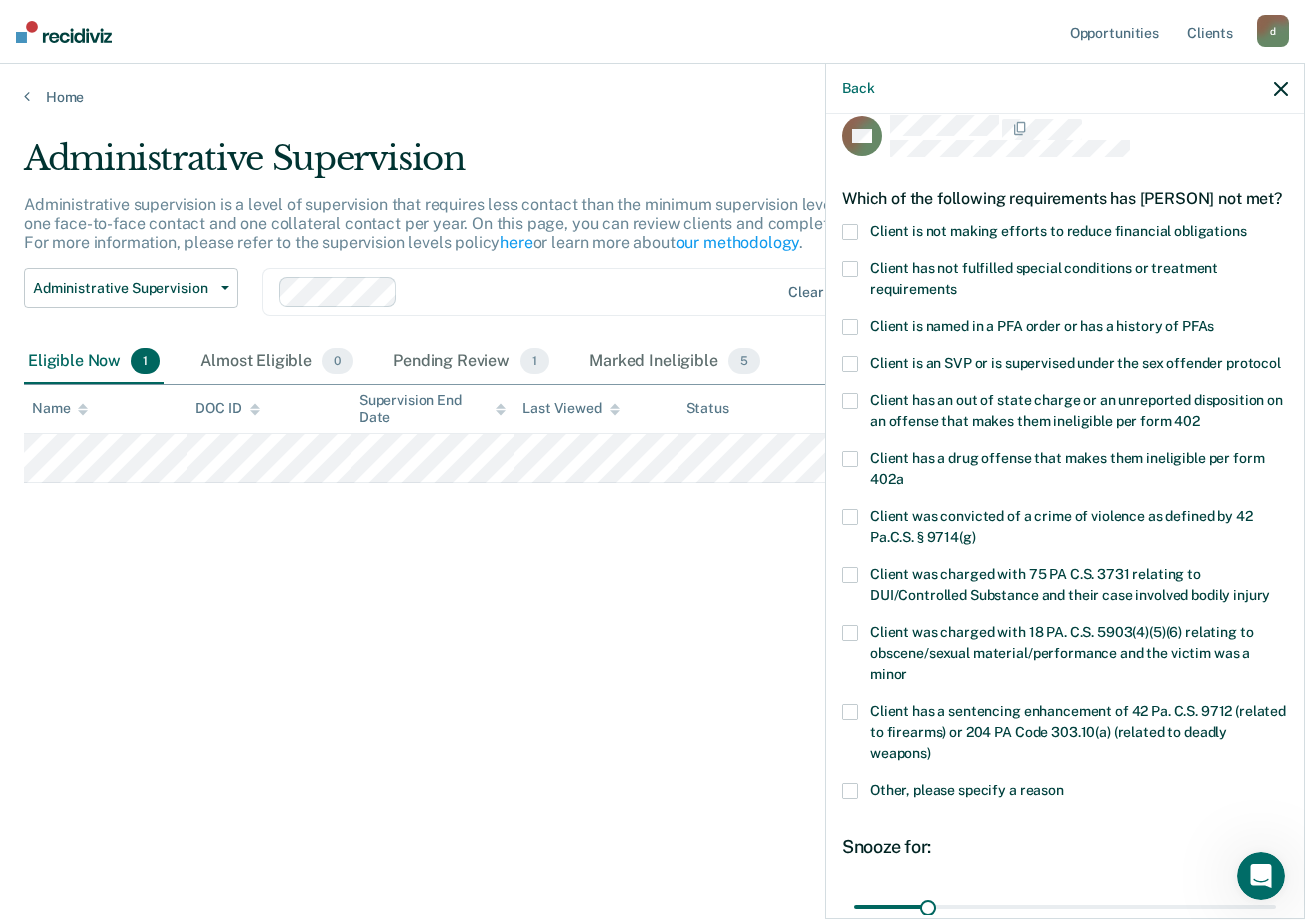 click on "Client is named in a PFA order or has a history of PFAs" at bounding box center (1065, 329) 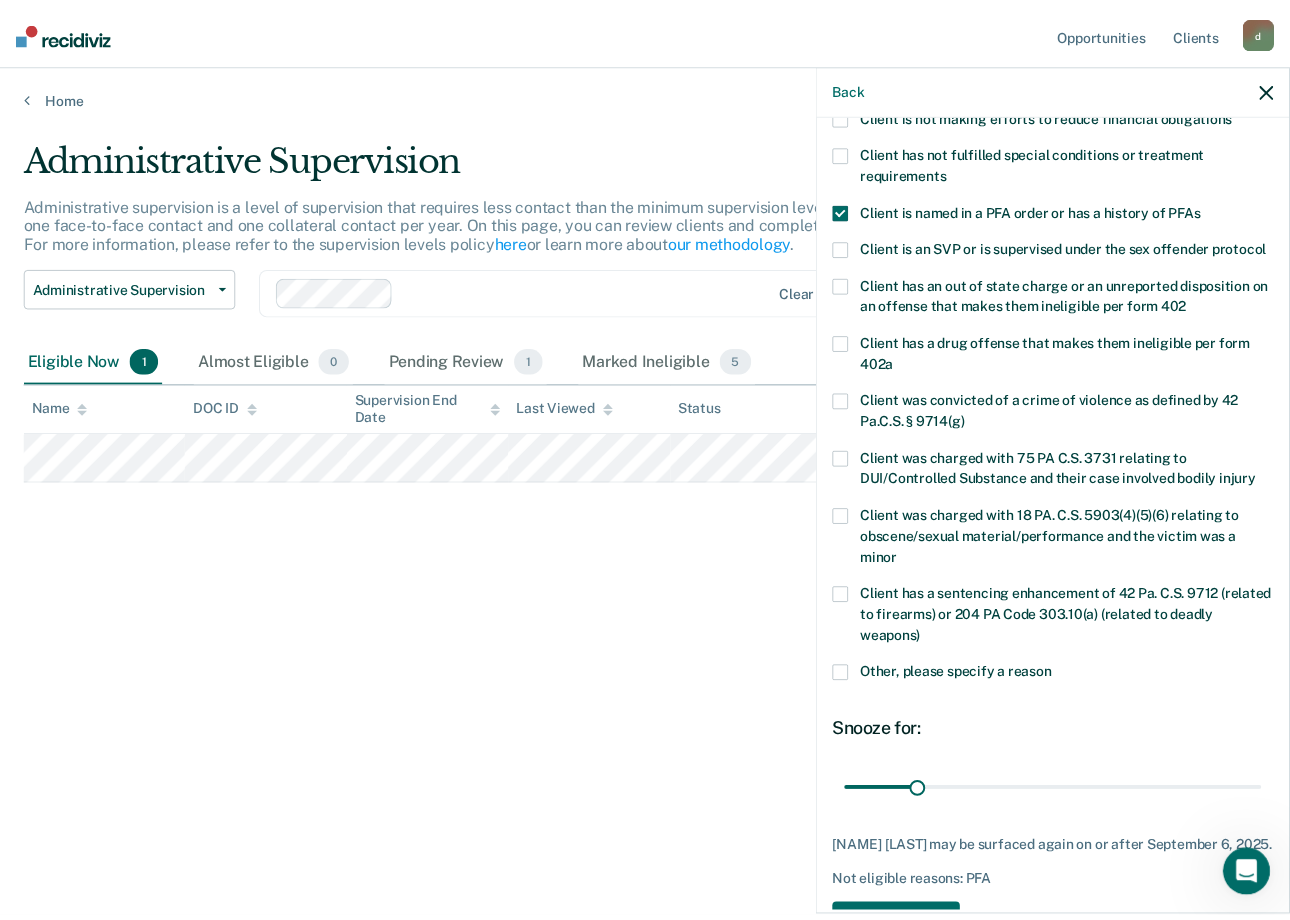 scroll, scrollTop: 263, scrollLeft: 0, axis: vertical 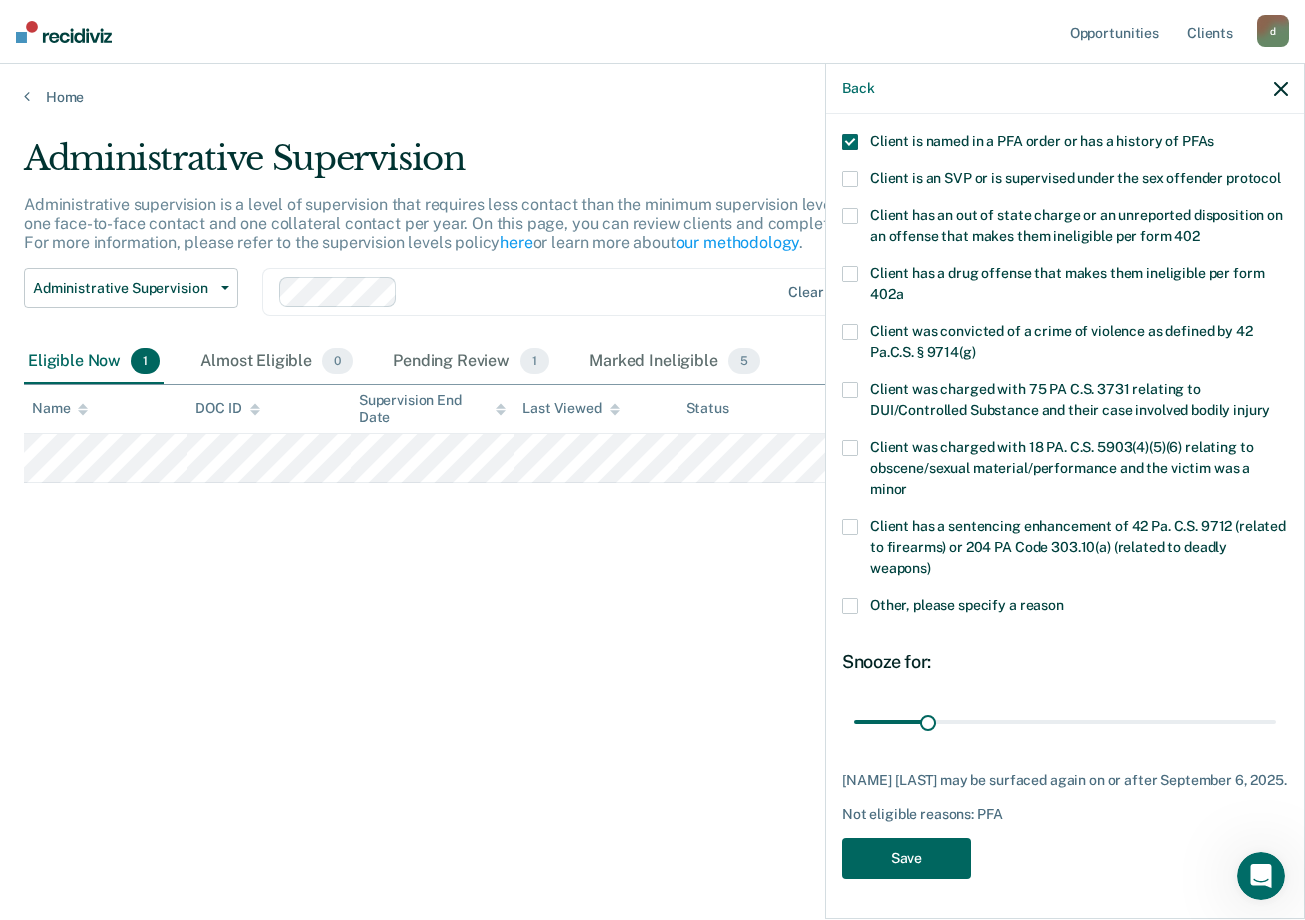 click on "Save" at bounding box center (906, 858) 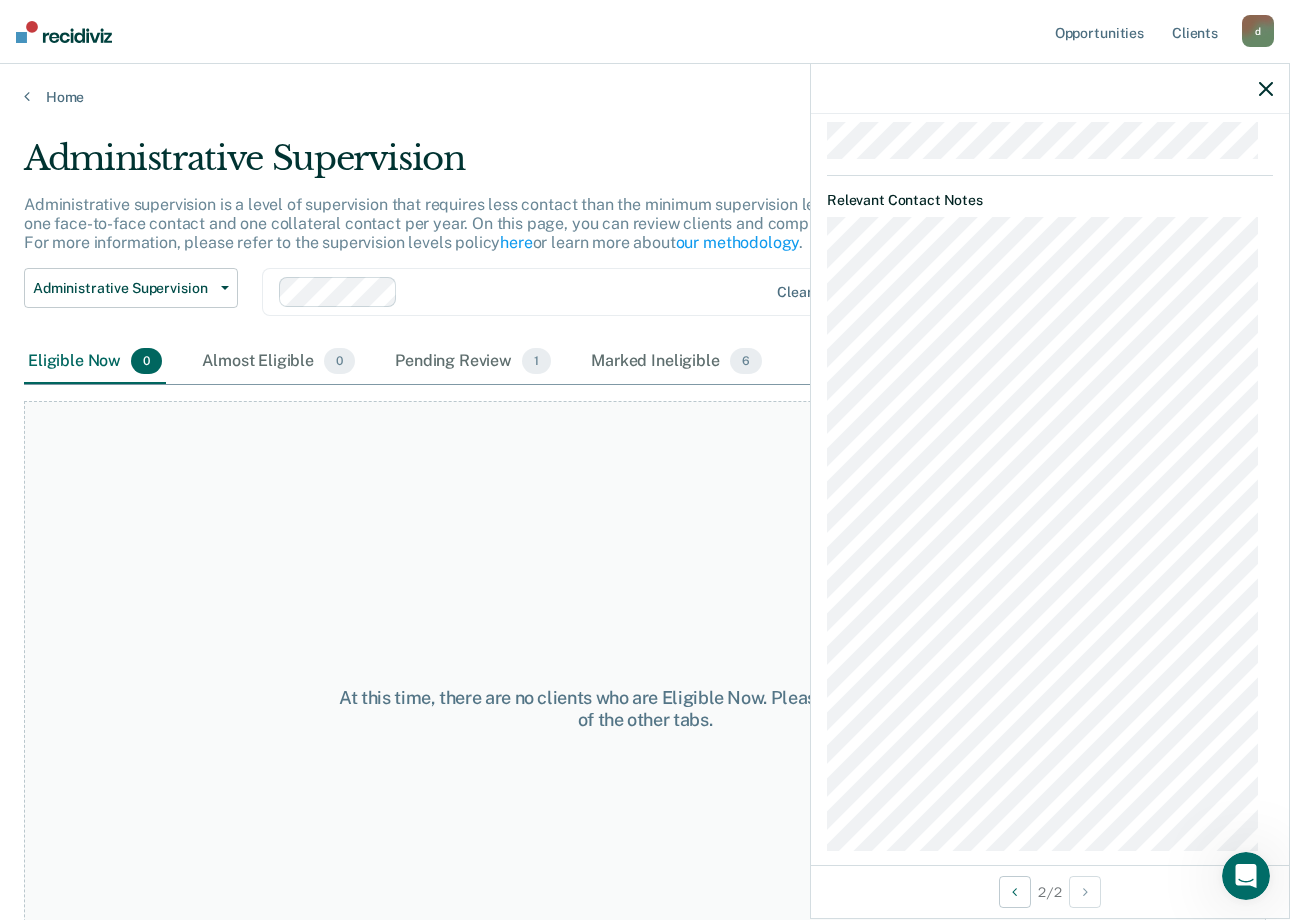 scroll, scrollTop: 1011, scrollLeft: 0, axis: vertical 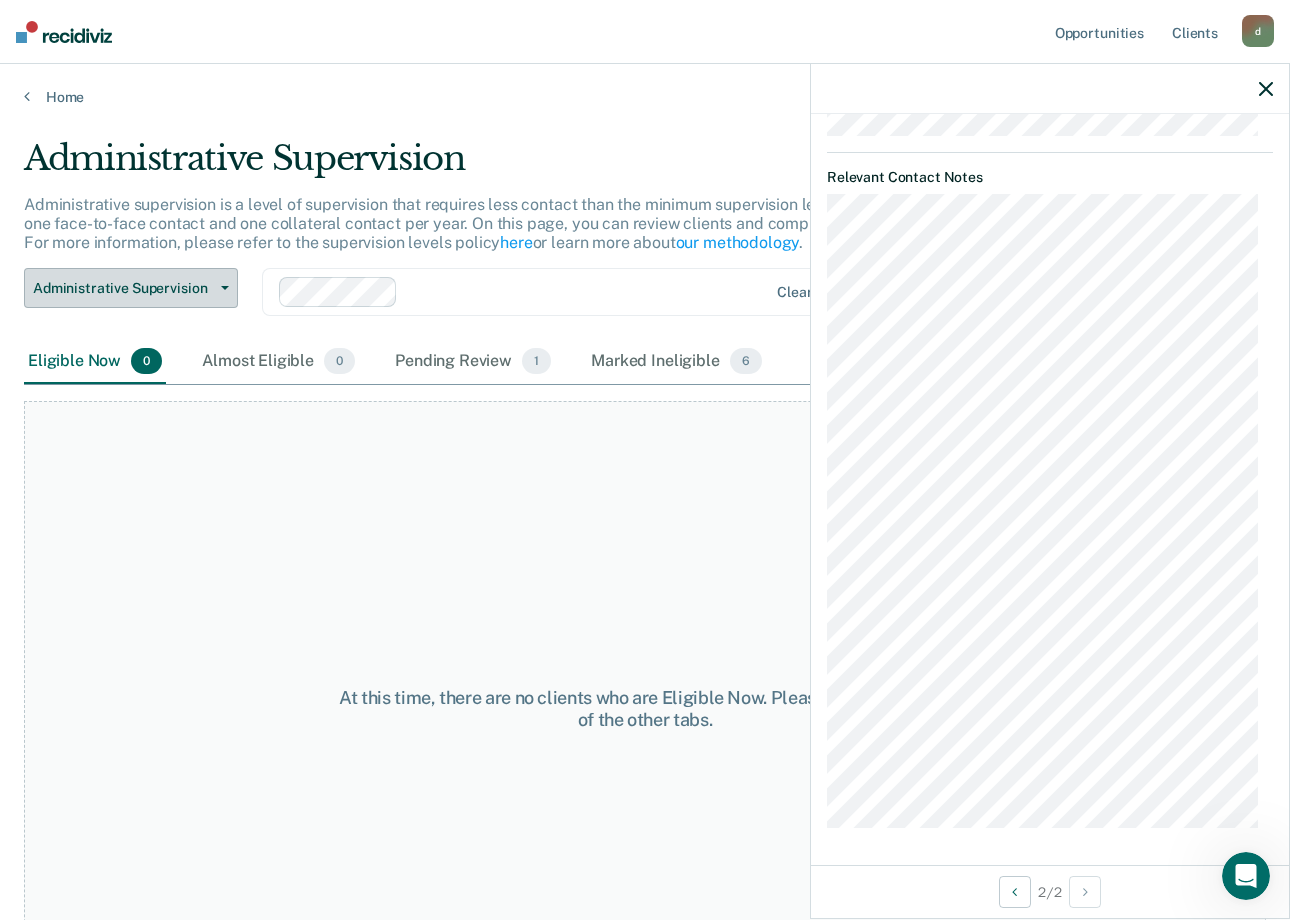 click on "Administrative Supervision" at bounding box center (123, 288) 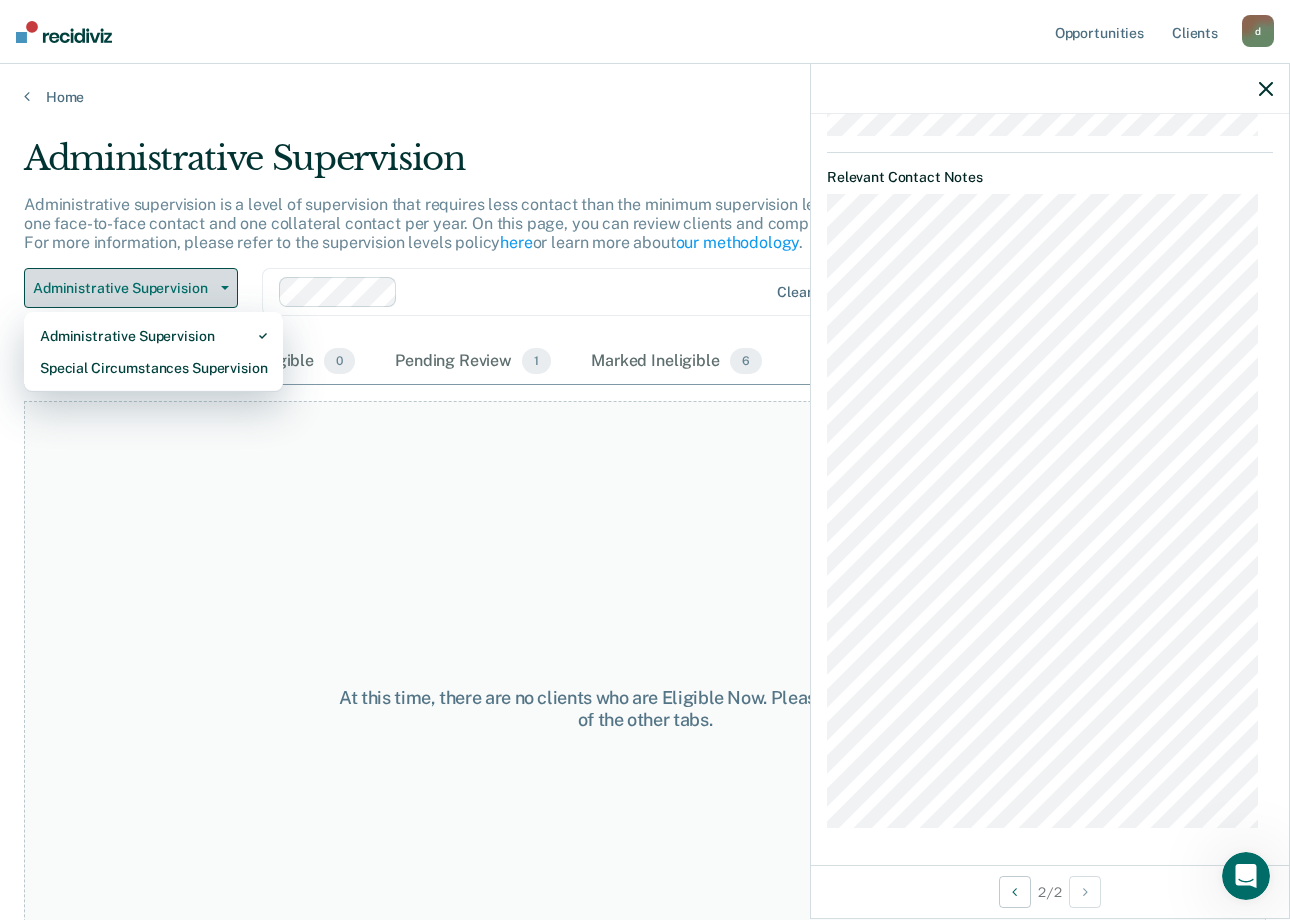 click on "Special Circumstances Supervision" at bounding box center (153, 368) 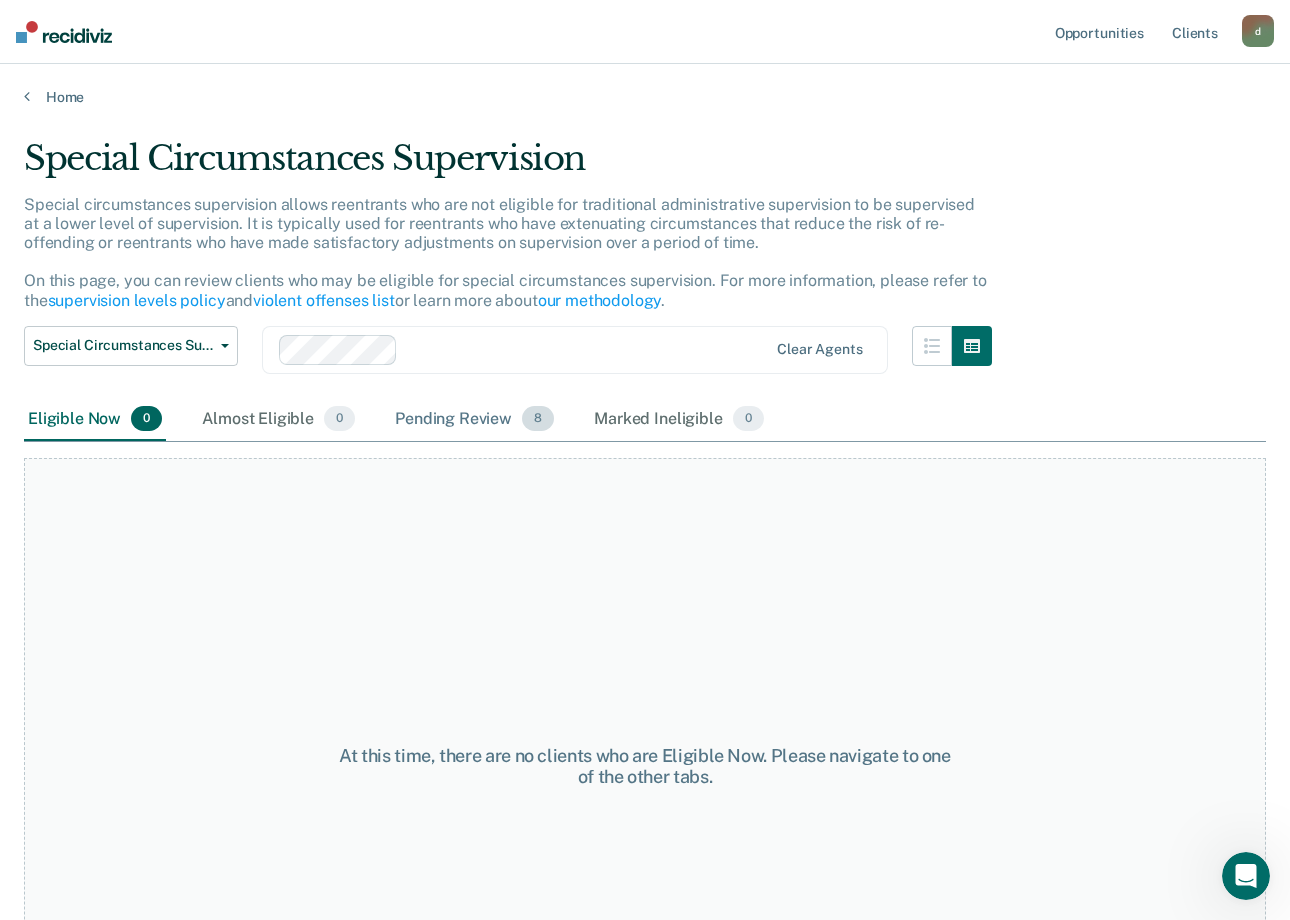 click on "Pending Review 8" at bounding box center [474, 420] 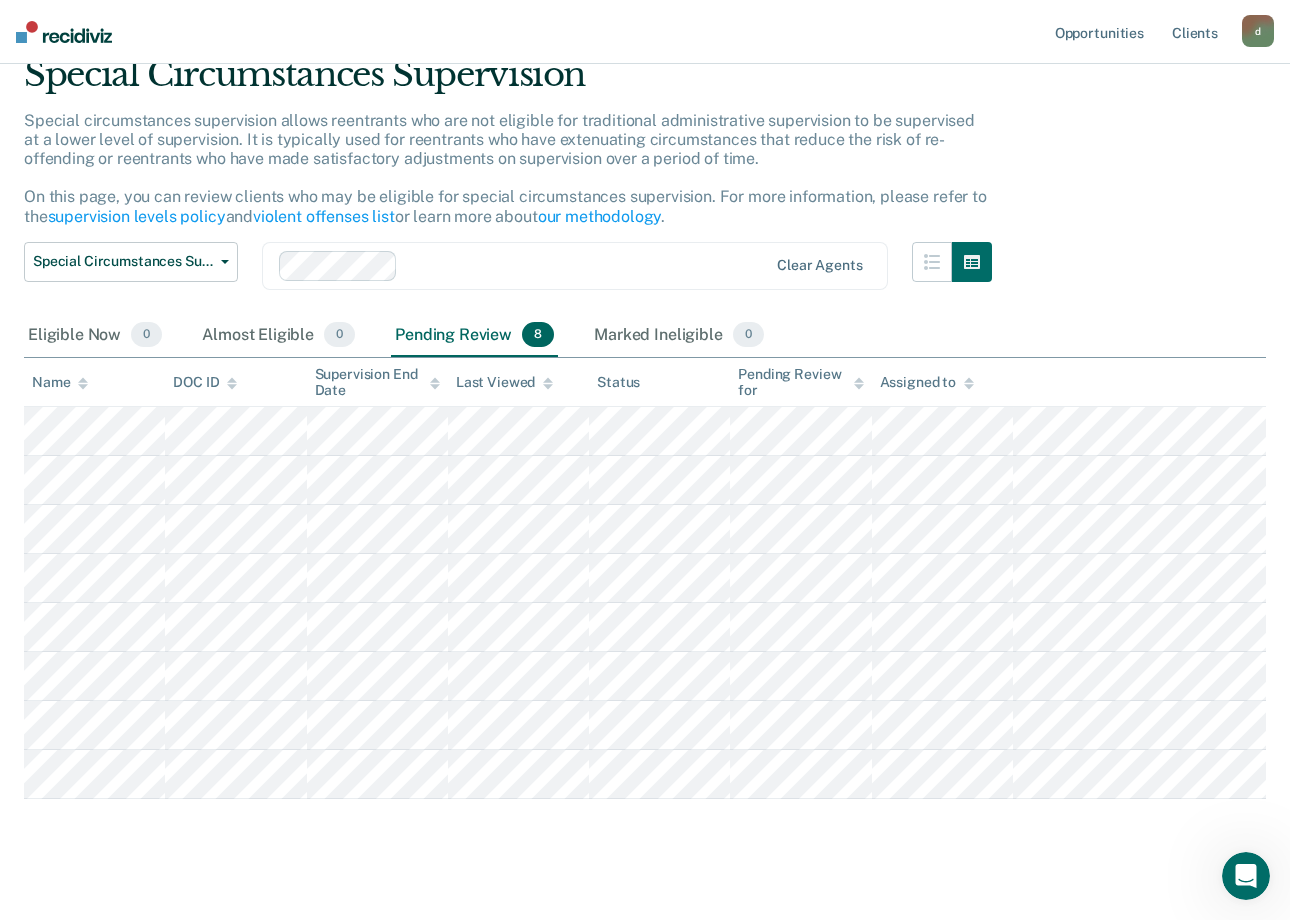 scroll, scrollTop: 93, scrollLeft: 0, axis: vertical 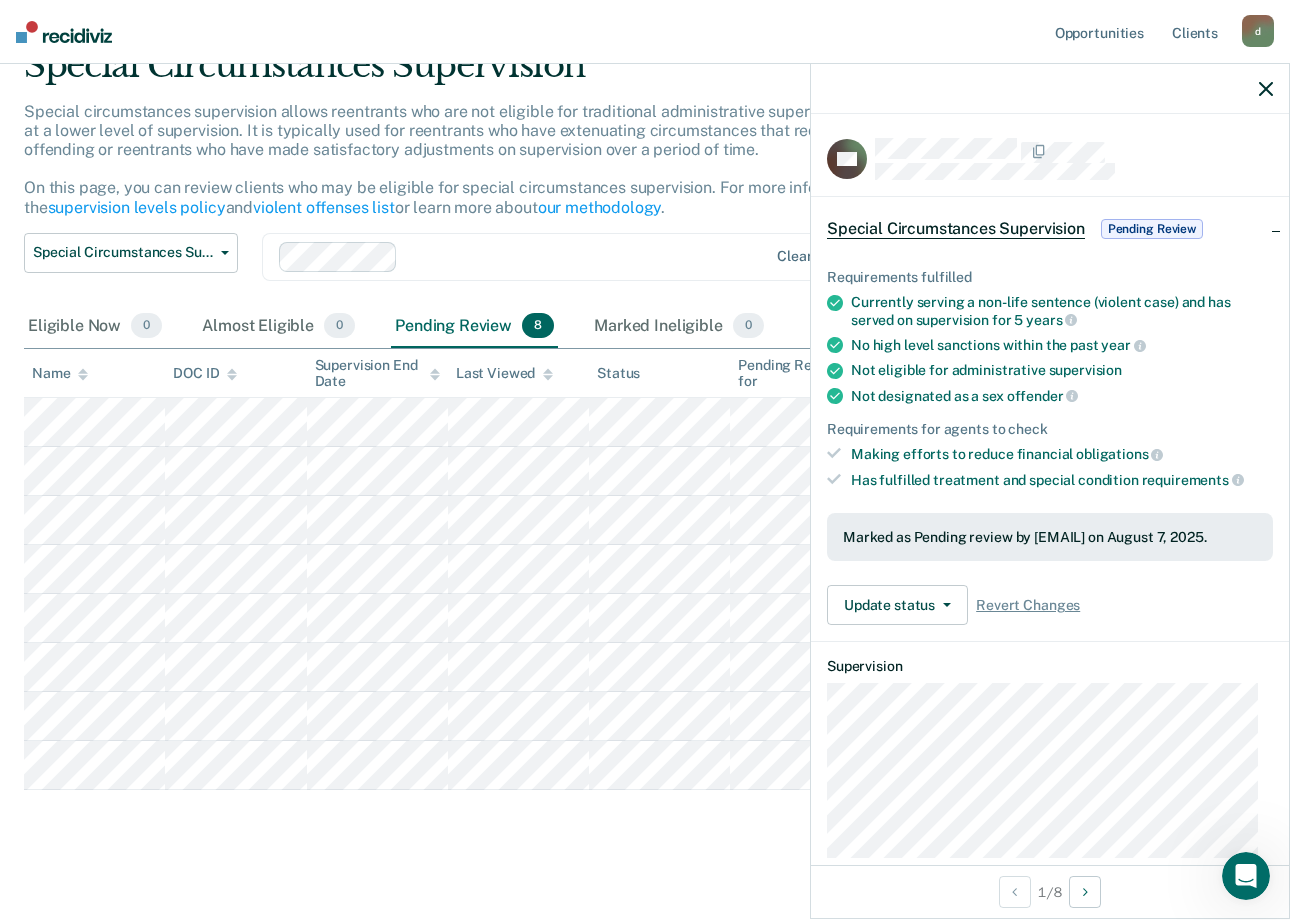 click 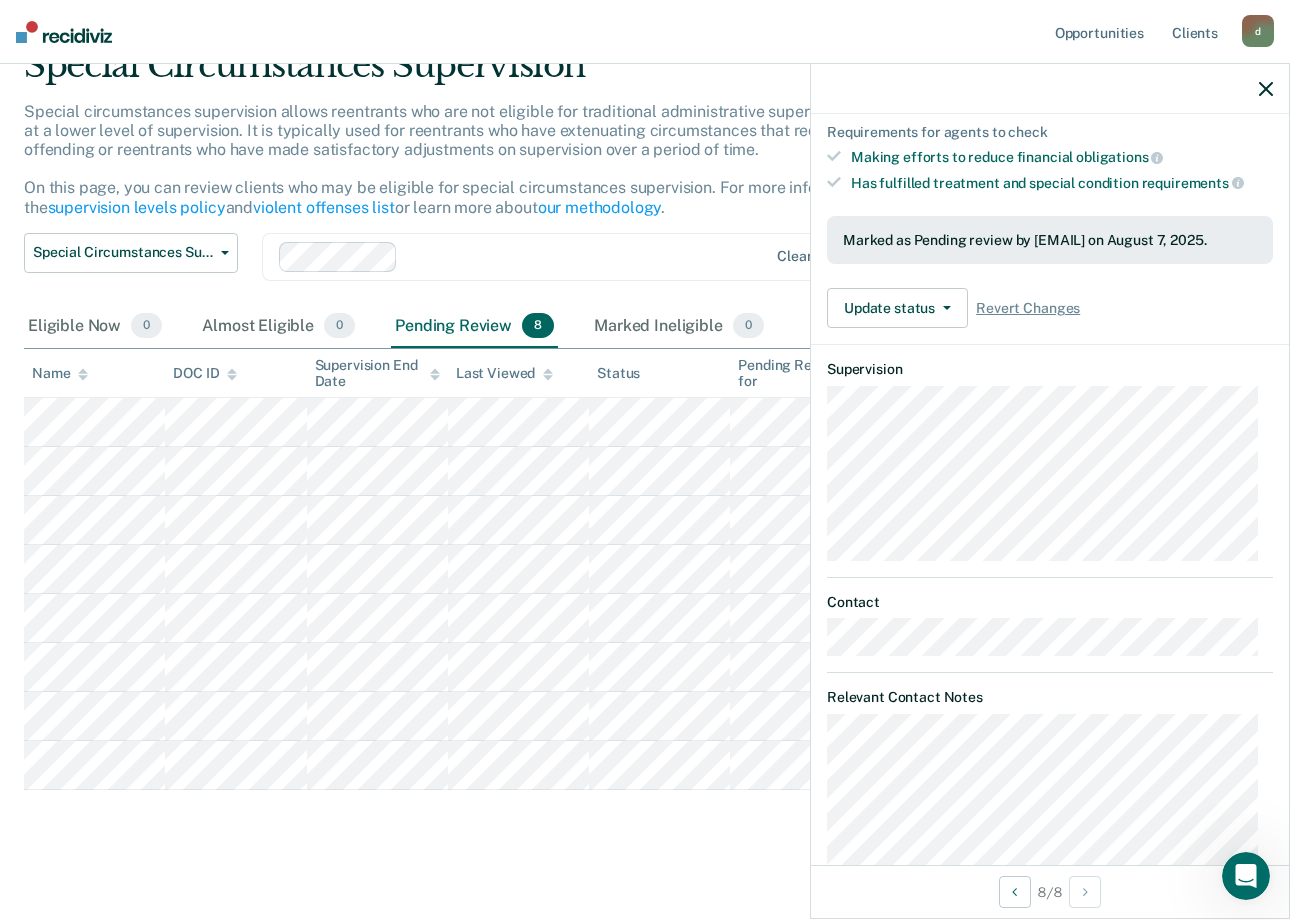 scroll, scrollTop: 391, scrollLeft: 0, axis: vertical 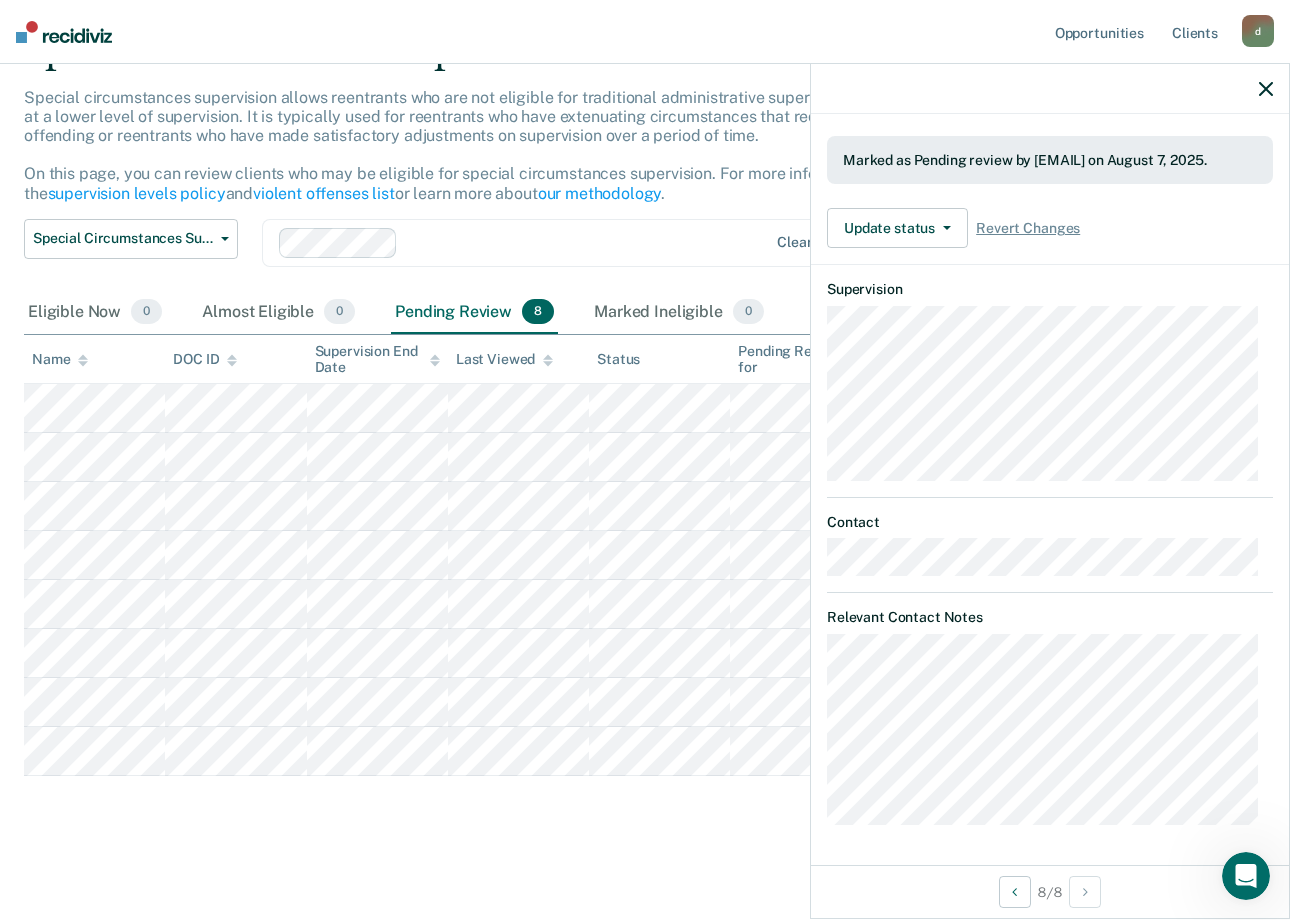 click 